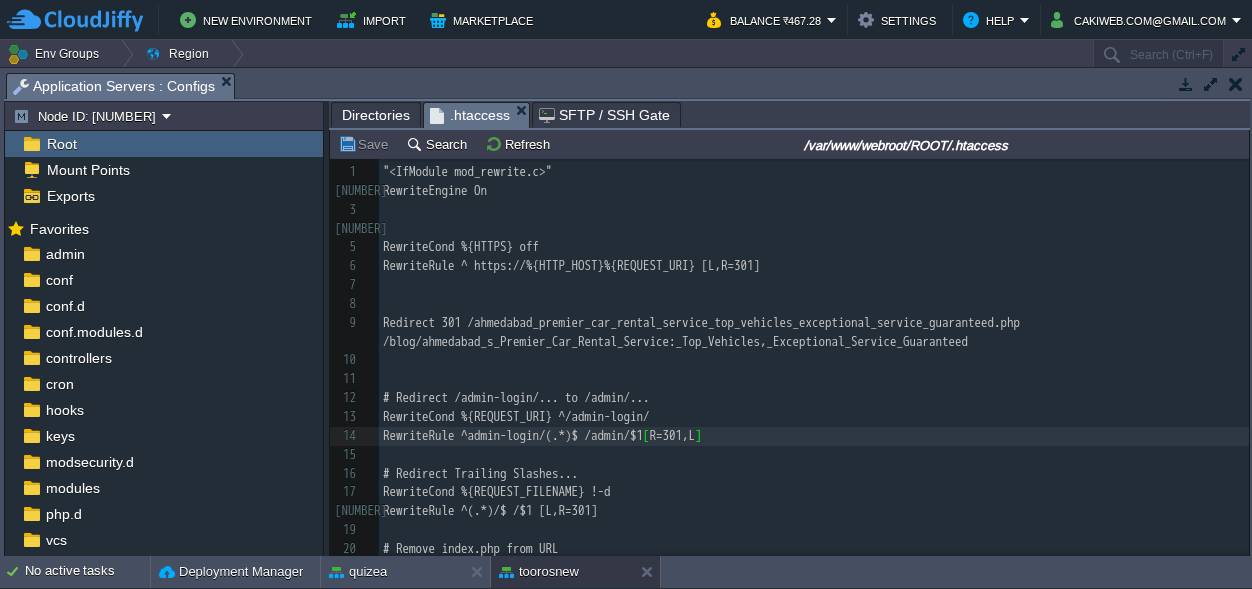 scroll, scrollTop: 0, scrollLeft: 0, axis: both 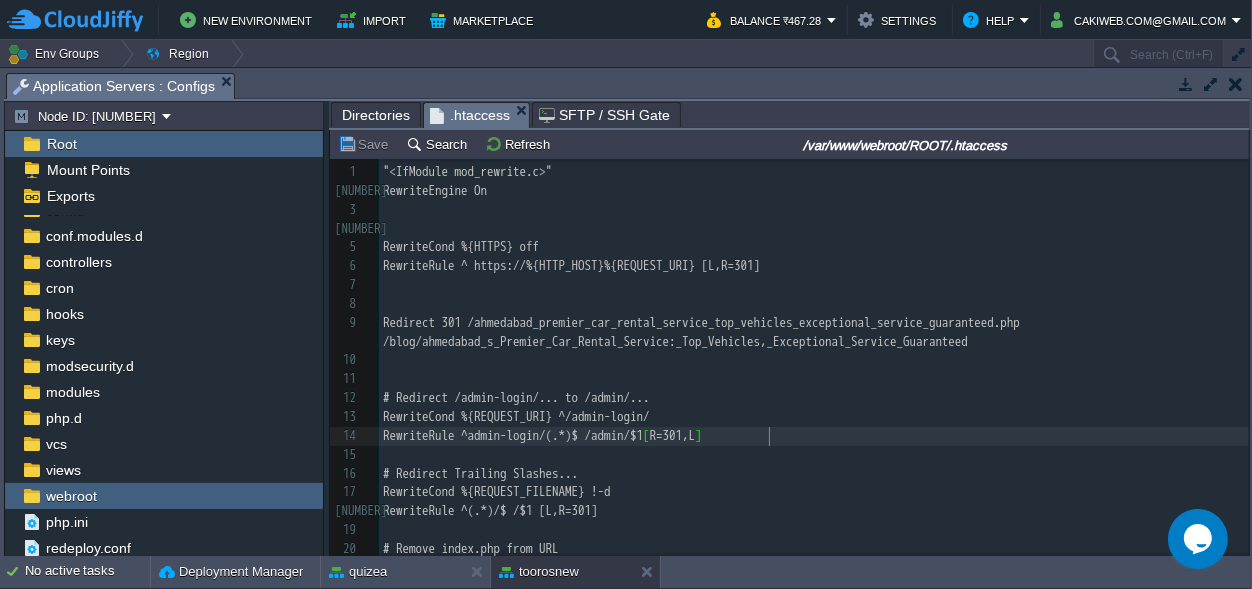 click on ".htaccess" at bounding box center [479, 115] 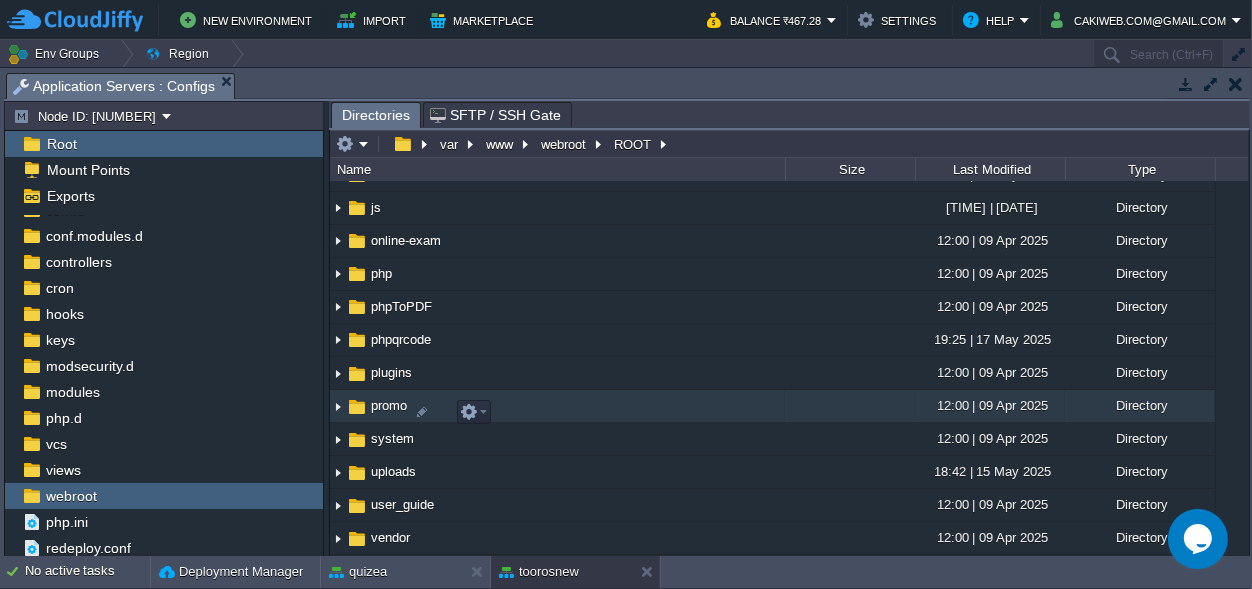 scroll, scrollTop: 275, scrollLeft: 0, axis: vertical 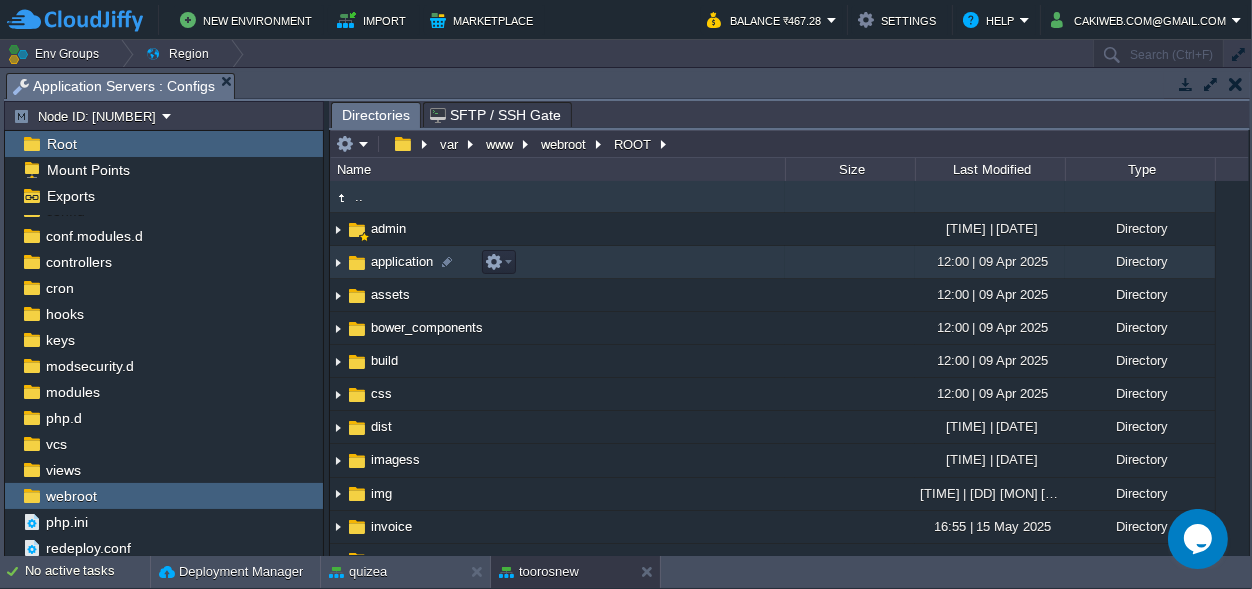 click on "application" at bounding box center [402, 261] 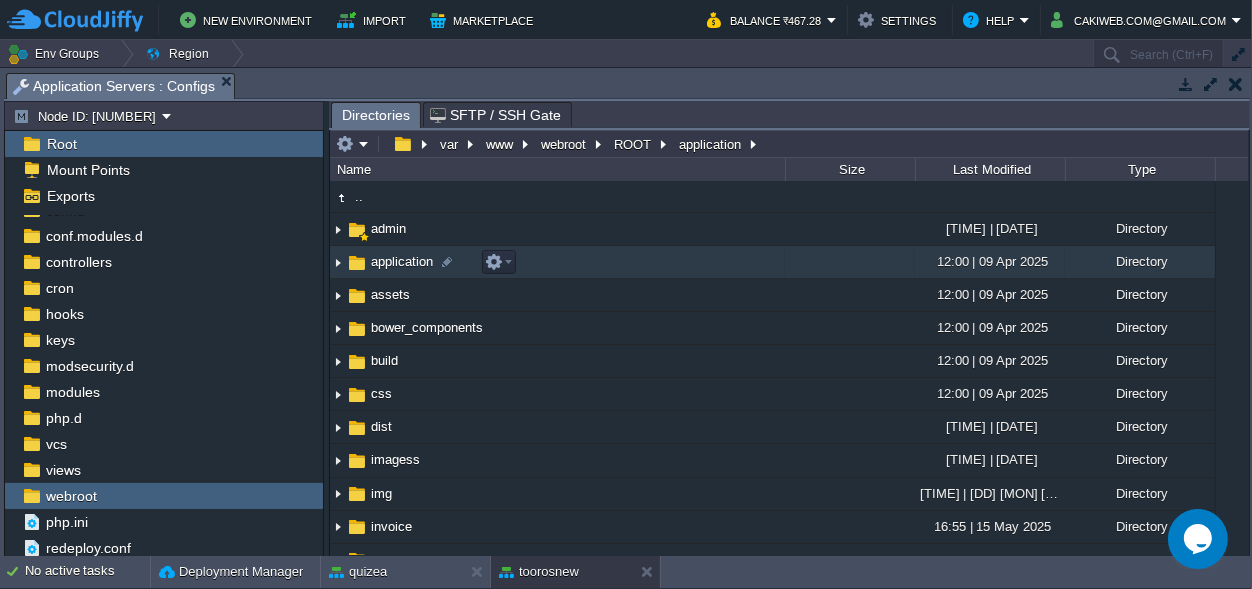 click on "application" at bounding box center [402, 261] 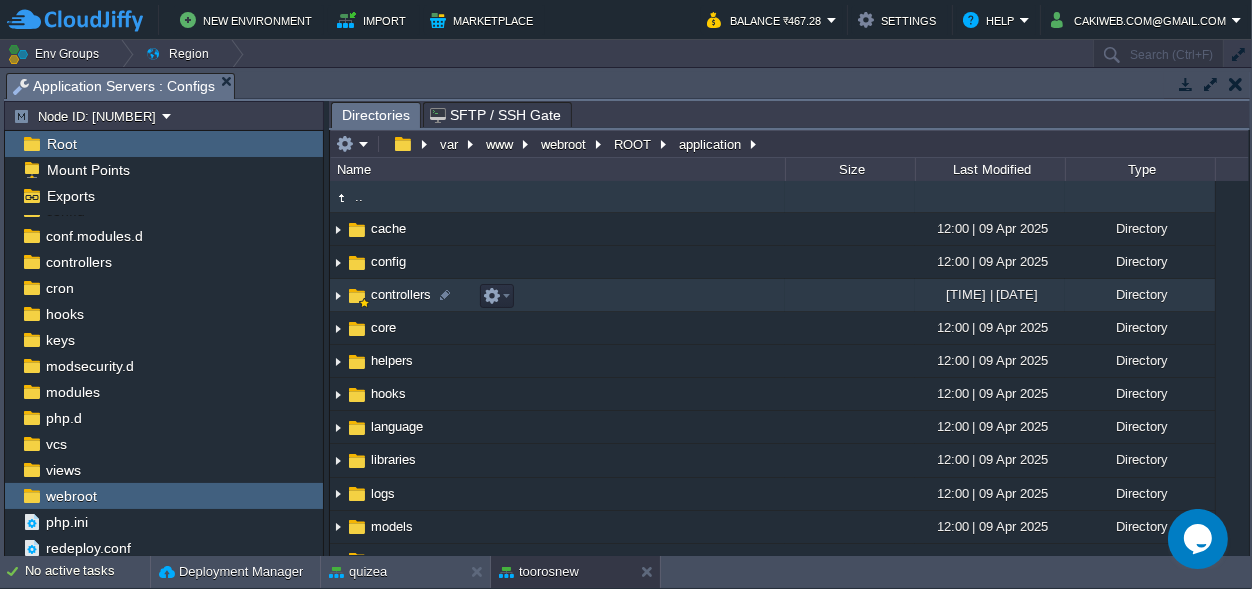 click on "controllers" at bounding box center [401, 294] 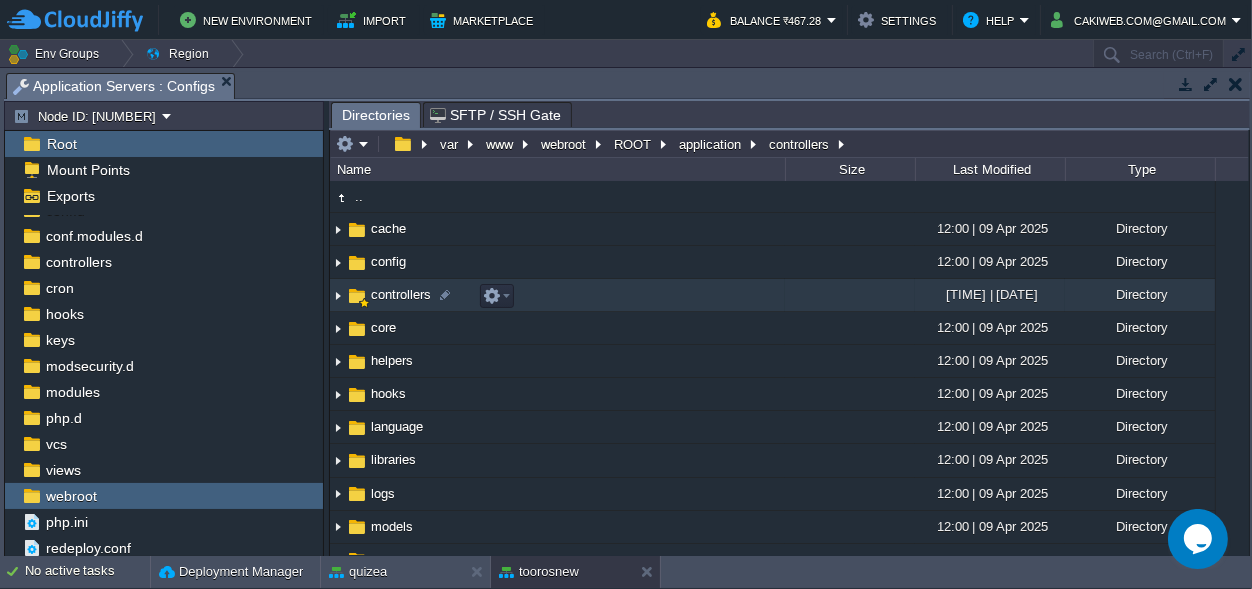 click on "controllers" at bounding box center [401, 294] 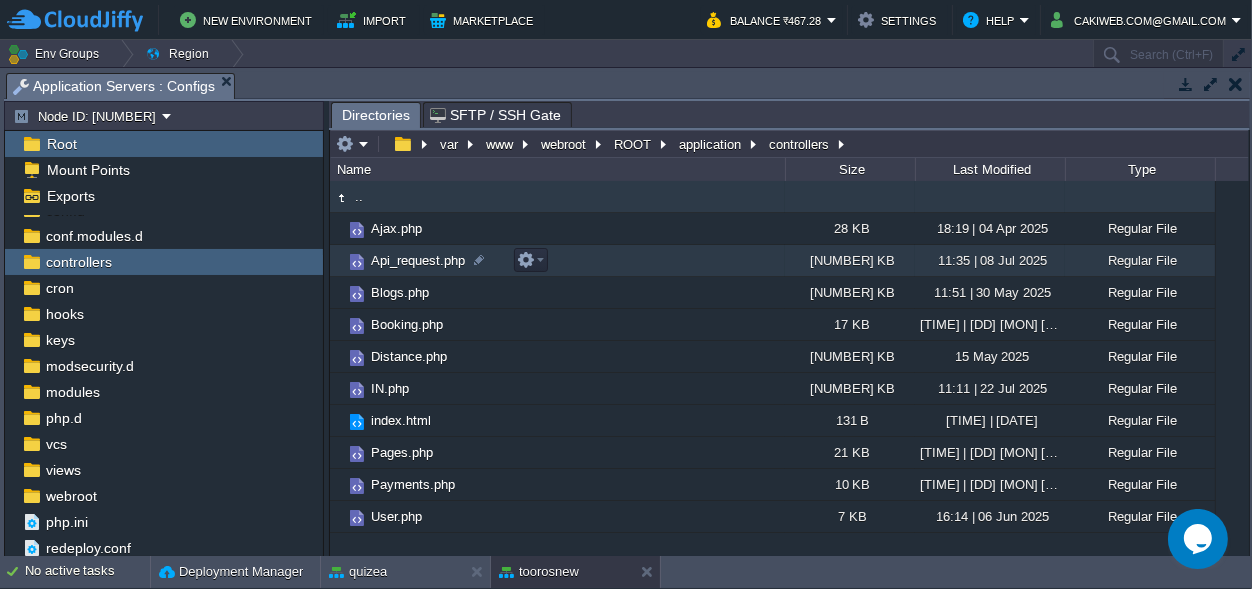 click on "Api_request.php" at bounding box center [418, 260] 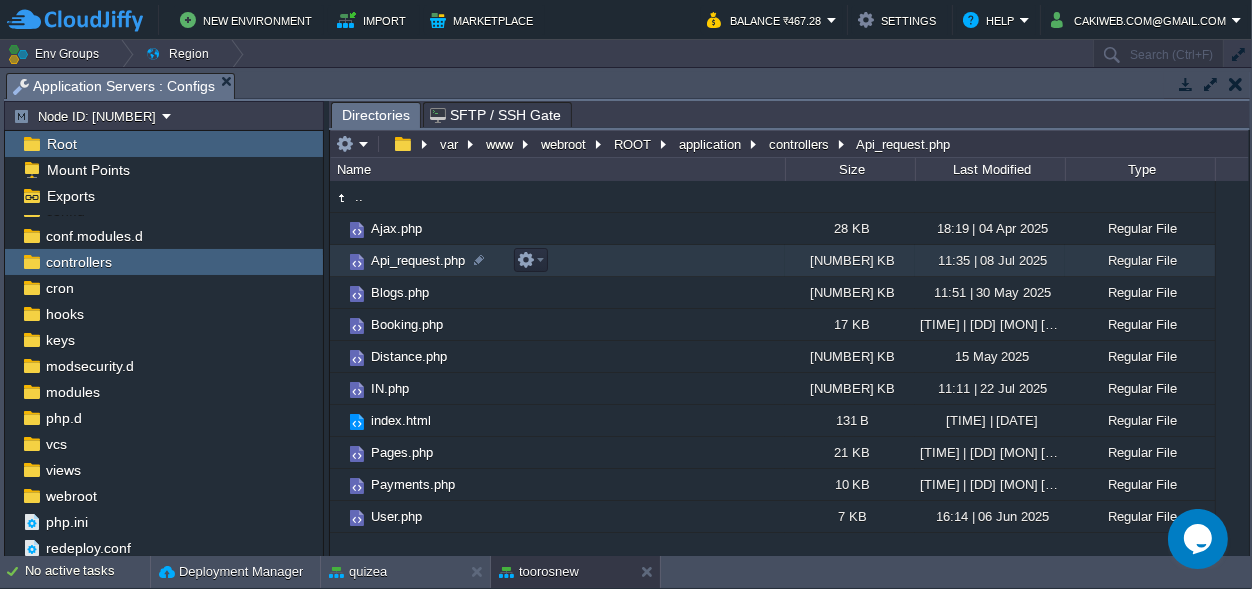 click on "Api_request.php" at bounding box center [418, 260] 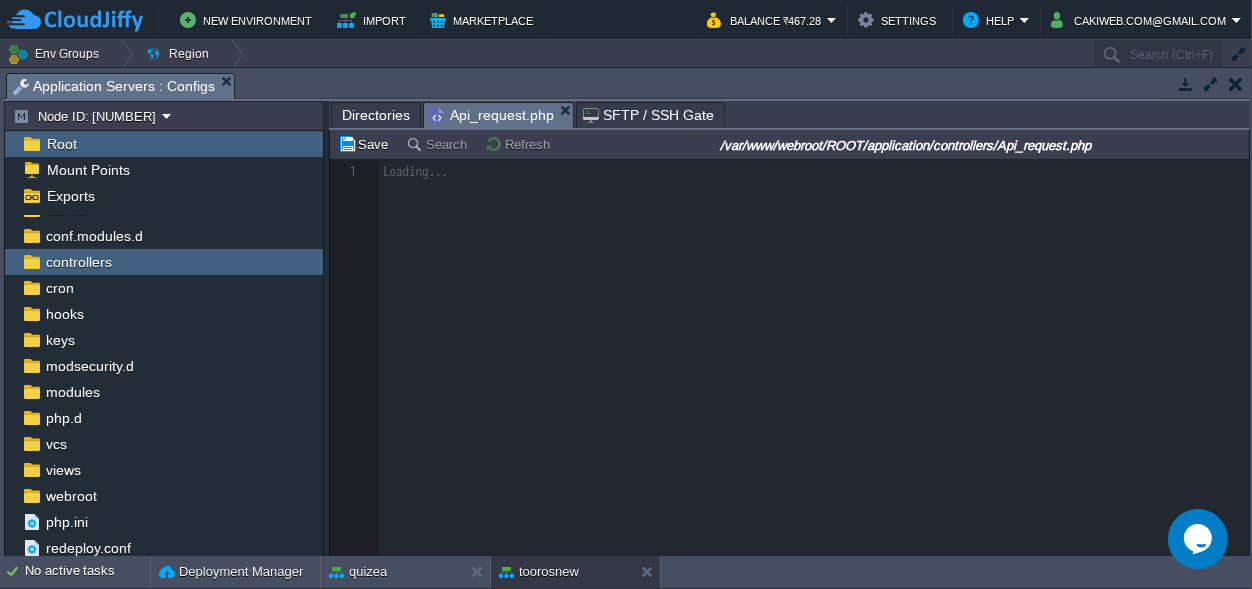 scroll, scrollTop: 7, scrollLeft: 0, axis: vertical 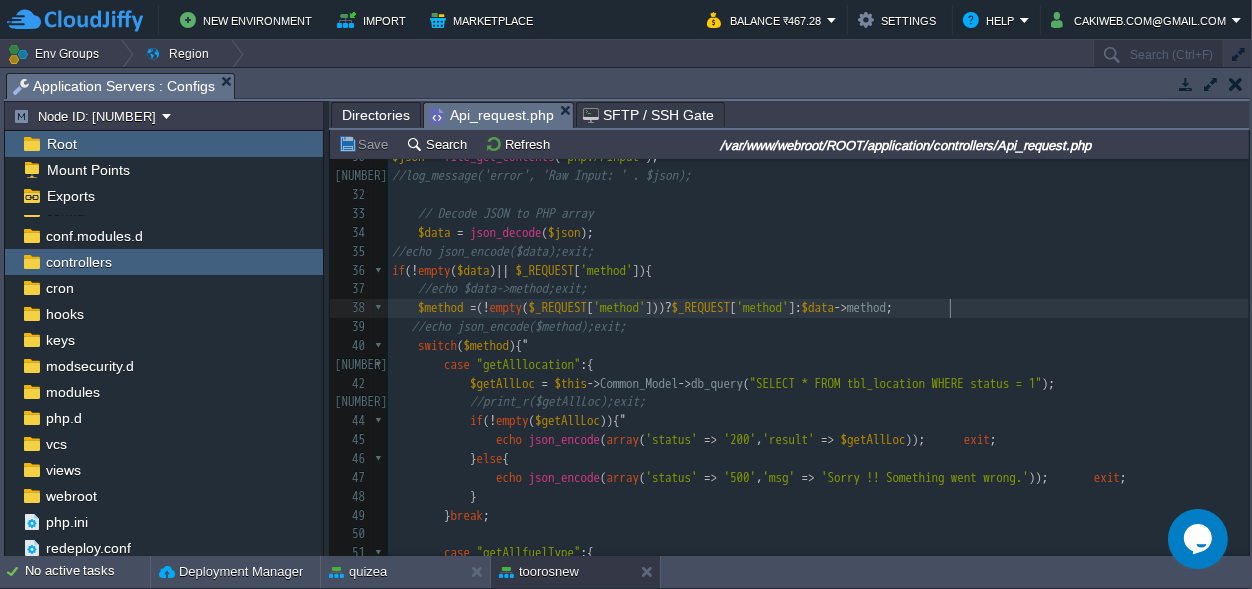 click on "$method   =  ( ! empty ( $_REQUEST [ 'method' ])) ? $_REQUEST [ 'method' ]: $data -> method ;" at bounding box center (818, 308) 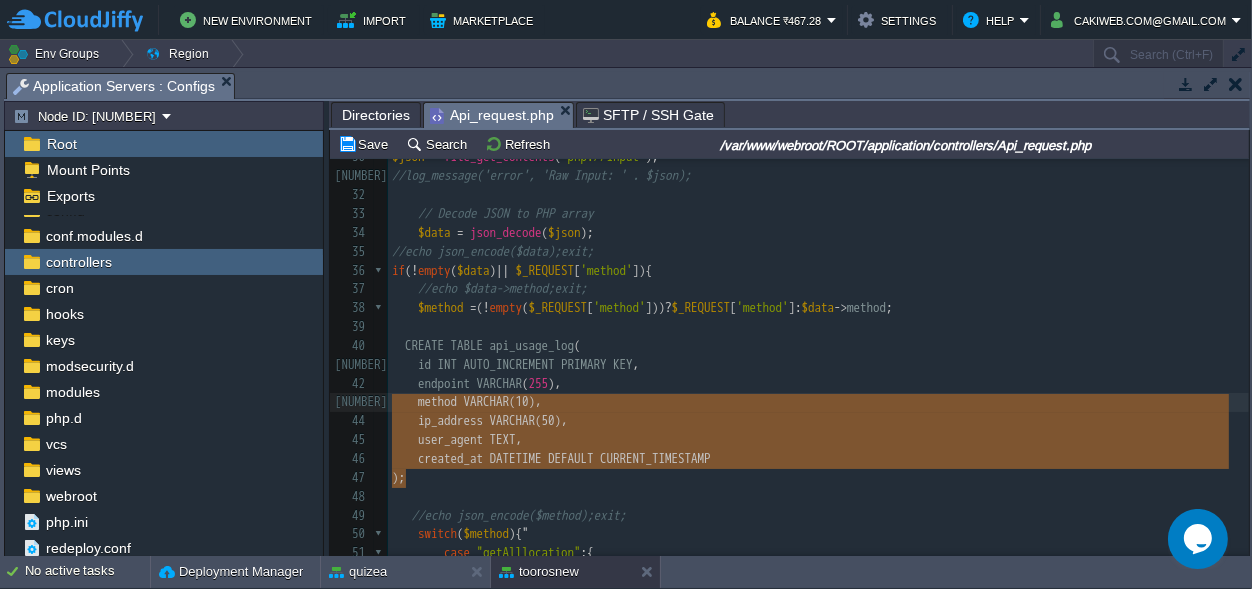 scroll, scrollTop: 109, scrollLeft: 14, axis: both 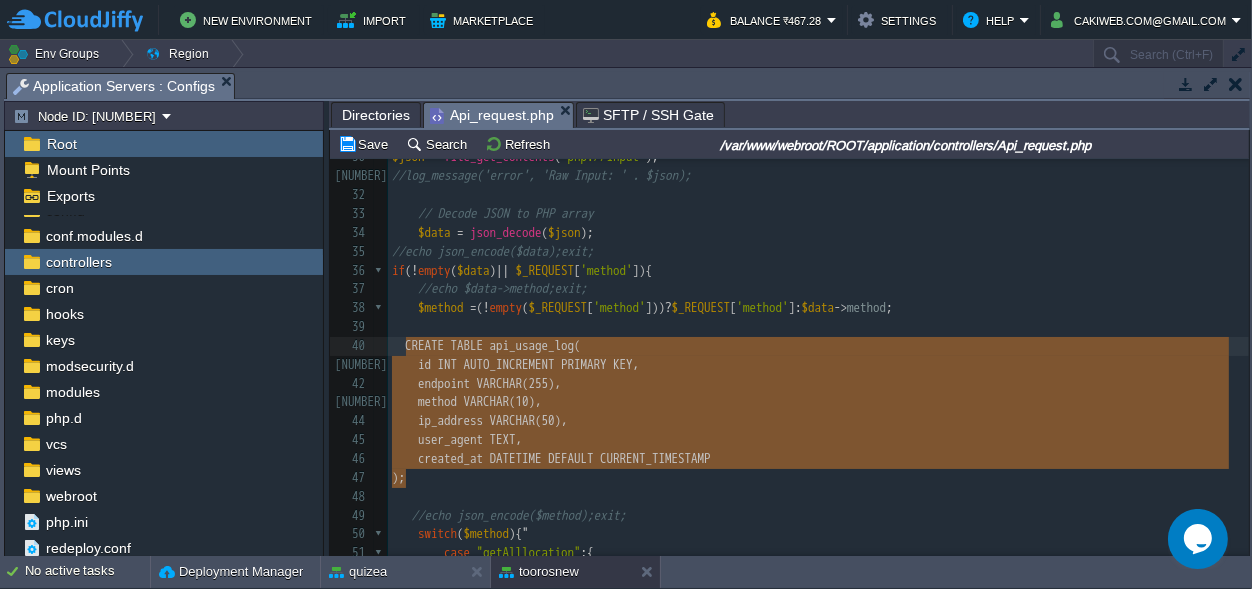 drag, startPoint x: 413, startPoint y: 479, endPoint x: 400, endPoint y: 356, distance: 123.68508 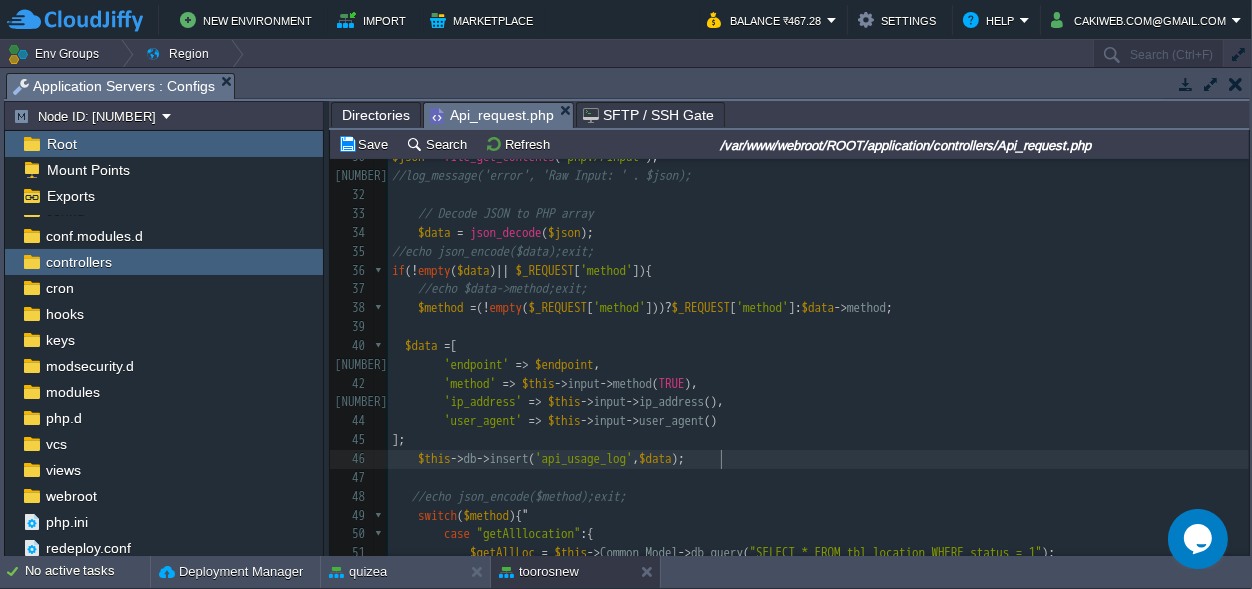 scroll, scrollTop: 0, scrollLeft: 0, axis: both 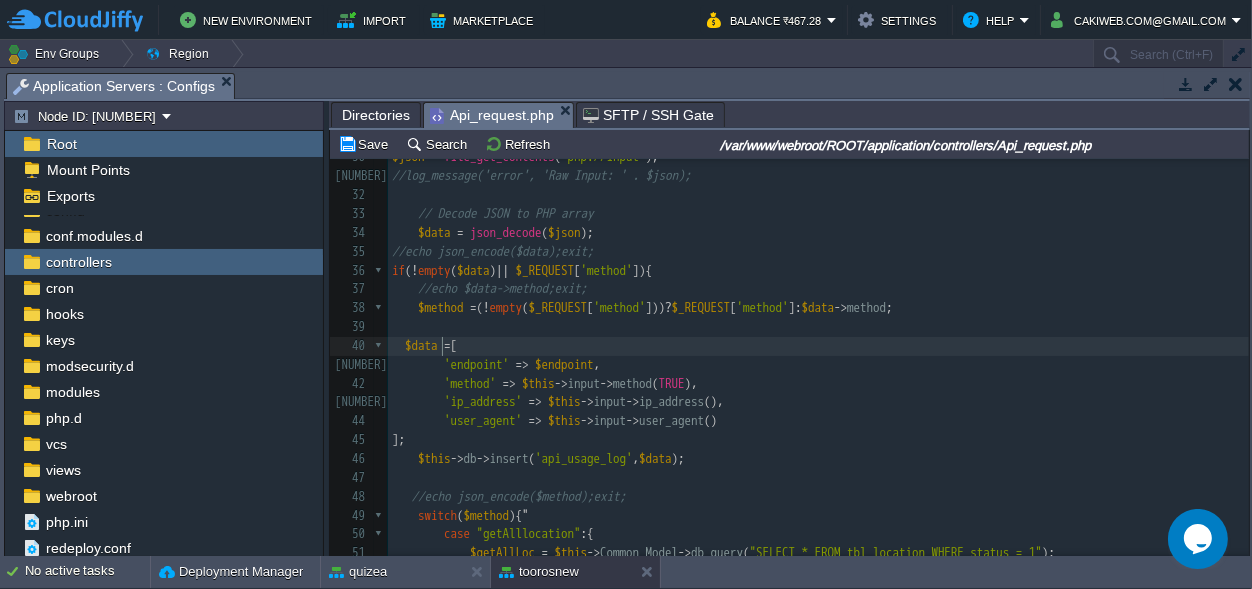 click on "$data" at bounding box center [421, 345] 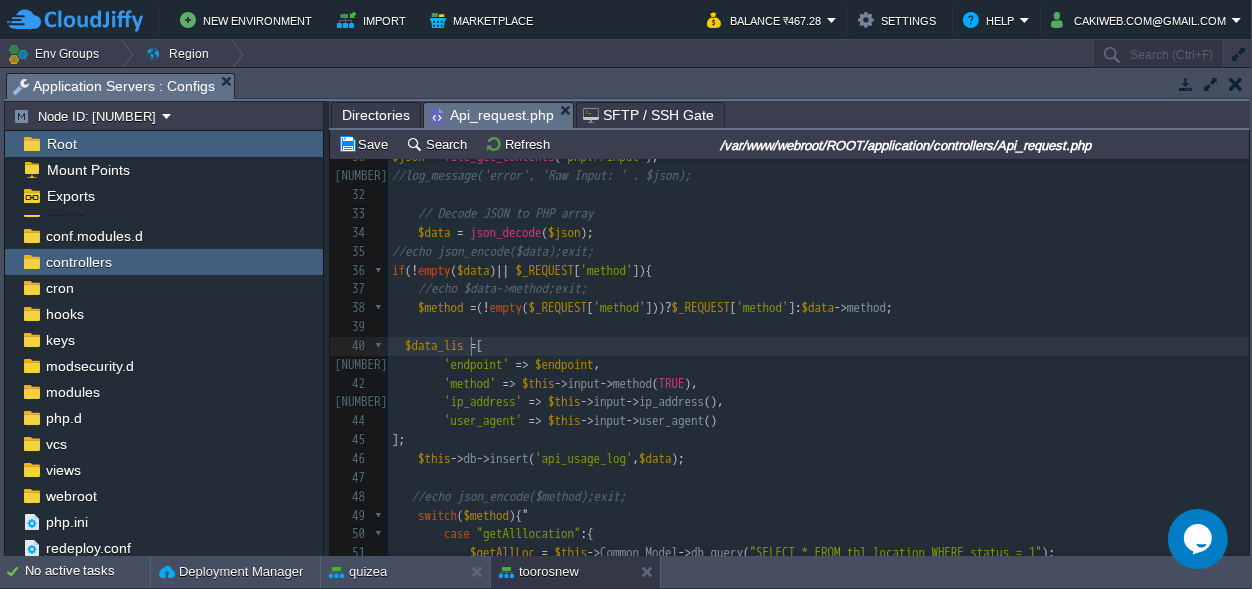 scroll, scrollTop: 0, scrollLeft: 35, axis: horizontal 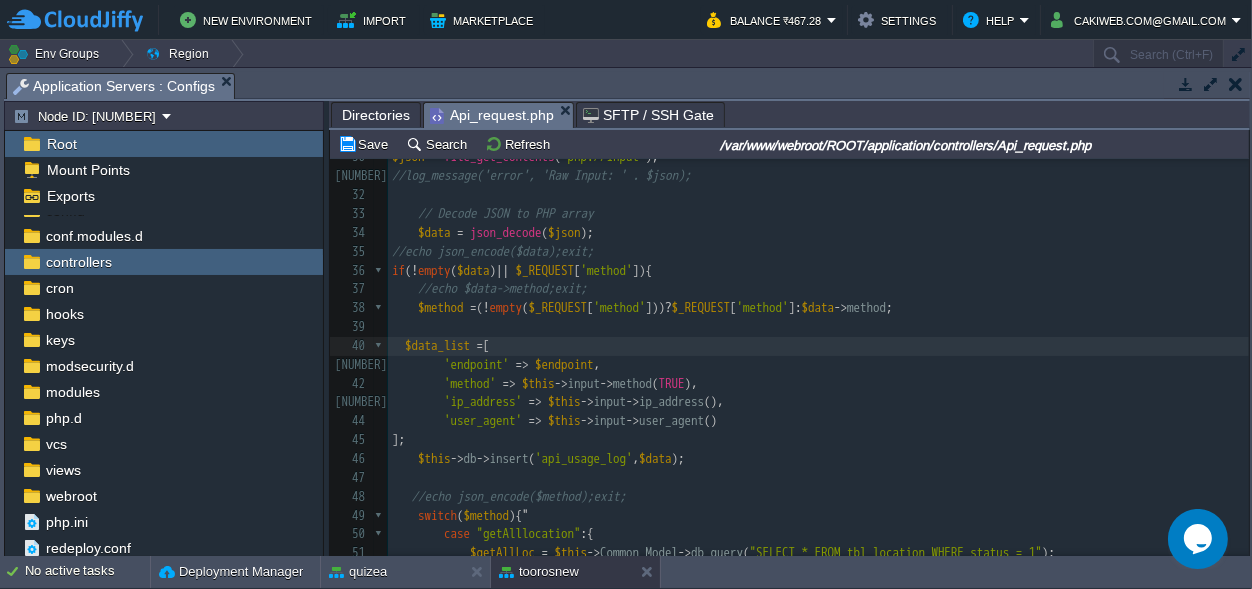 type on "_listt" 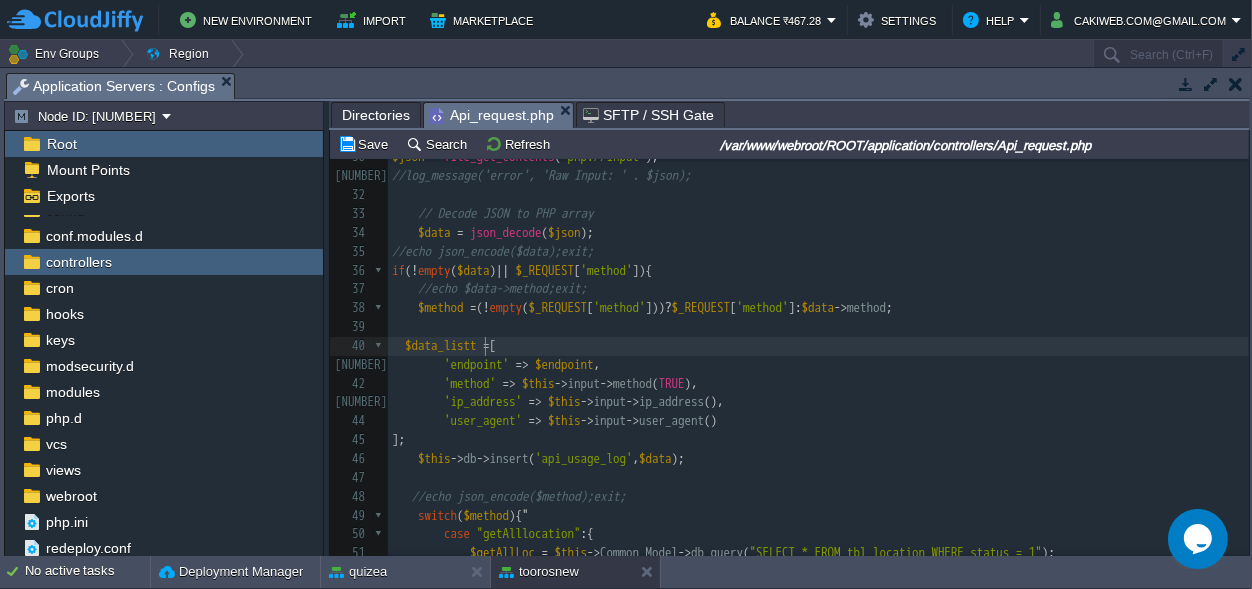 scroll, scrollTop: 0, scrollLeft: 0, axis: both 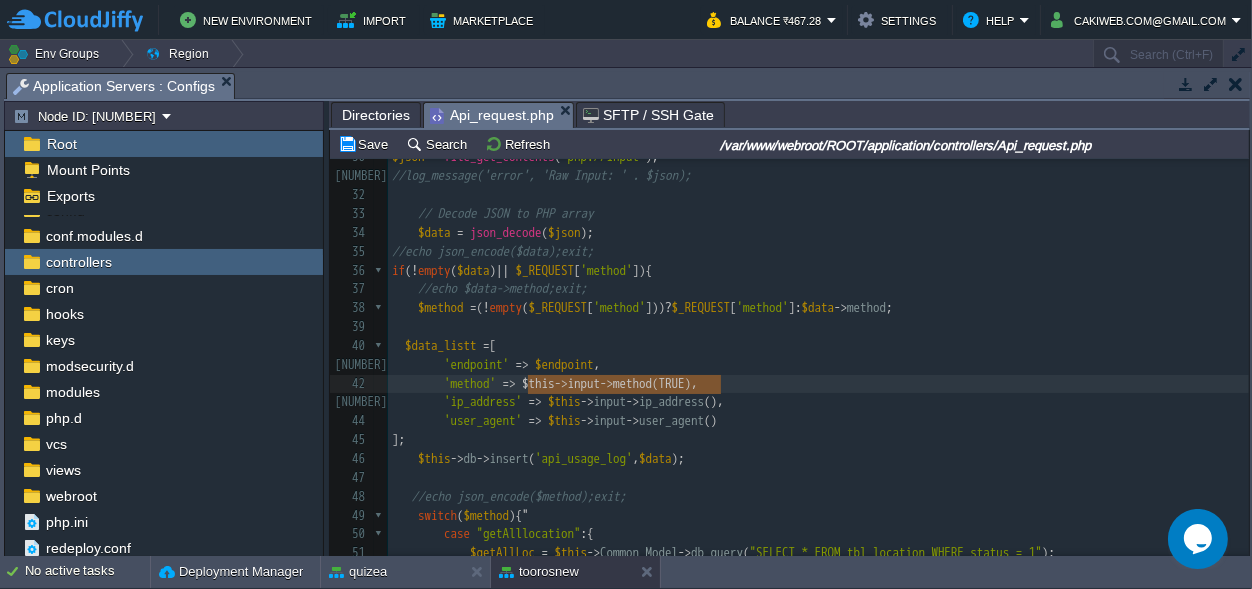 type on "$this->input->method(TRUE)" 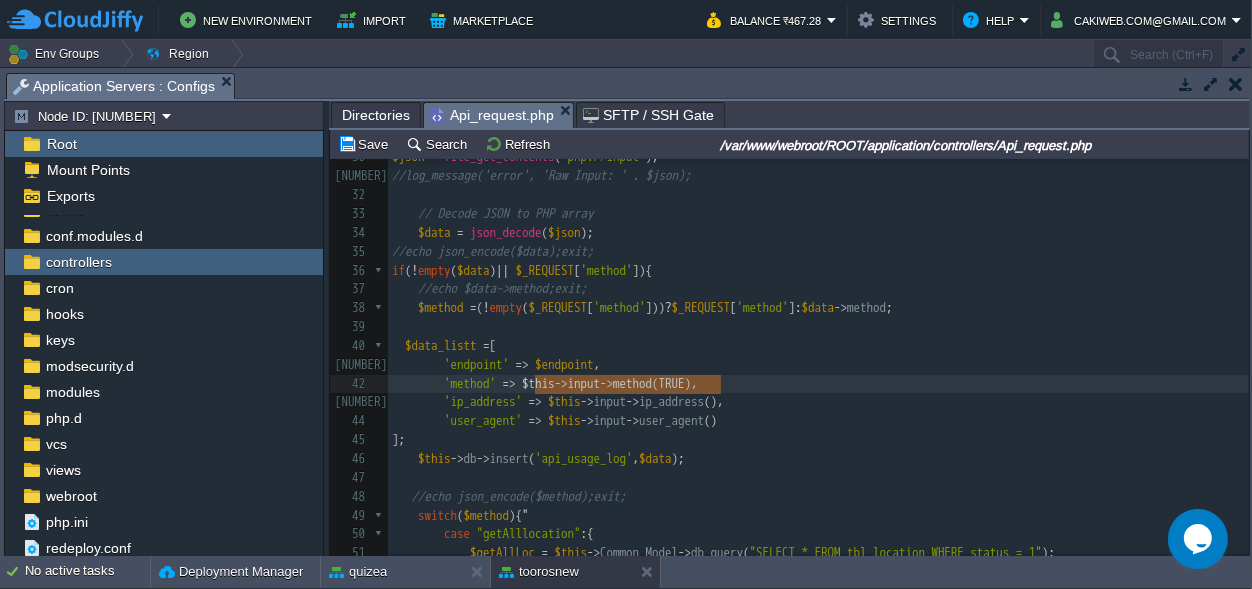 drag, startPoint x: 723, startPoint y: 382, endPoint x: 537, endPoint y: 383, distance: 186.00269 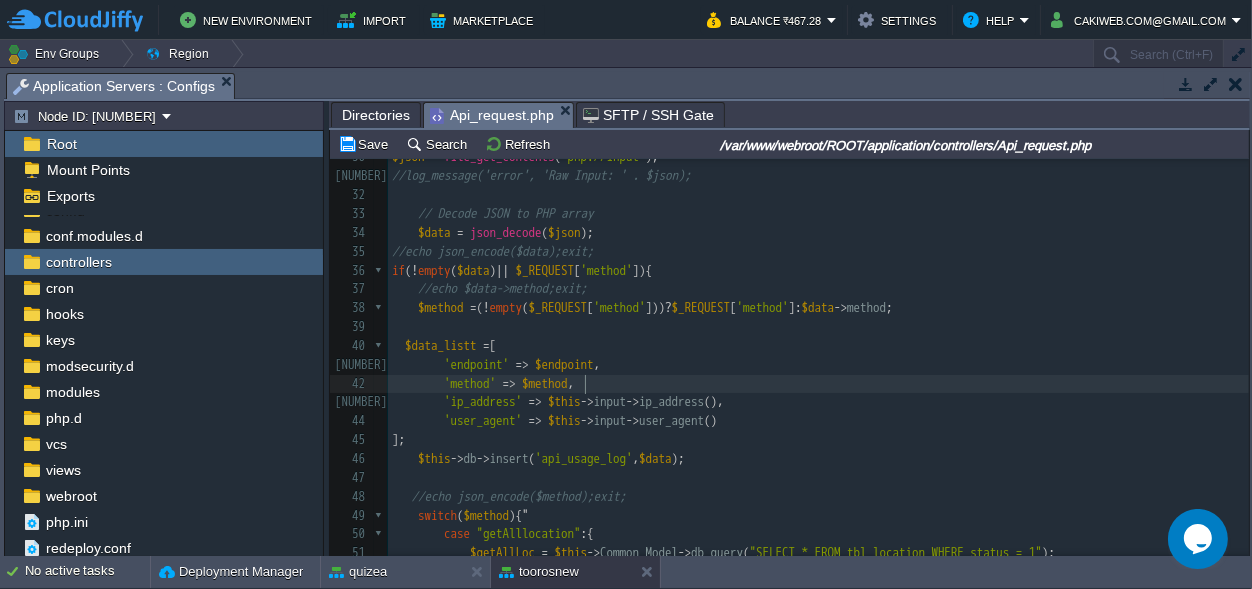 scroll, scrollTop: 0, scrollLeft: 0, axis: both 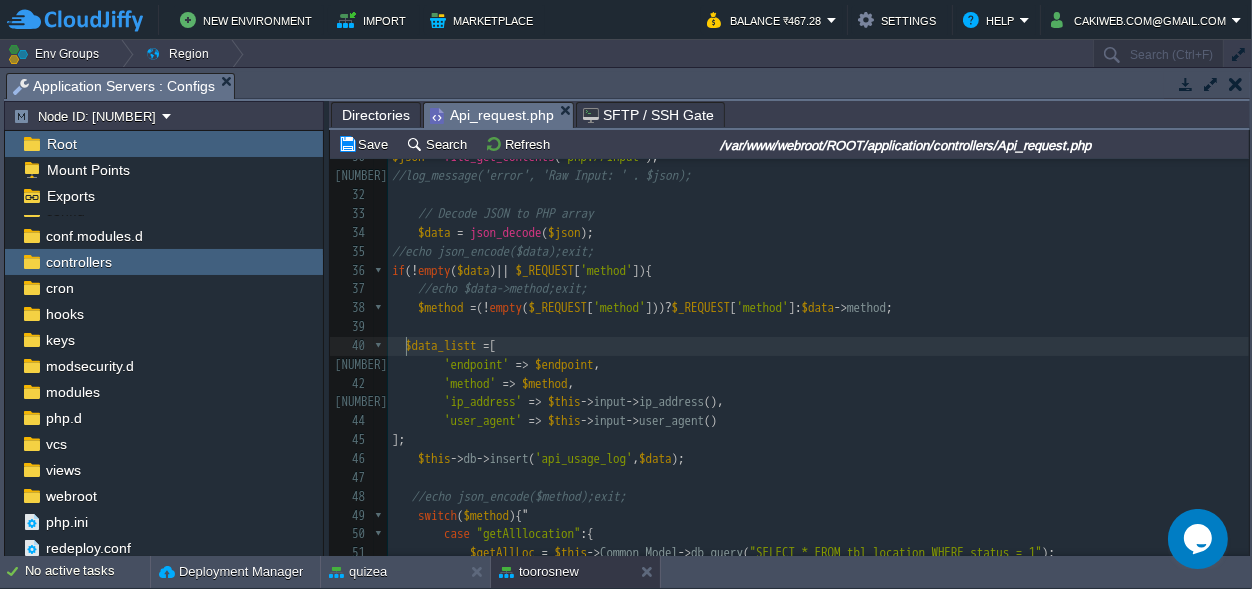 click on "x   1 <?php 2   error_reporting ( 0 ); 3   header ( "Access-Control-Allow-Origin: *" ); 4   header ( "Content-Type: application/json" ); 5   header ( "Access-Control-Allow-Methods: POST" ); 6   header ( "Access-Control-Max-Age: 3600" ); 7   header ( "Access-Control-Allow-Headers: Content-Type, Access-Control-Allow-Headers, Authorization, X-Requested-With" ); 8 ​ 9   date_default_timezone_set ( 'Asia/Calcutta' );  10   define ( 'ROOT_URL' , $_SERVER [ 'DOCUMENT_ROOT' ]); 11   define ( "PROJECT_NAME" , "Tooros" ); 12   define ( "PAGE_TITLE" , "Welcome to Tooros" ); 13   define ( "PROTOCOL" , 'https://' ); 14   define ( "HOST" , $_SERVER [ 'HTTP_HOST' ]); 15   define ( 'PROJECT_URL' , 'http://[IP_ADDRESS]' ); 16 // include_once ROOT_URL.PROJECT_URL.'/tooros/cms-admin/controller/clsCrud.php'; 17 // include_once ROOT_URL.PROJECT_URL.'/tooros/cms-admin/controller/clsCommon.php'; 18 // $crud = new Crud(); 19 ​ 20 class   Api_request   extends   CI_Controller { 21      public   function   __construct (){ 22" at bounding box center (818, 271) 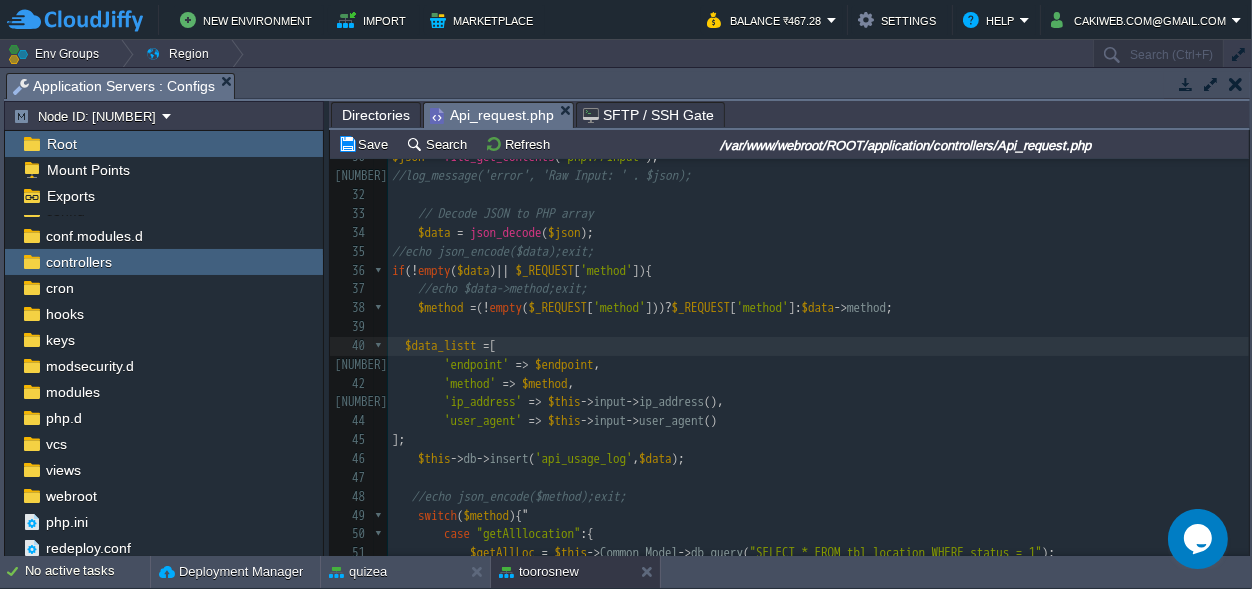 scroll, scrollTop: 0, scrollLeft: 6, axis: horizontal 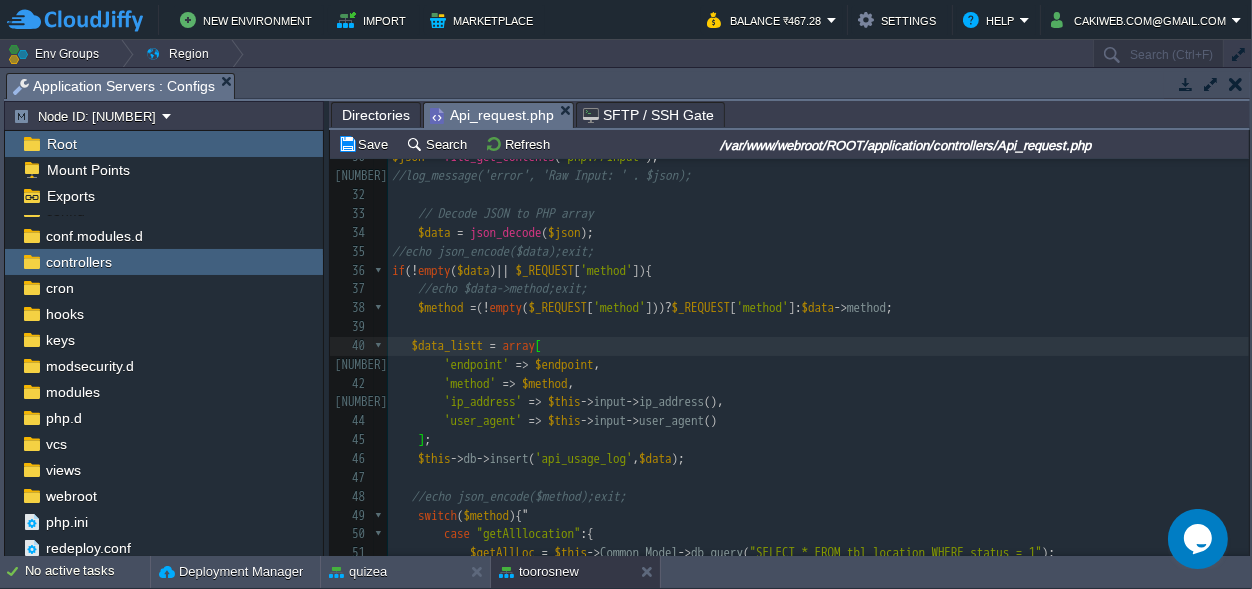 type on "array(" 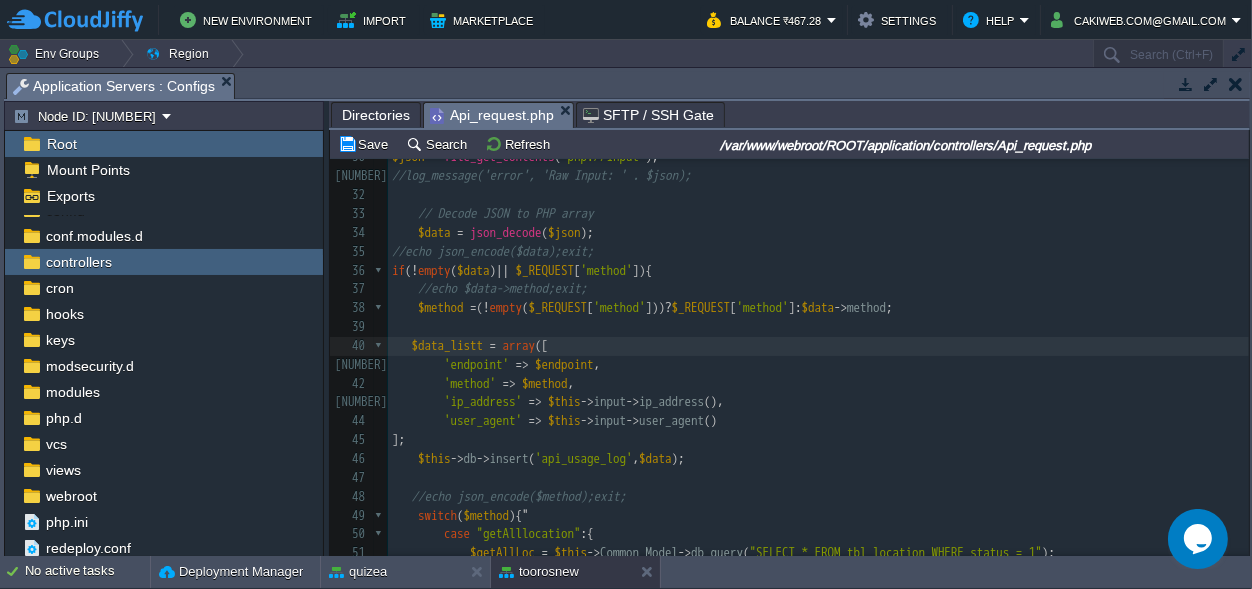 scroll, scrollTop: 0, scrollLeft: 0, axis: both 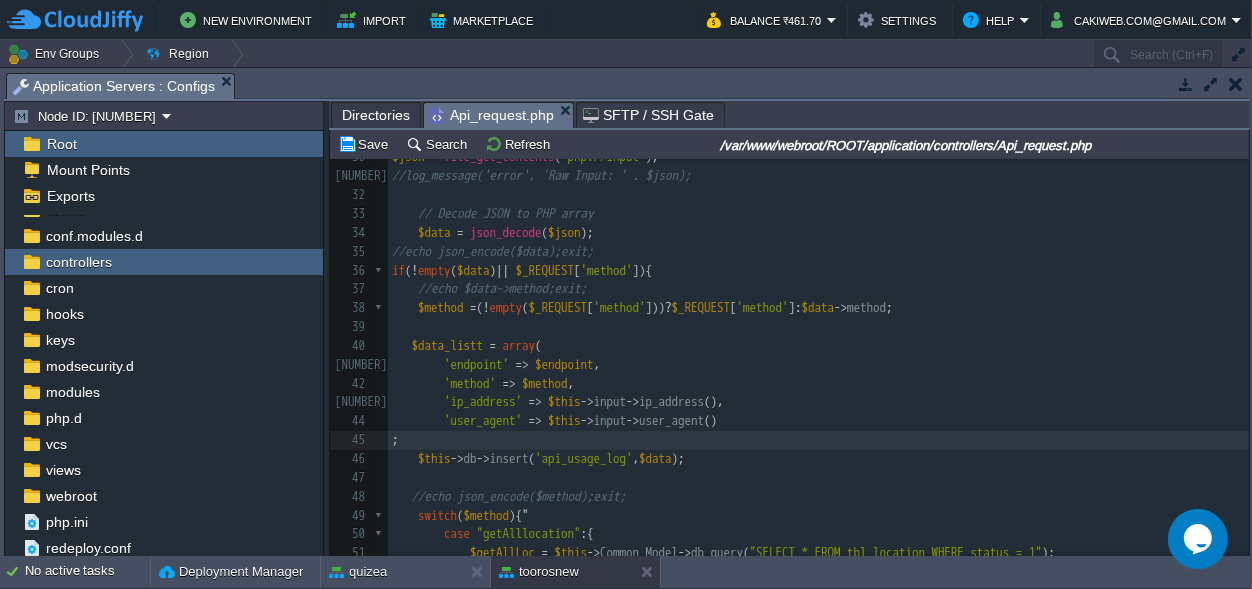type on ")" 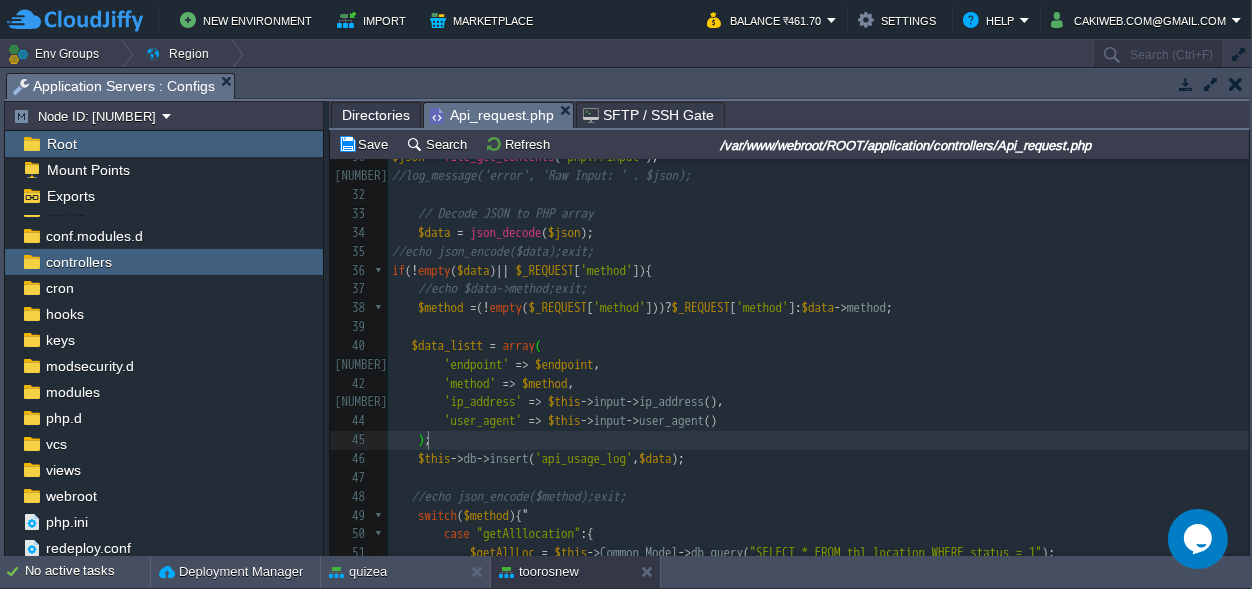scroll, scrollTop: 0, scrollLeft: 7, axis: horizontal 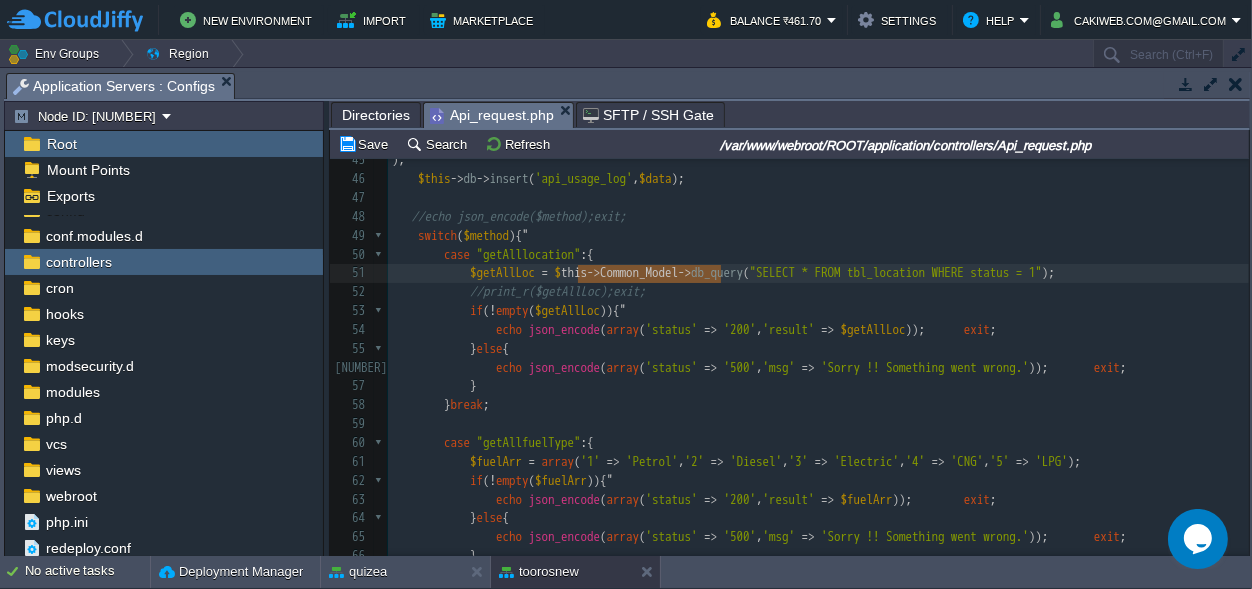 type on "$this->Common_Model->" 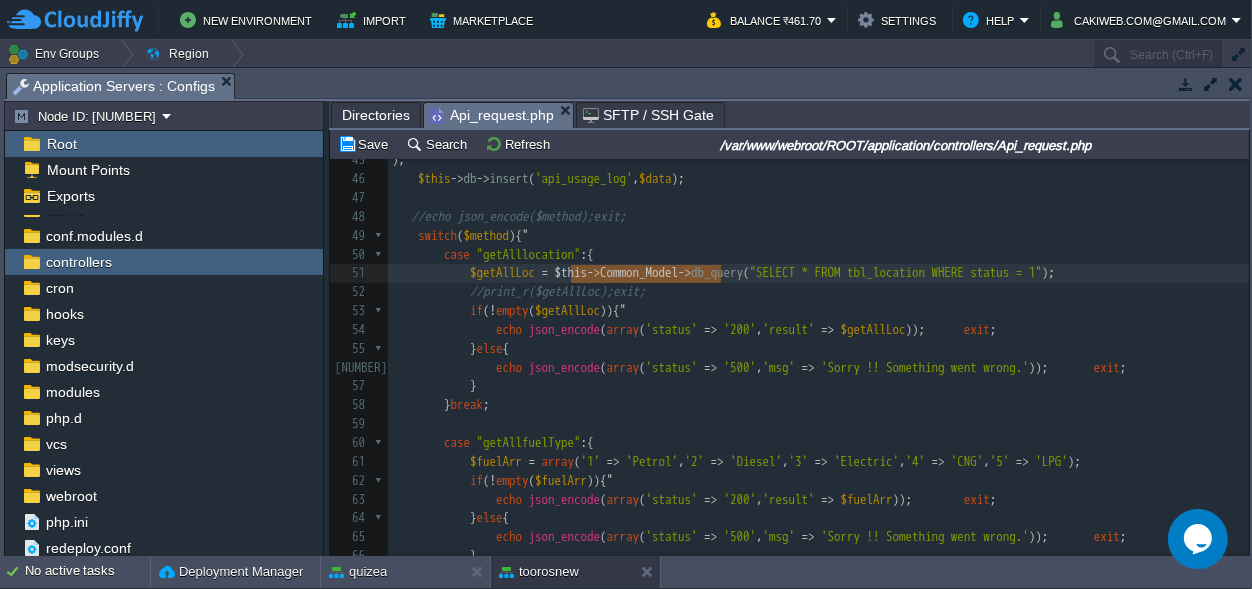 drag, startPoint x: 721, startPoint y: 272, endPoint x: 573, endPoint y: 278, distance: 148.12157 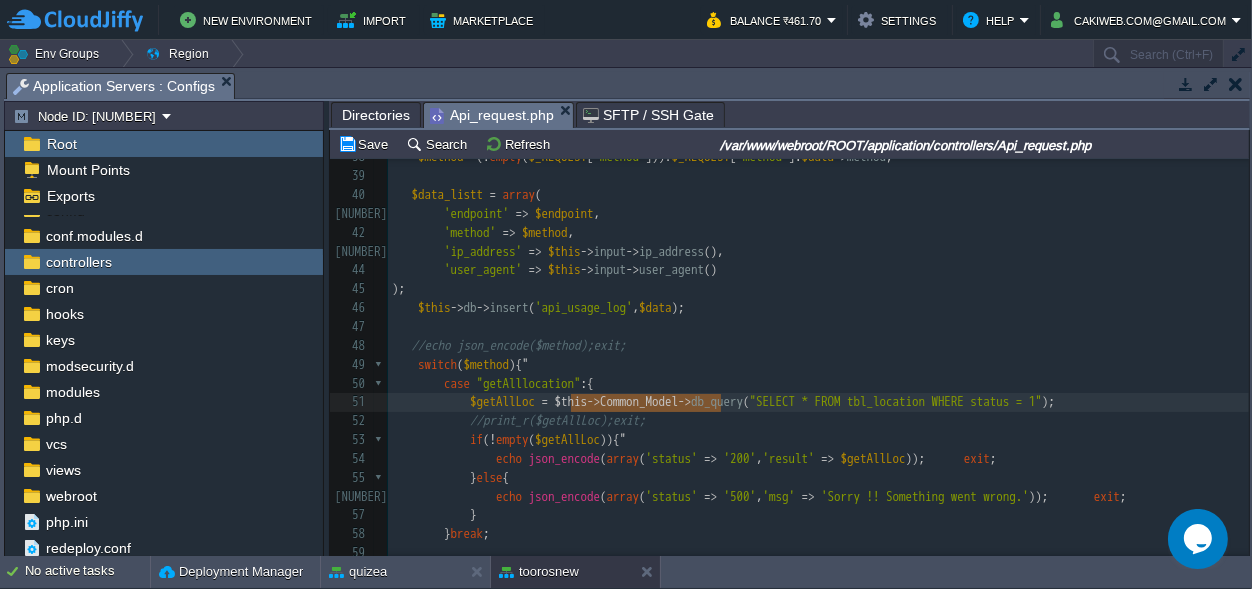 scroll, scrollTop: 655, scrollLeft: 0, axis: vertical 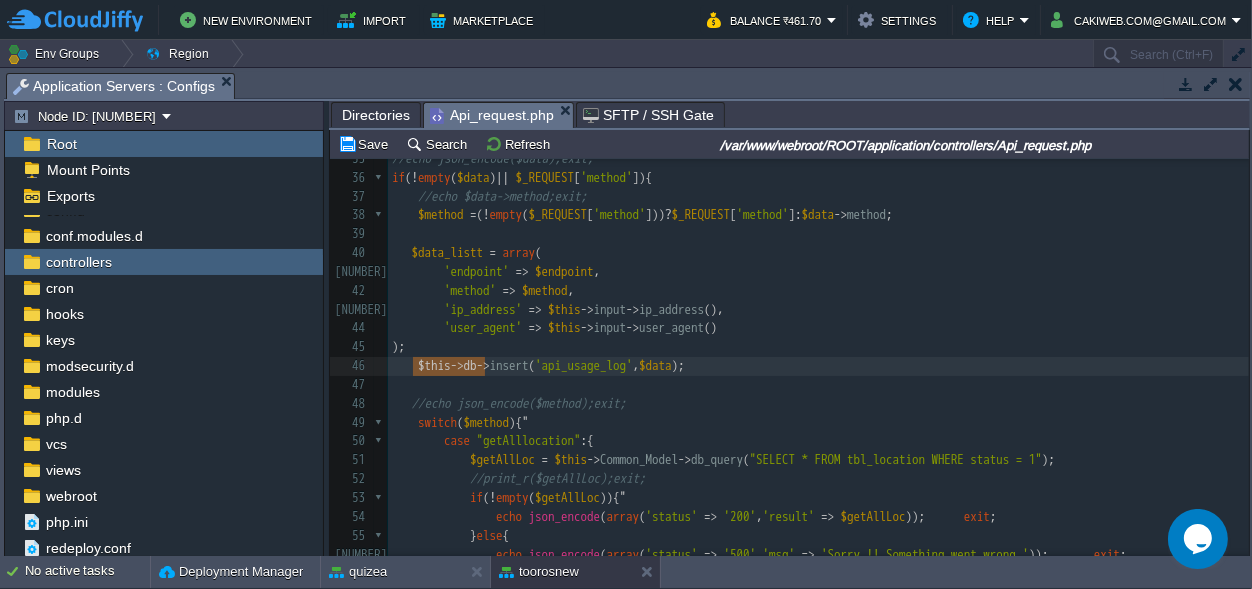type on "$this->db" 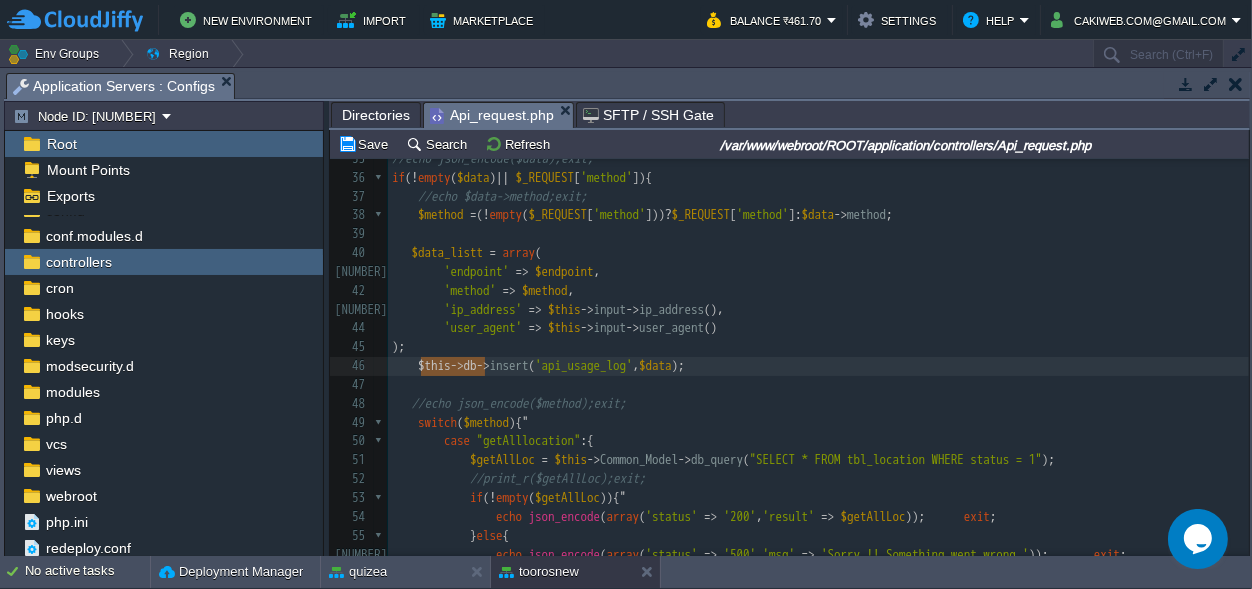 drag, startPoint x: 485, startPoint y: 365, endPoint x: 417, endPoint y: 370, distance: 68.18358 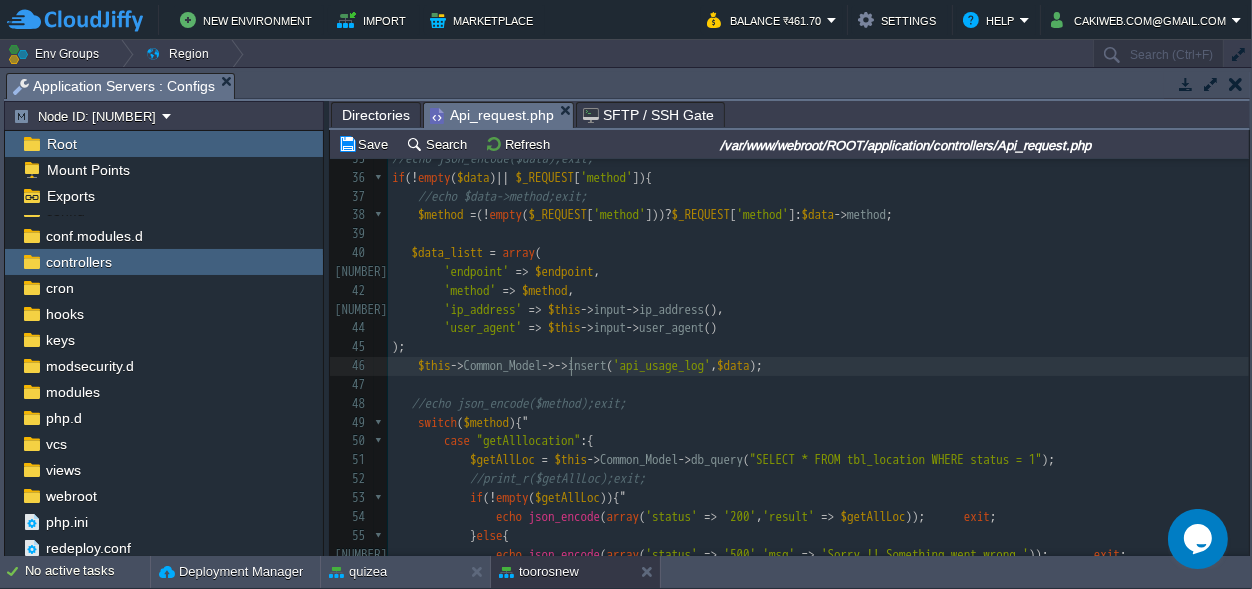 scroll, scrollTop: 0, scrollLeft: 0, axis: both 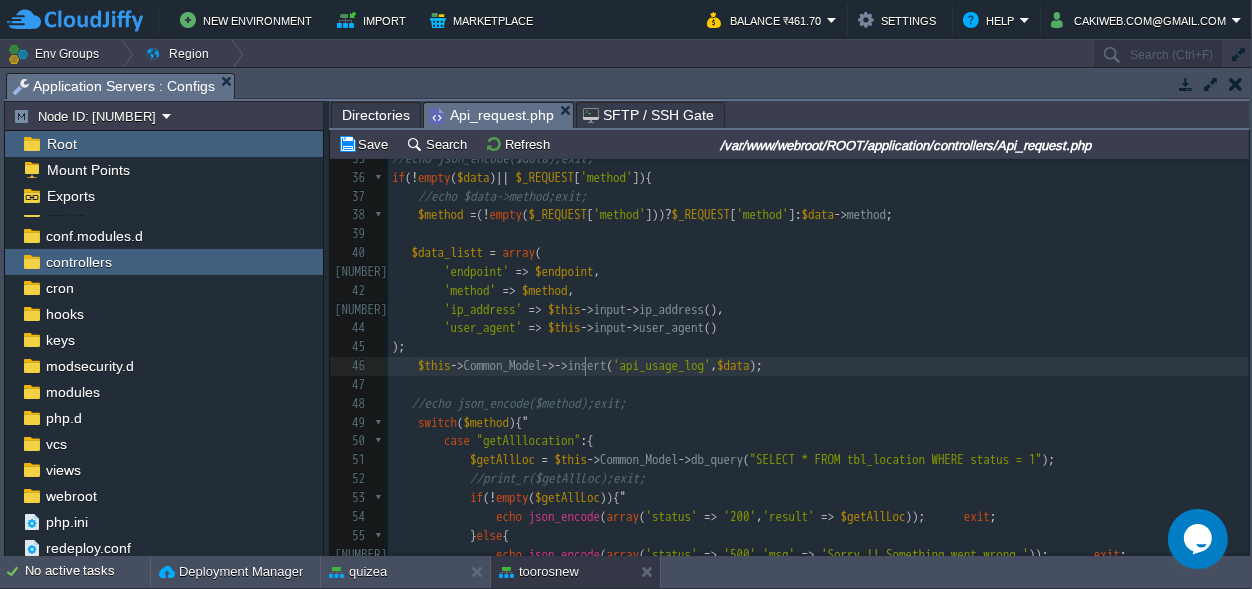 click on "->->" at bounding box center (555, 365) 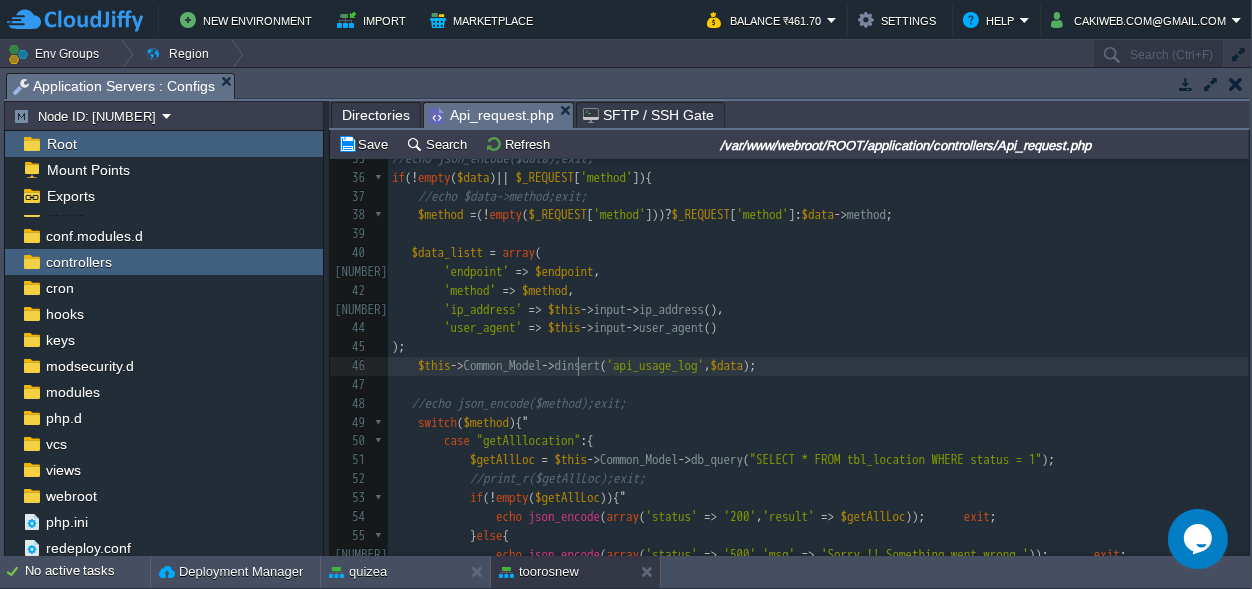 type on "db" 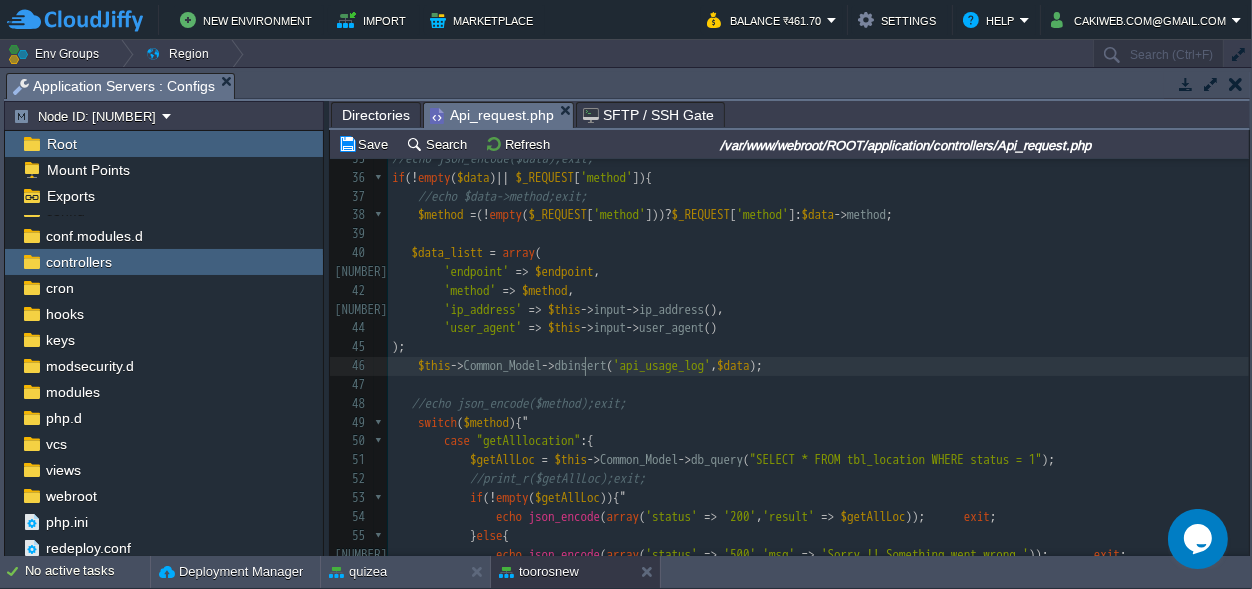 scroll, scrollTop: 0, scrollLeft: 13, axis: horizontal 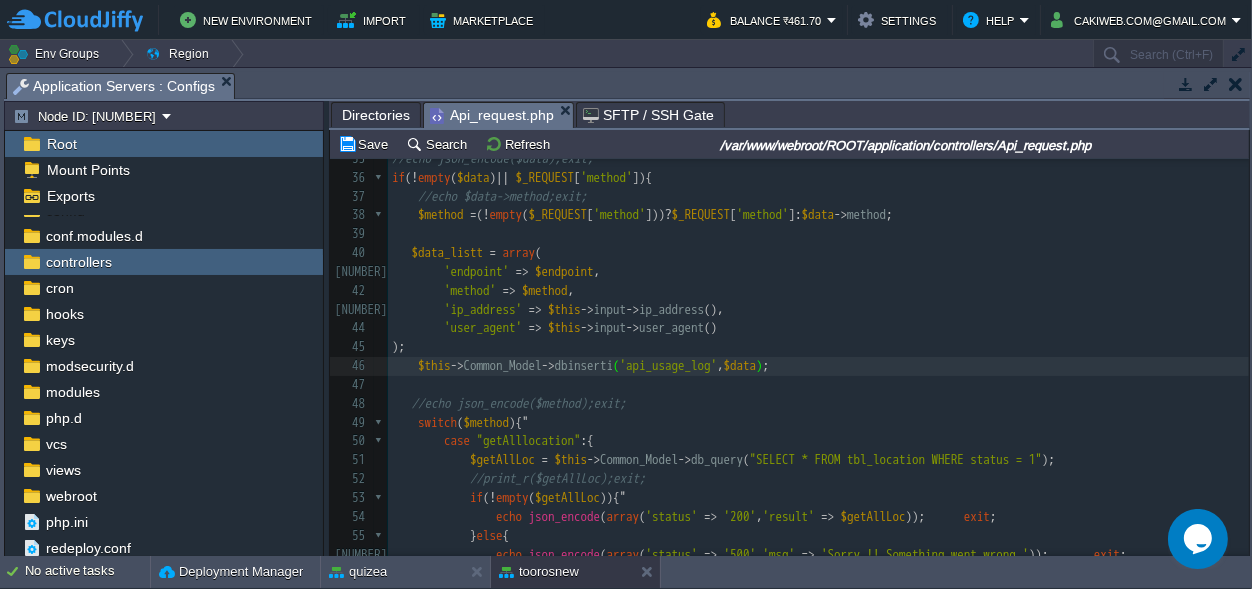 type on "id" 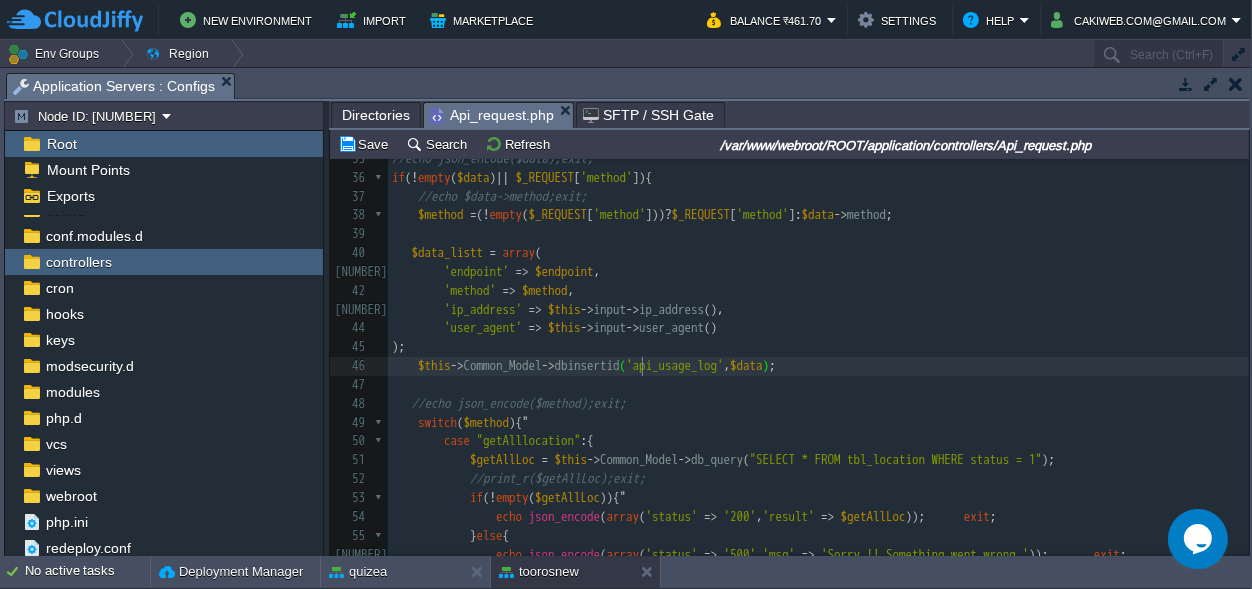 scroll, scrollTop: 0, scrollLeft: 14, axis: horizontal 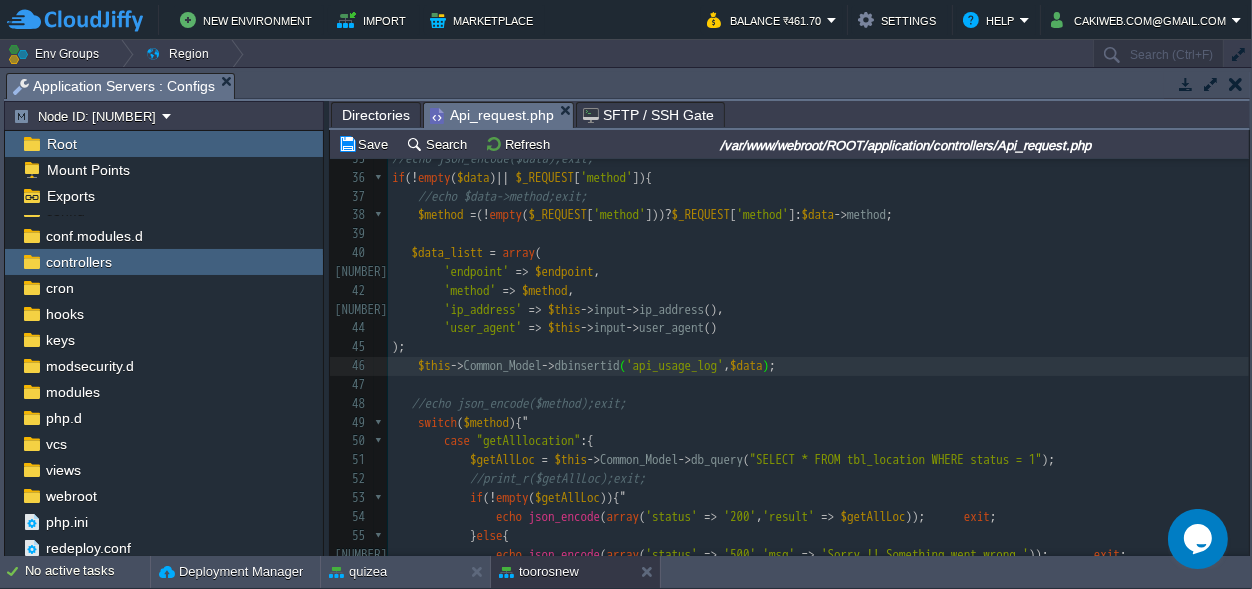 click on "​" at bounding box center [818, 385] 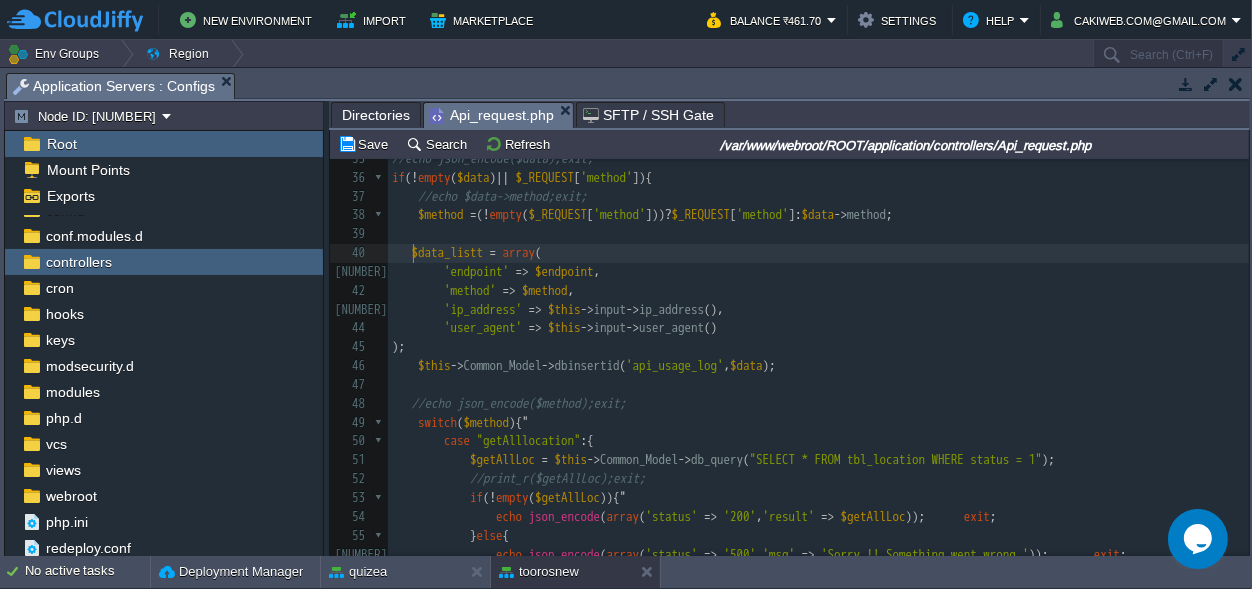 click at bounding box center (402, 252) 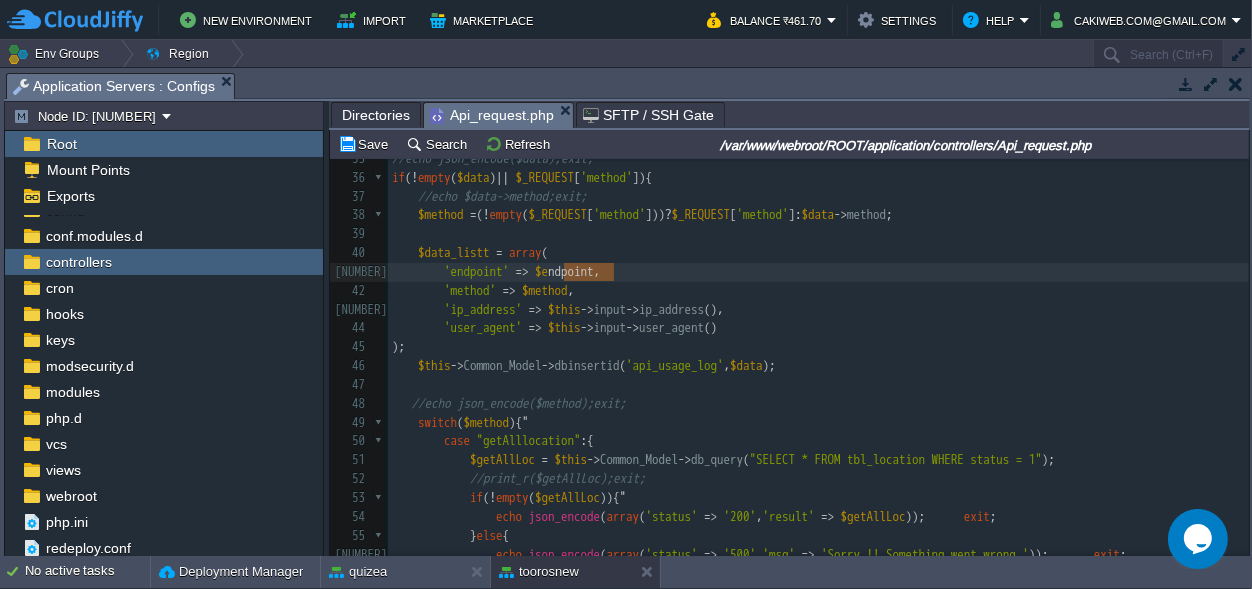 type on "$endpoint" 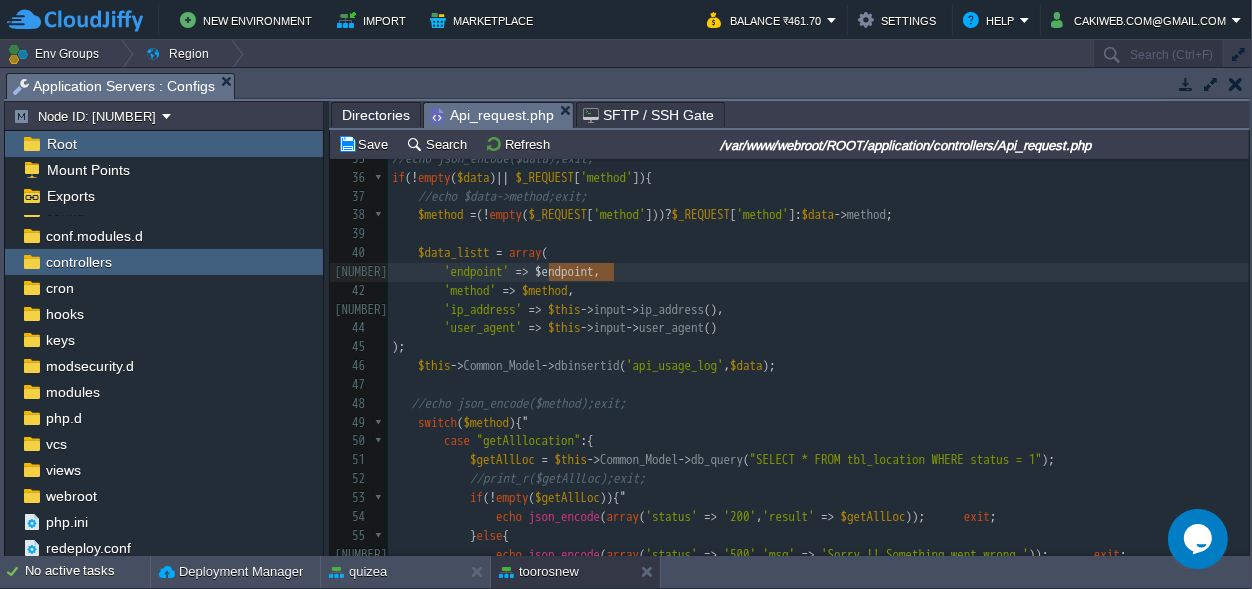 drag, startPoint x: 612, startPoint y: 270, endPoint x: 557, endPoint y: 268, distance: 55.03635 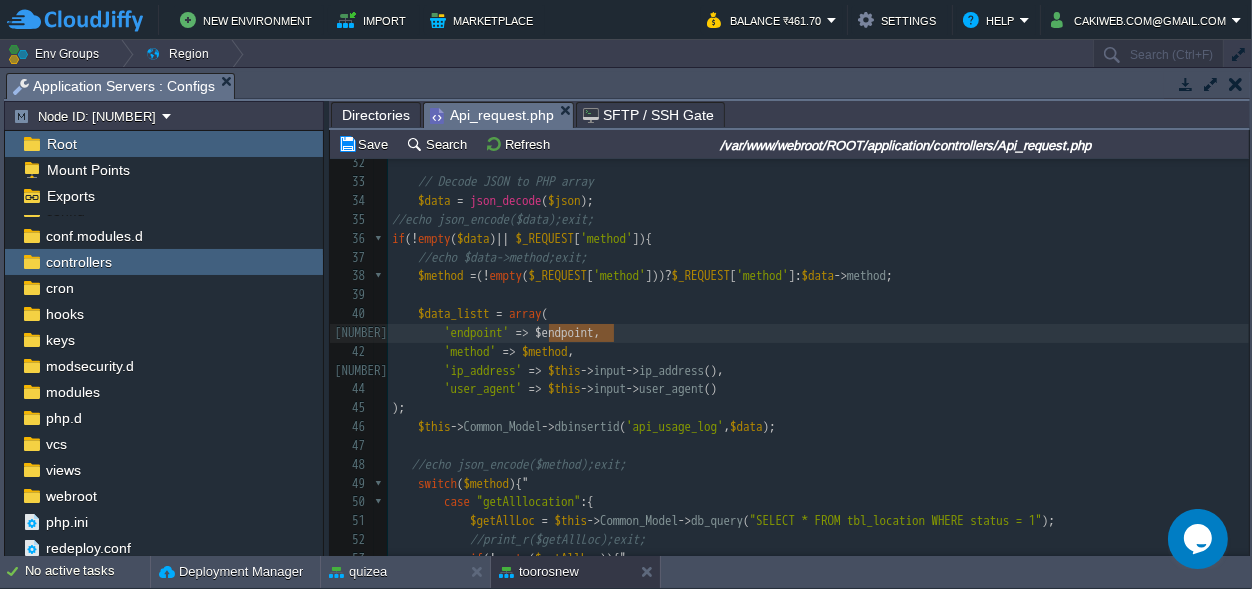scroll, scrollTop: 561, scrollLeft: 0, axis: vertical 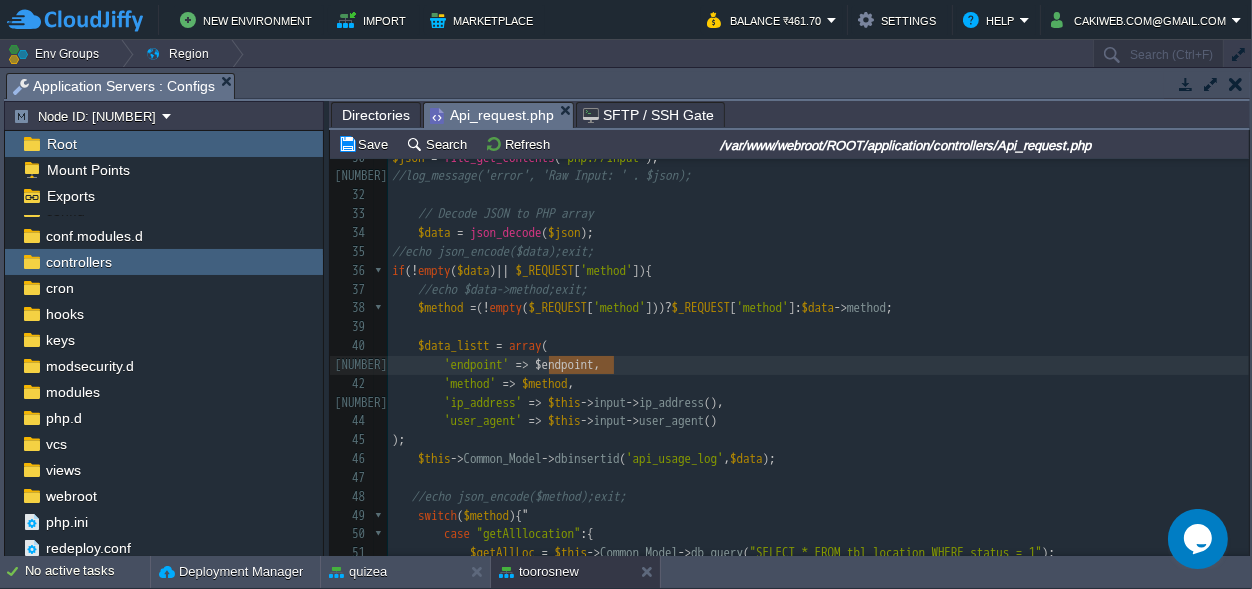 click at bounding box center (818, 327) 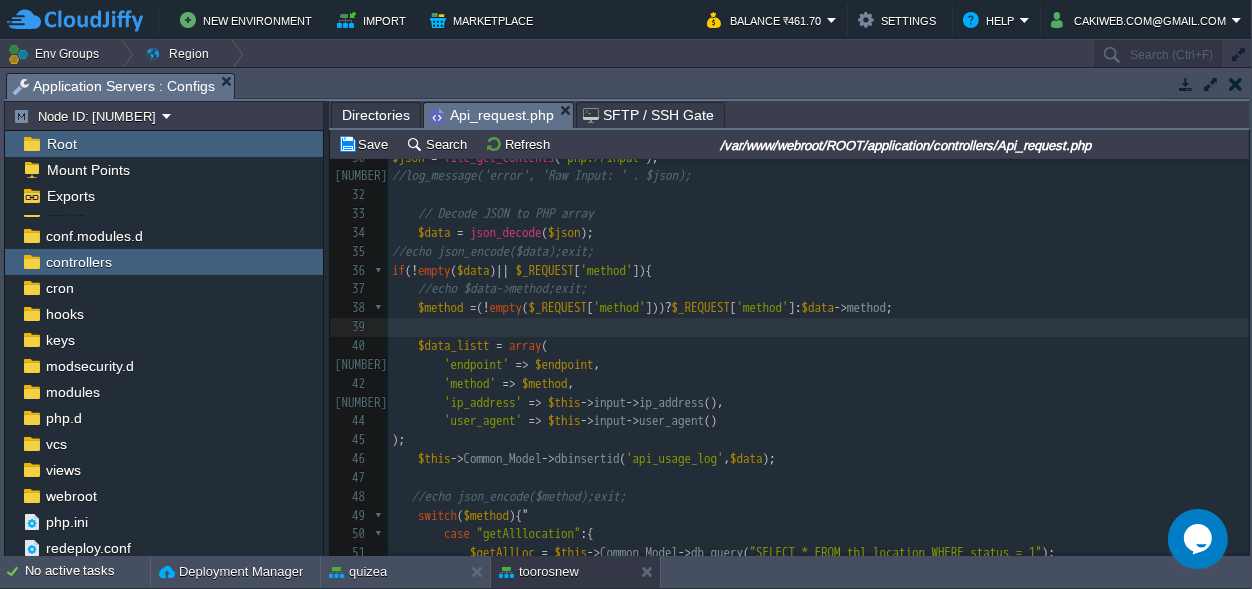 paste on ";" 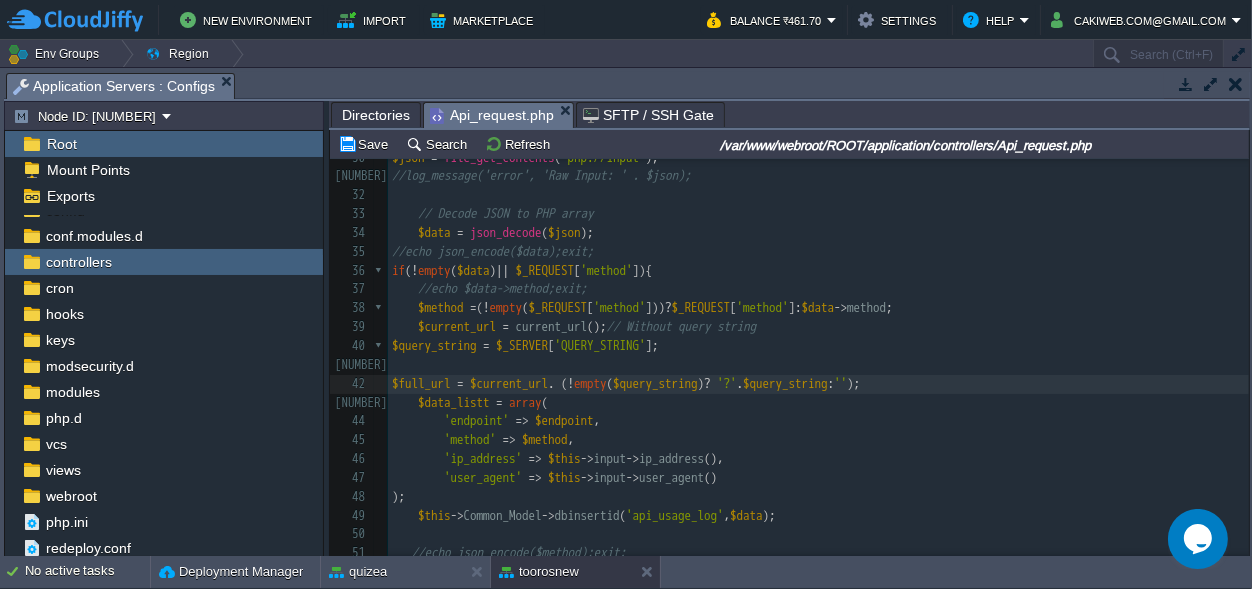 scroll, scrollTop: 0, scrollLeft: 264, axis: horizontal 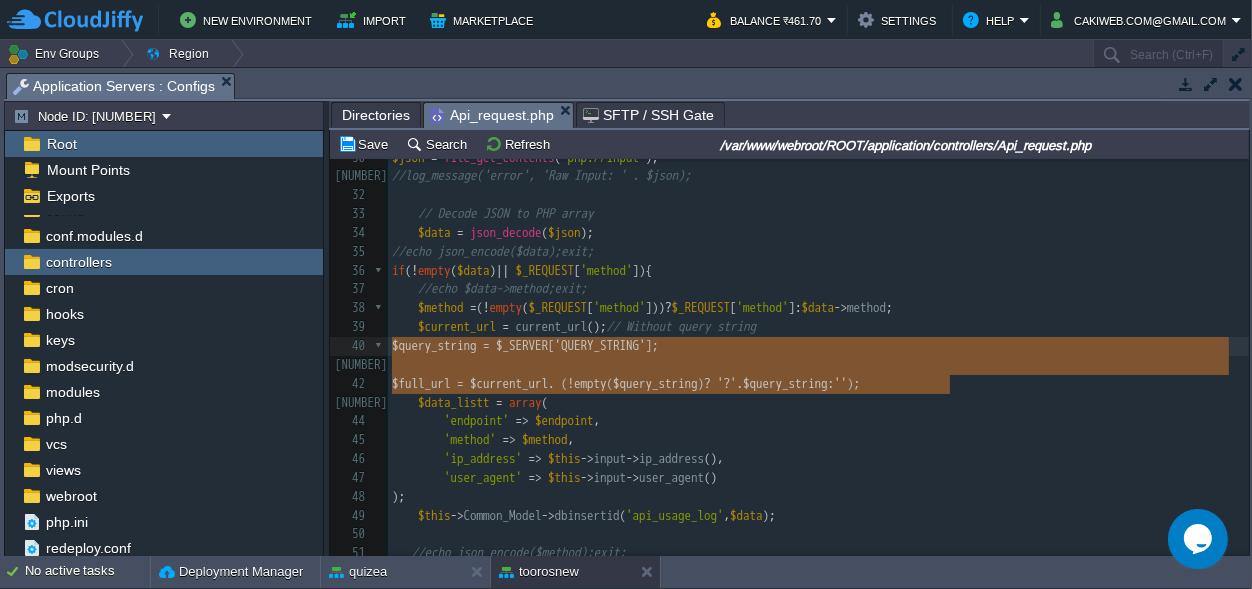 drag, startPoint x: 979, startPoint y: 388, endPoint x: 391, endPoint y: 347, distance: 589.4277 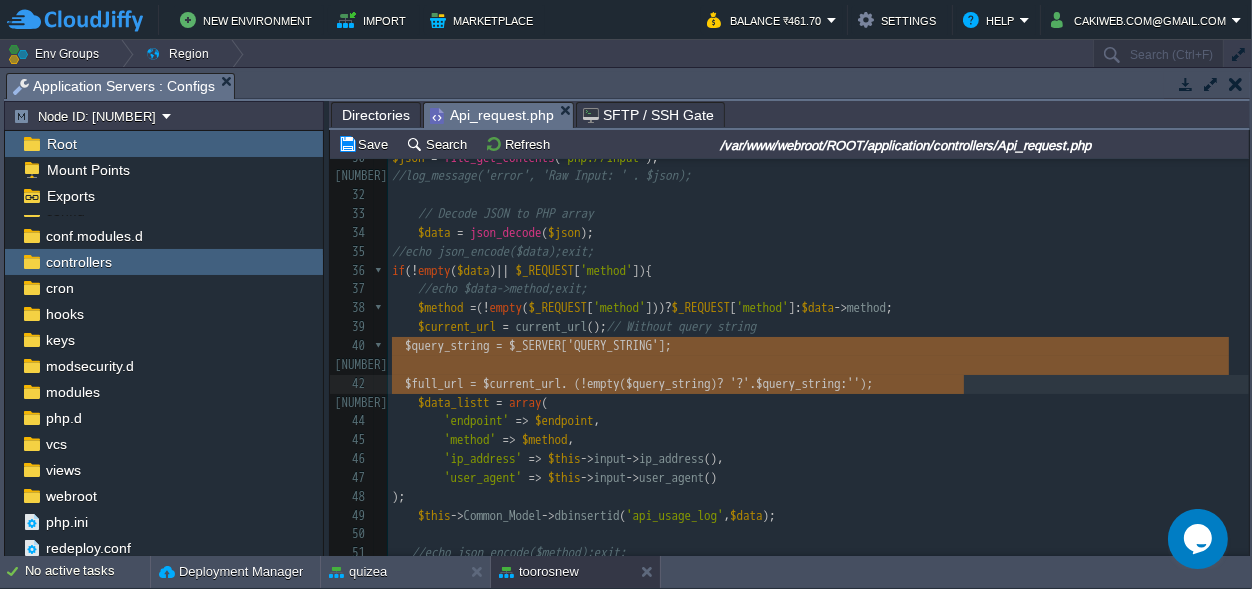 type on "$query_string = $_SERVER['QUERY_STRING'];
$full_url = $current_url . (!empty($query_string) ? '?' . $query_string : '');" 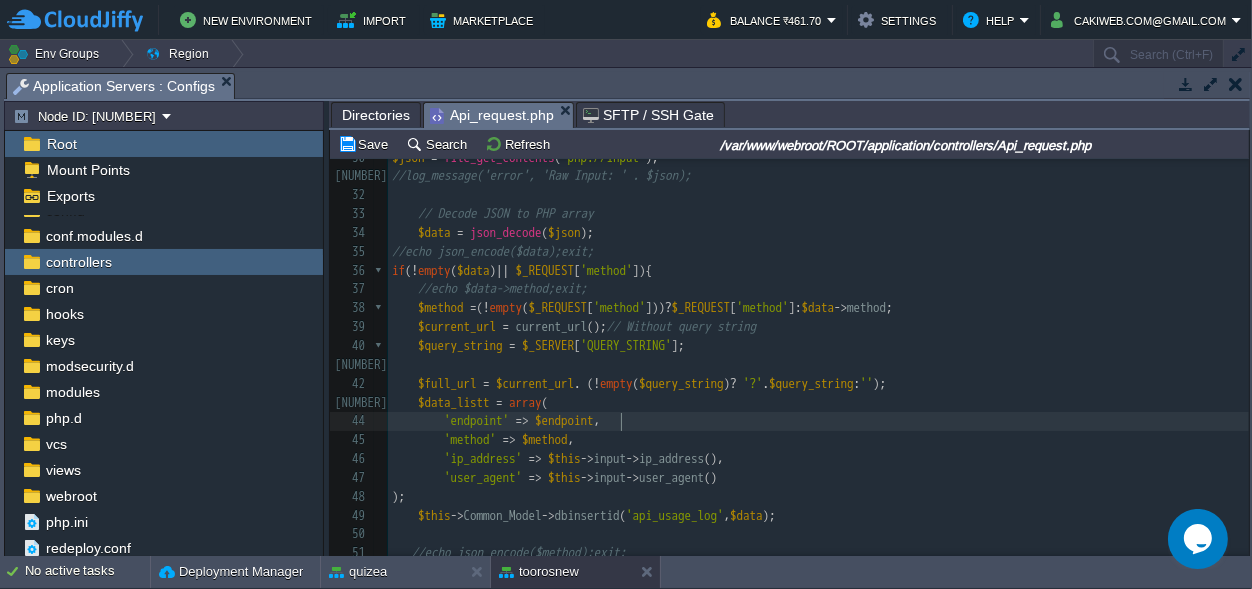 click on "'endpoint'   =>   $endpoint ," at bounding box center [818, 421] 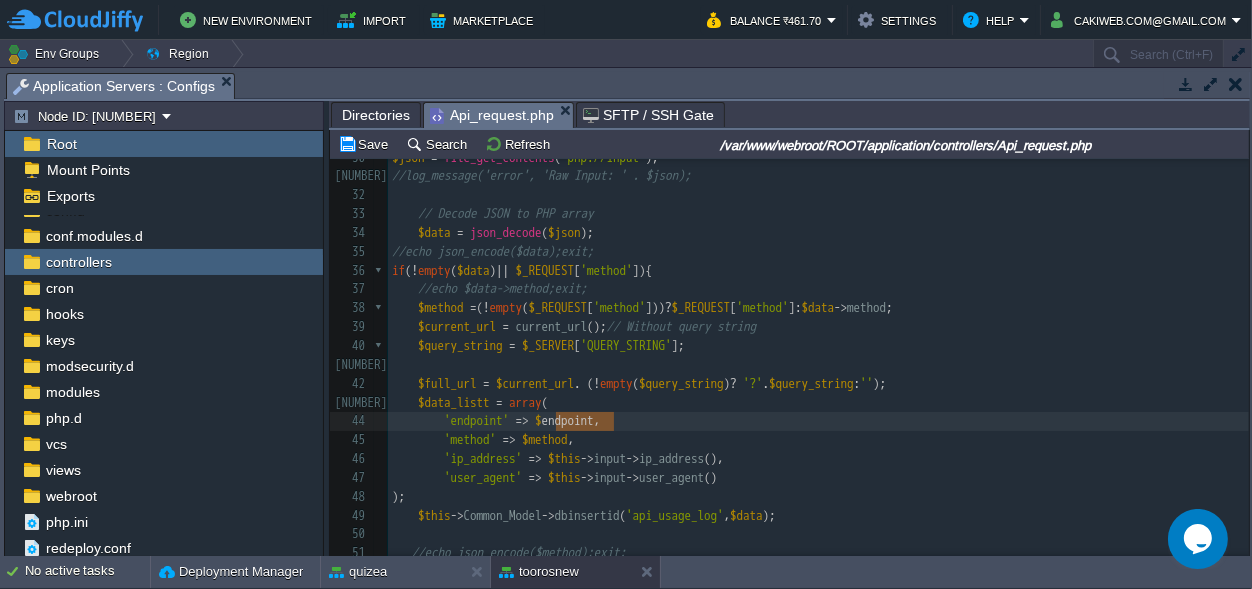 type on "$endpoint" 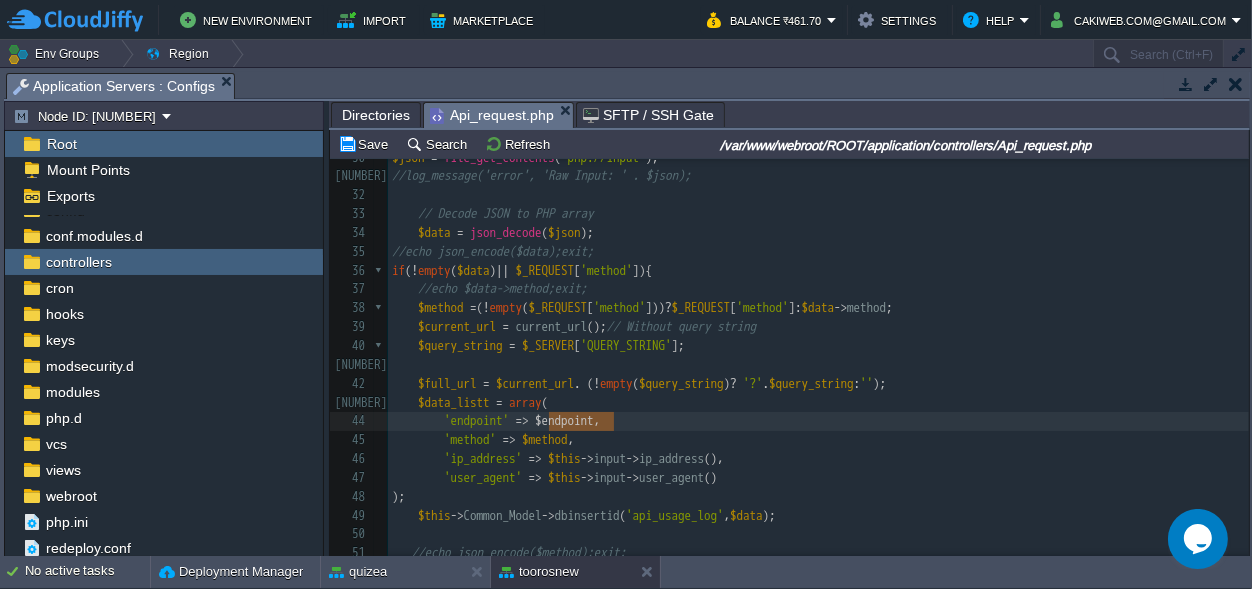 drag, startPoint x: 611, startPoint y: 418, endPoint x: 550, endPoint y: 418, distance: 61 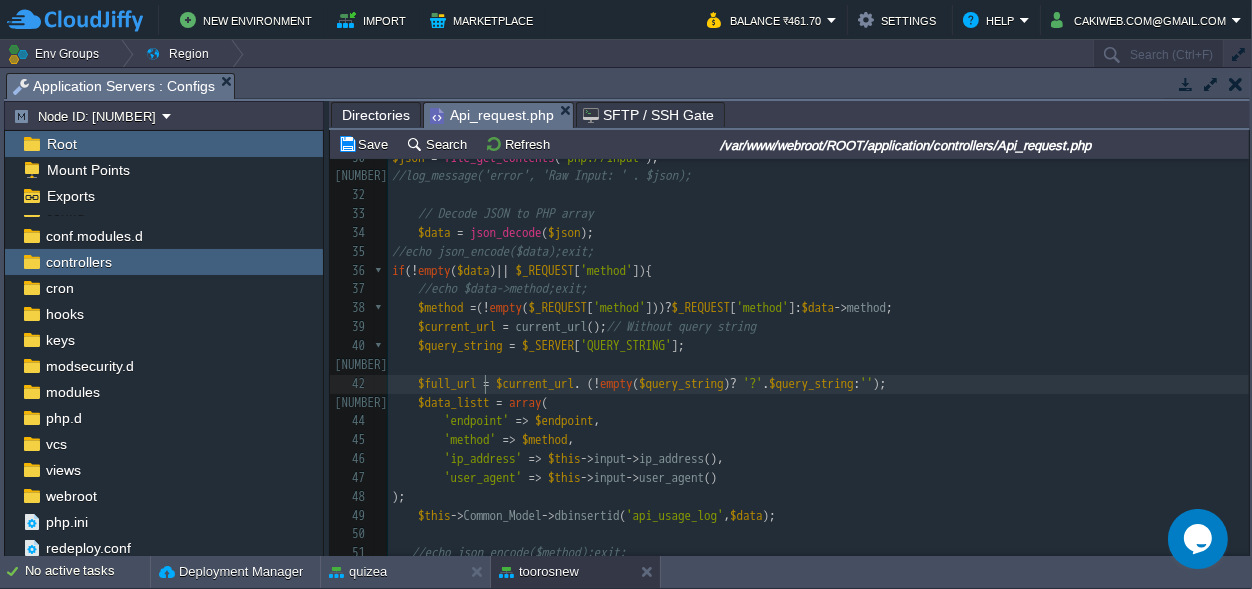 type on "$full_url" 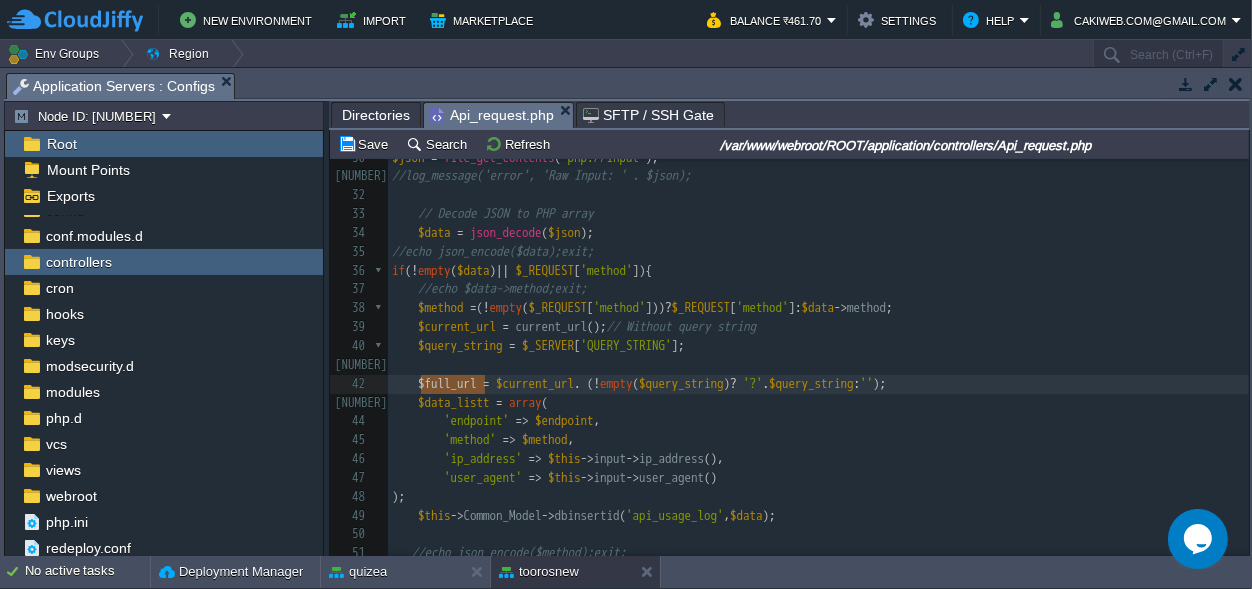 paste 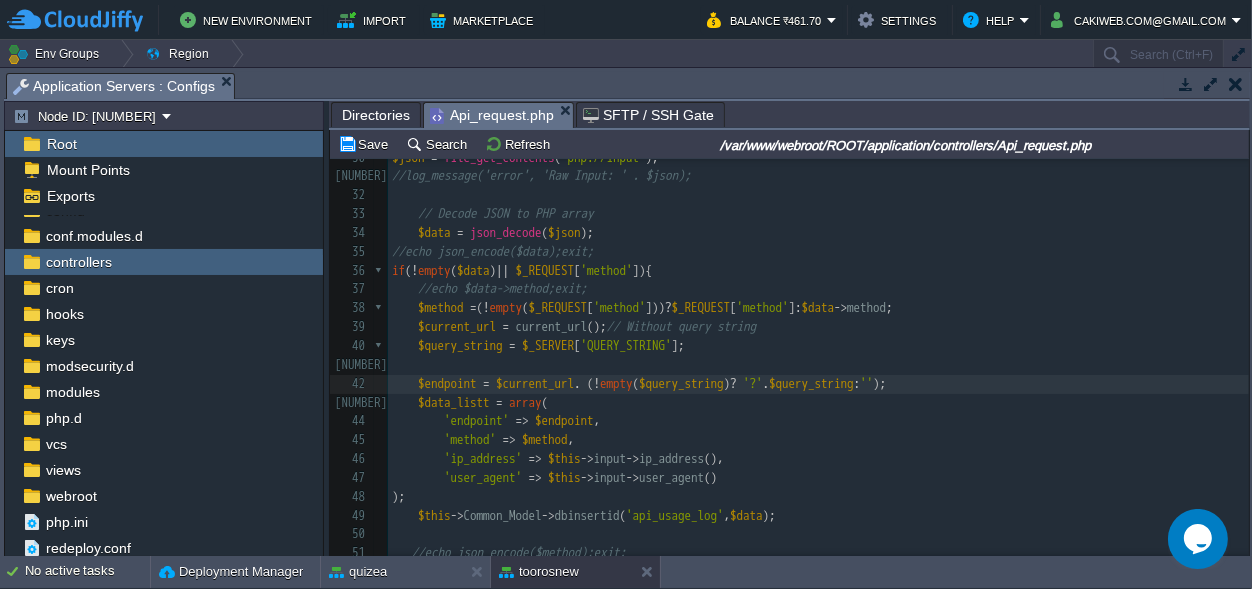 scroll, scrollTop: 0, scrollLeft: 0, axis: both 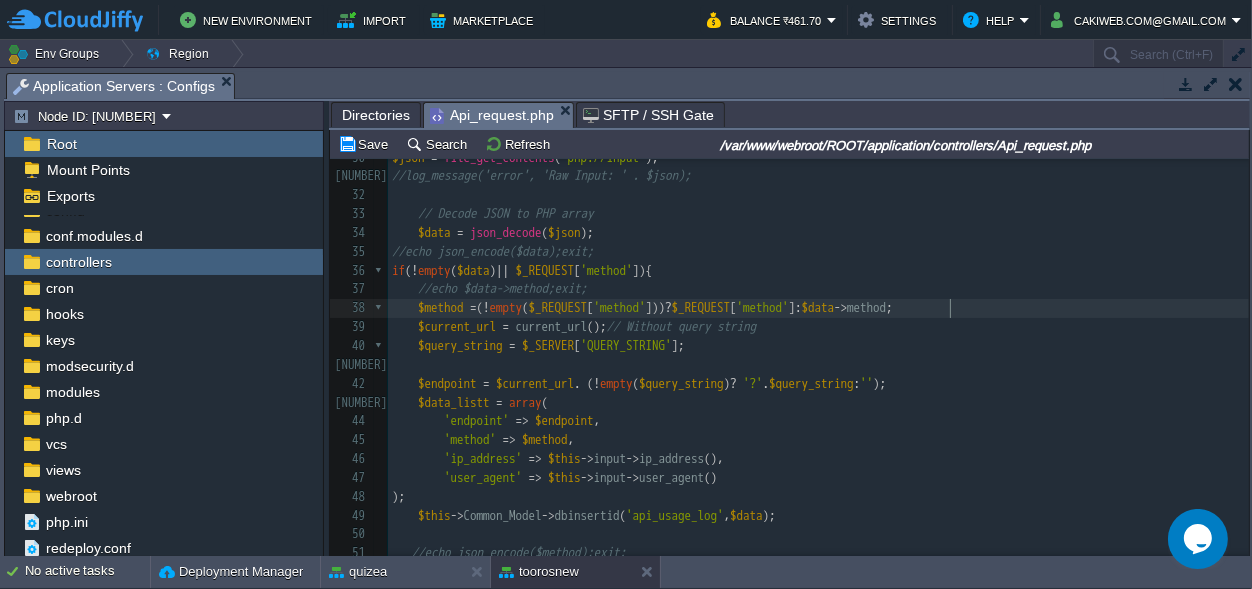 click on "$method   =  ( ! empty ( $_REQUEST [ 'method' ])) ? $_REQUEST [ 'method' ]: $data -> method ;" at bounding box center [818, 308] 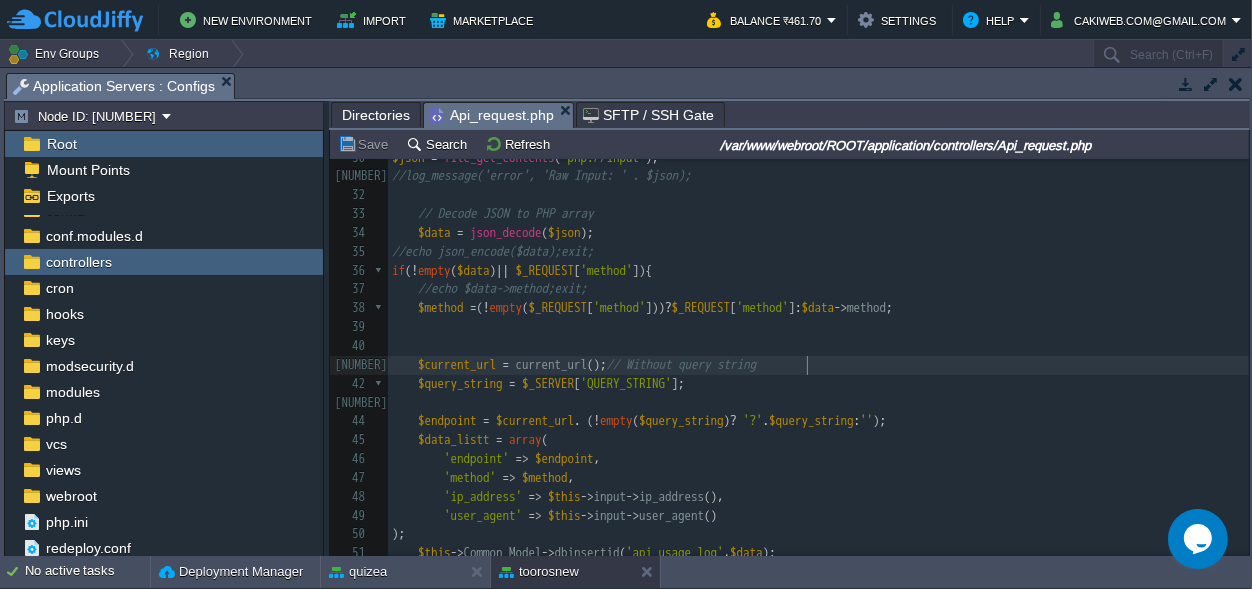 click on "// Without query string" at bounding box center (682, 364) 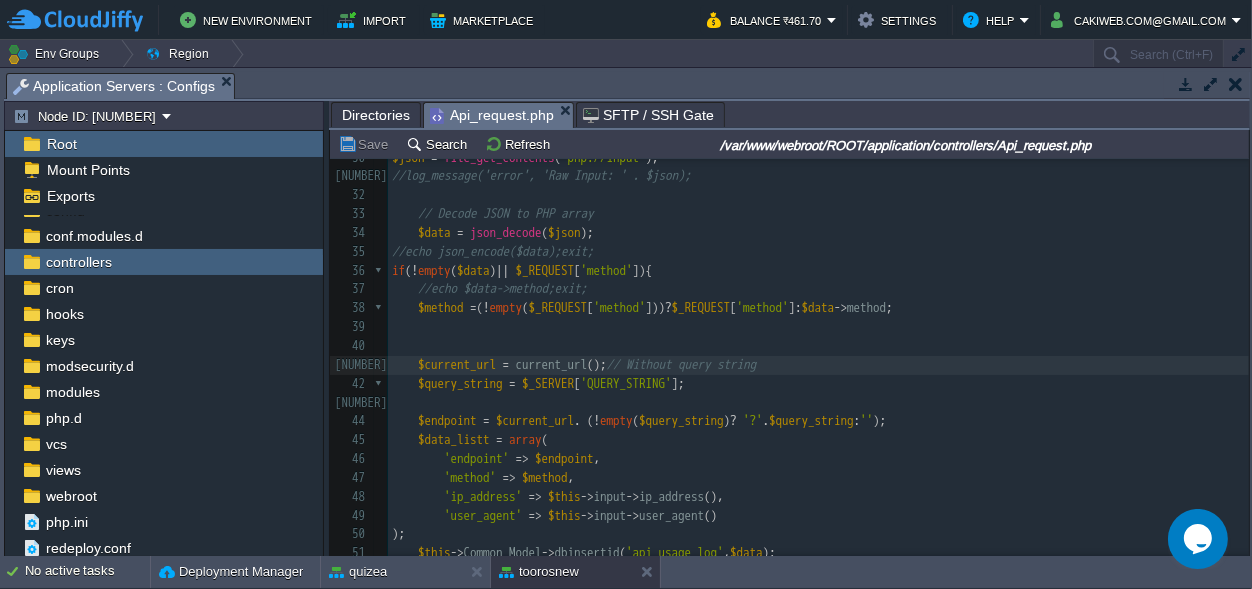 scroll, scrollTop: 654, scrollLeft: 0, axis: vertical 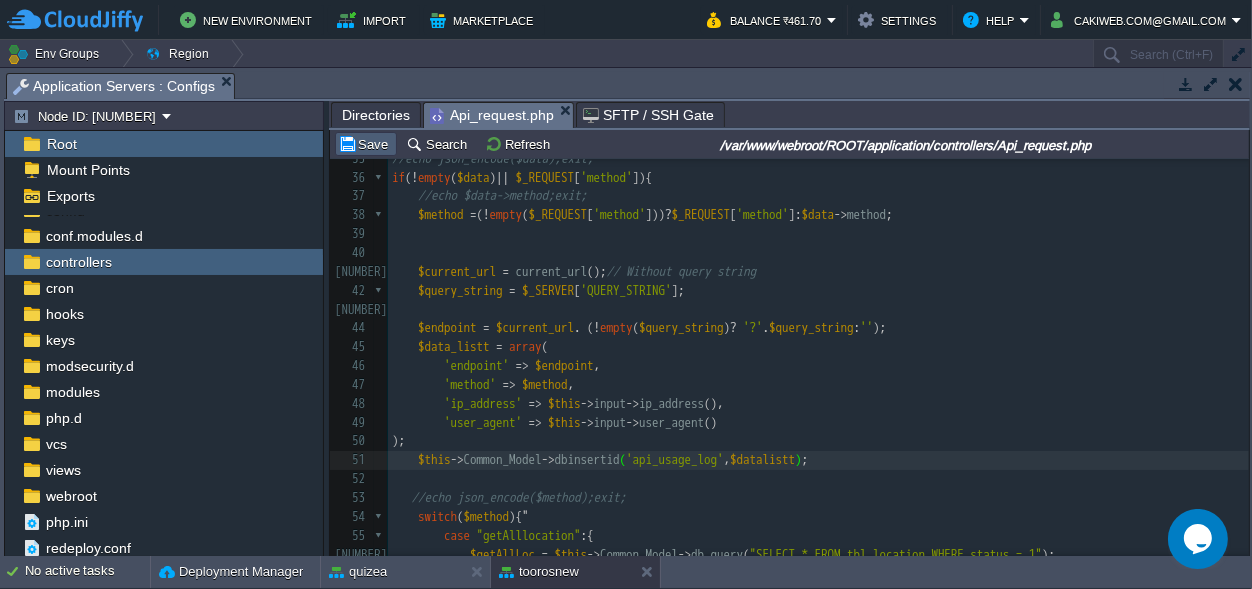 type on "listt" 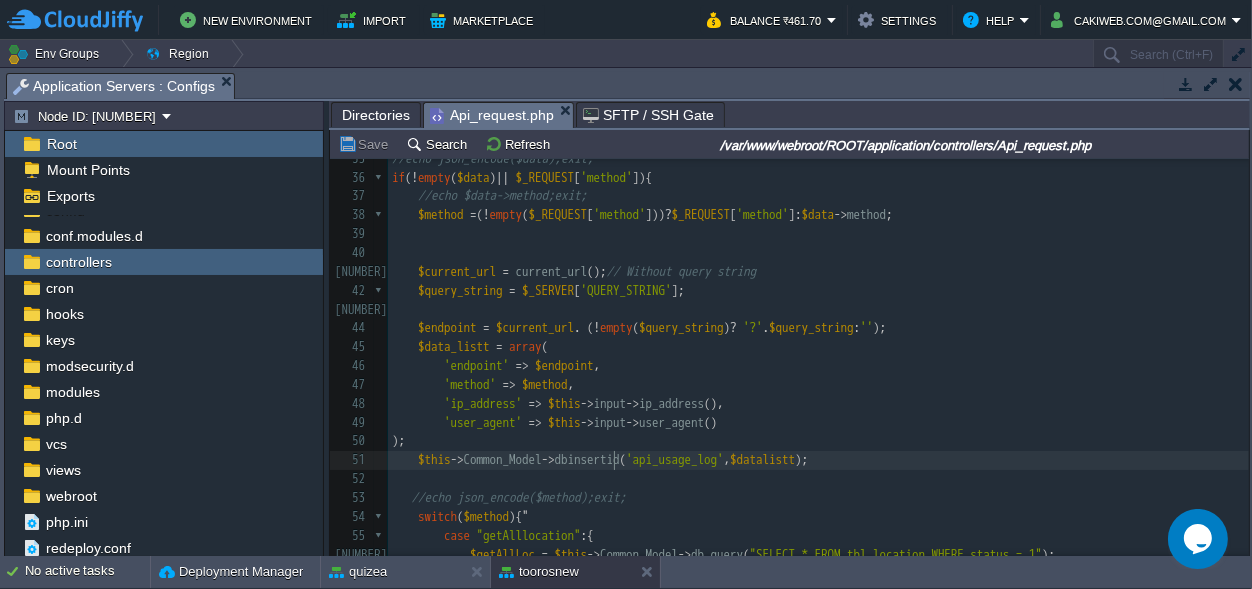 scroll, scrollTop: 0, scrollLeft: 0, axis: both 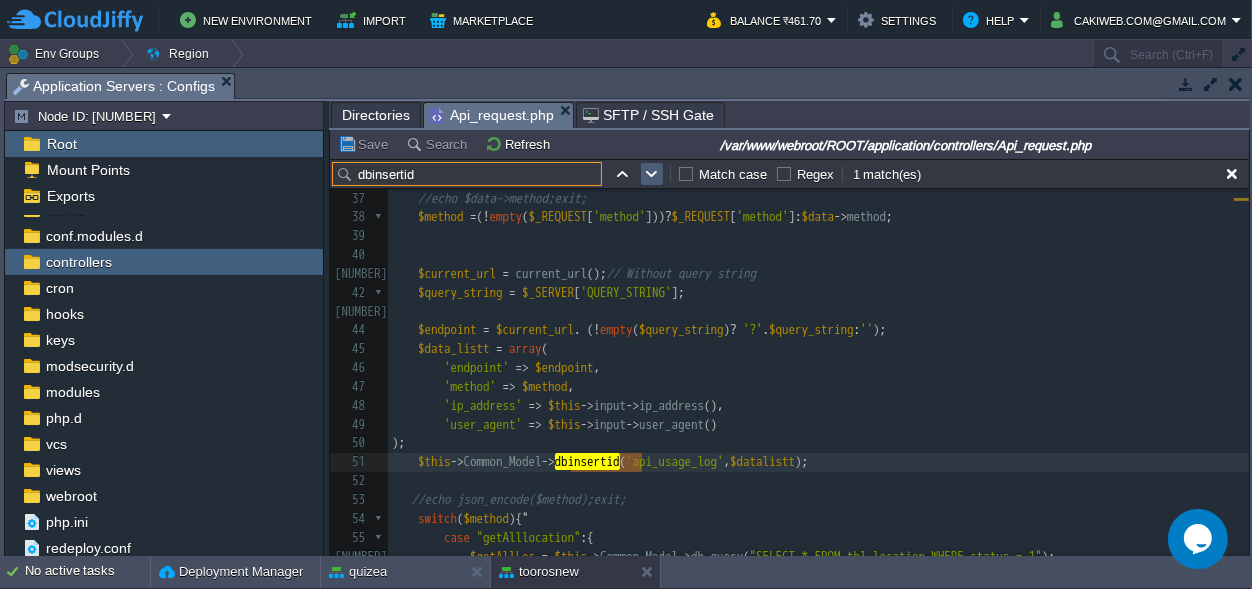 click at bounding box center (652, 174) 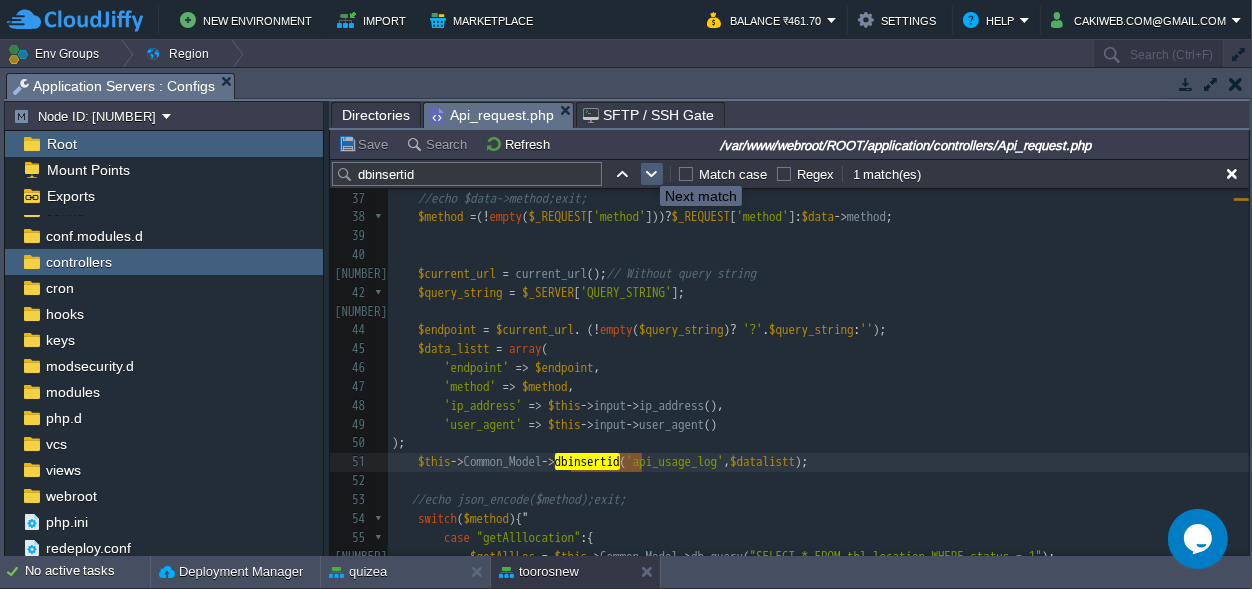 click at bounding box center (652, 174) 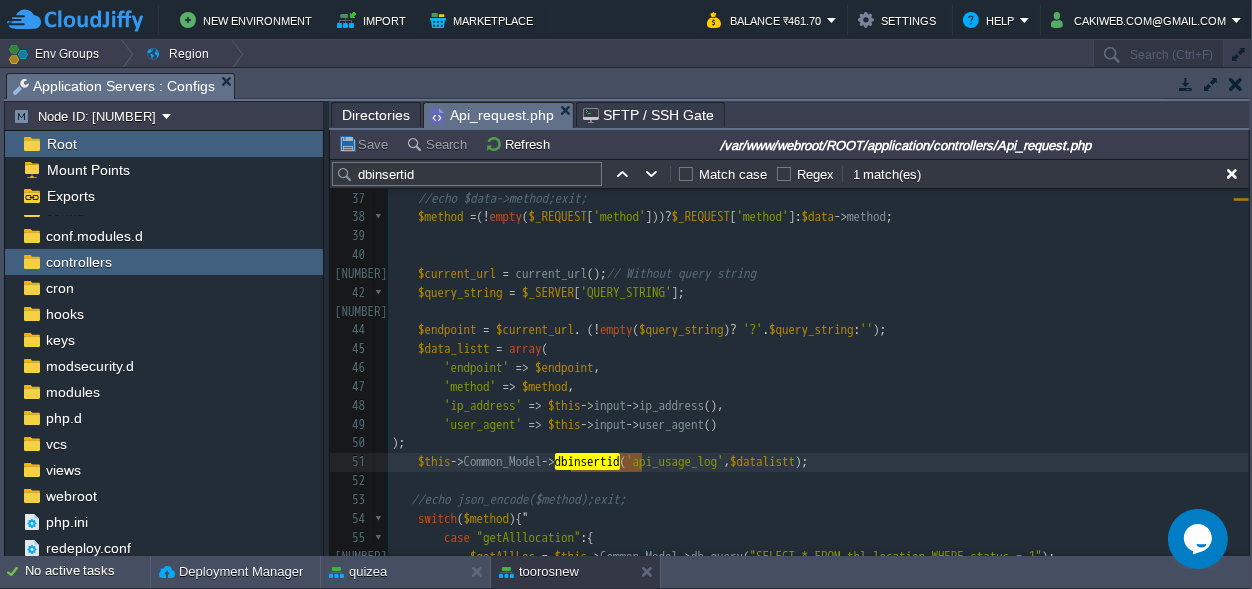 scroll, scrollTop: 855, scrollLeft: 0, axis: vertical 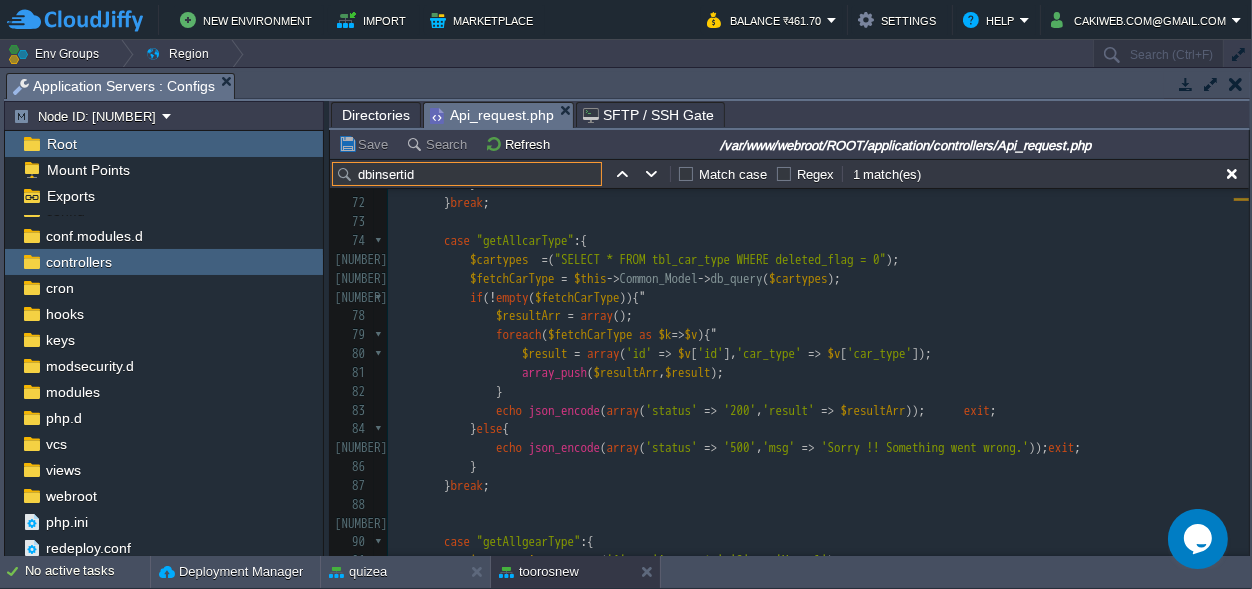 click on "dbinsertid" at bounding box center (467, 174) 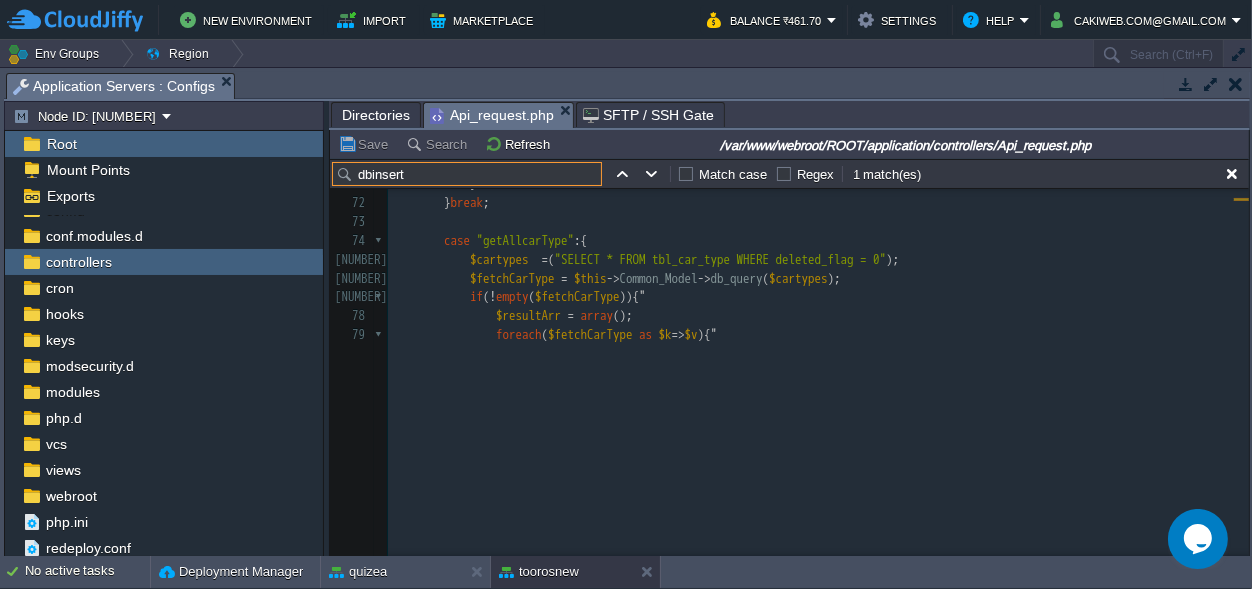 scroll, scrollTop: 889, scrollLeft: 0, axis: vertical 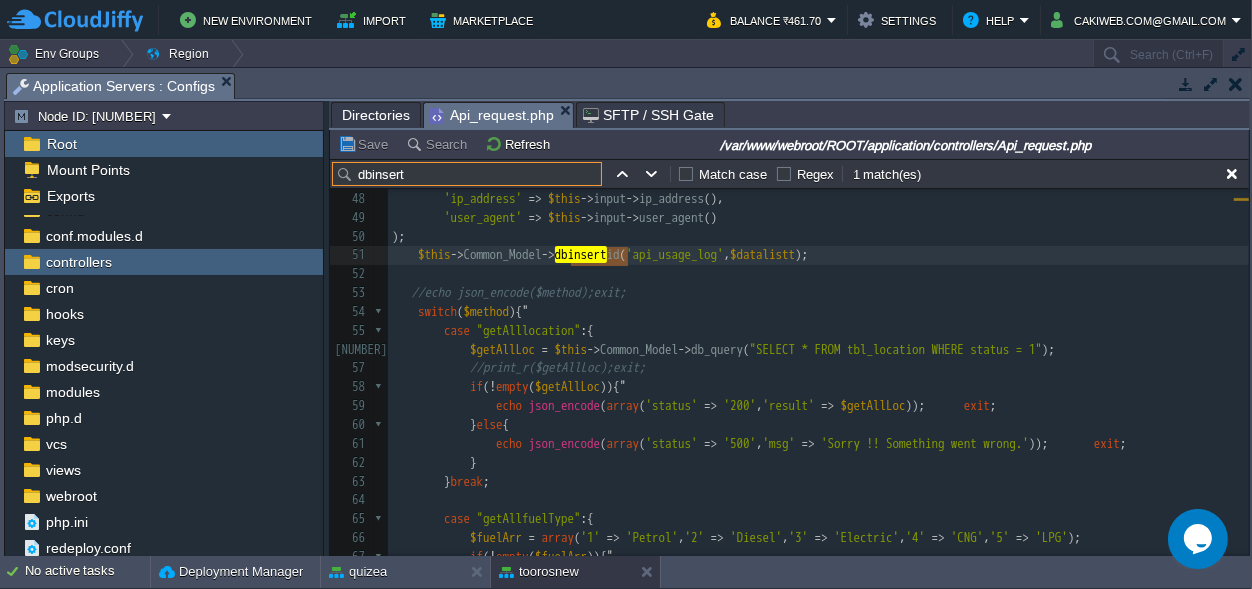 click on "dbinsert" at bounding box center (467, 174) 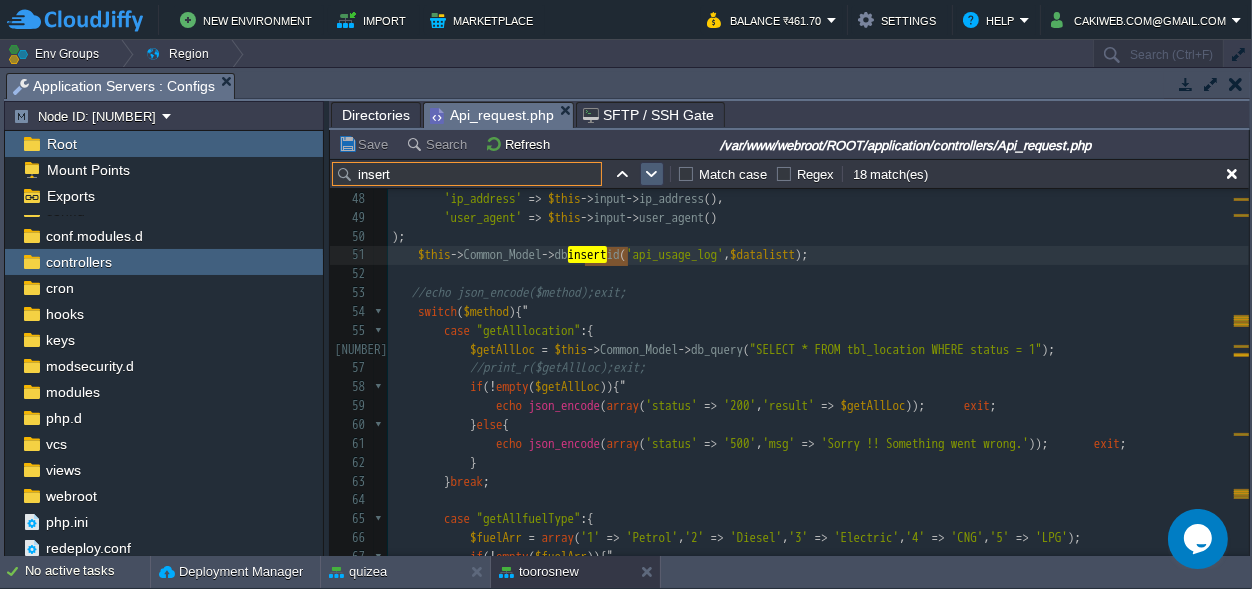 type on "insert" 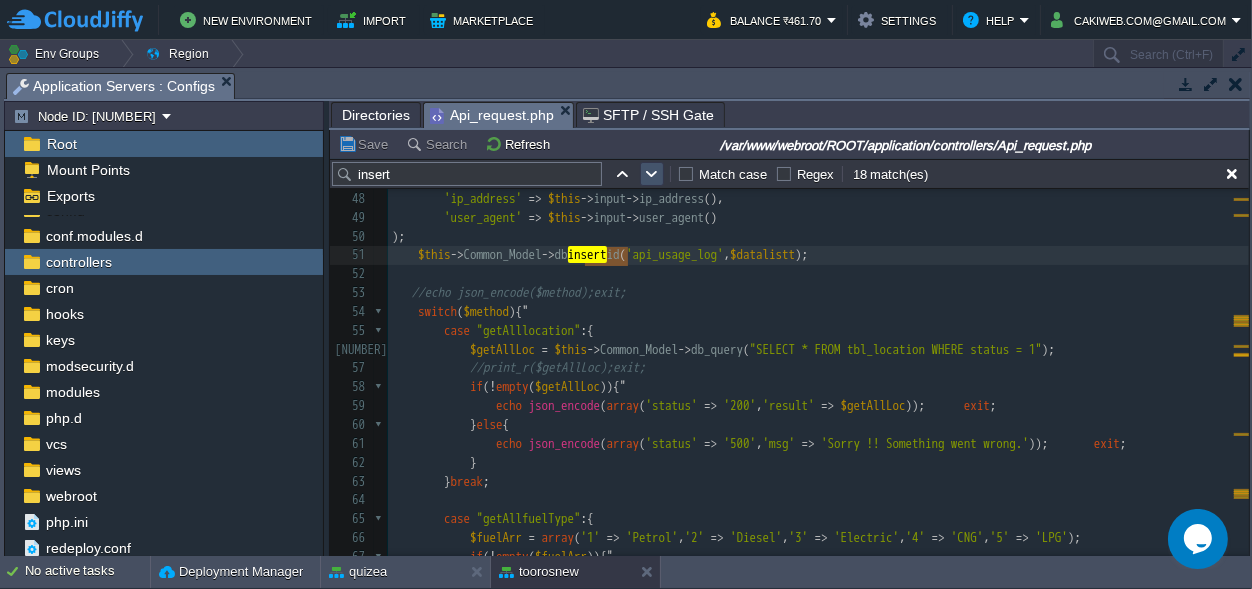 click at bounding box center [652, 174] 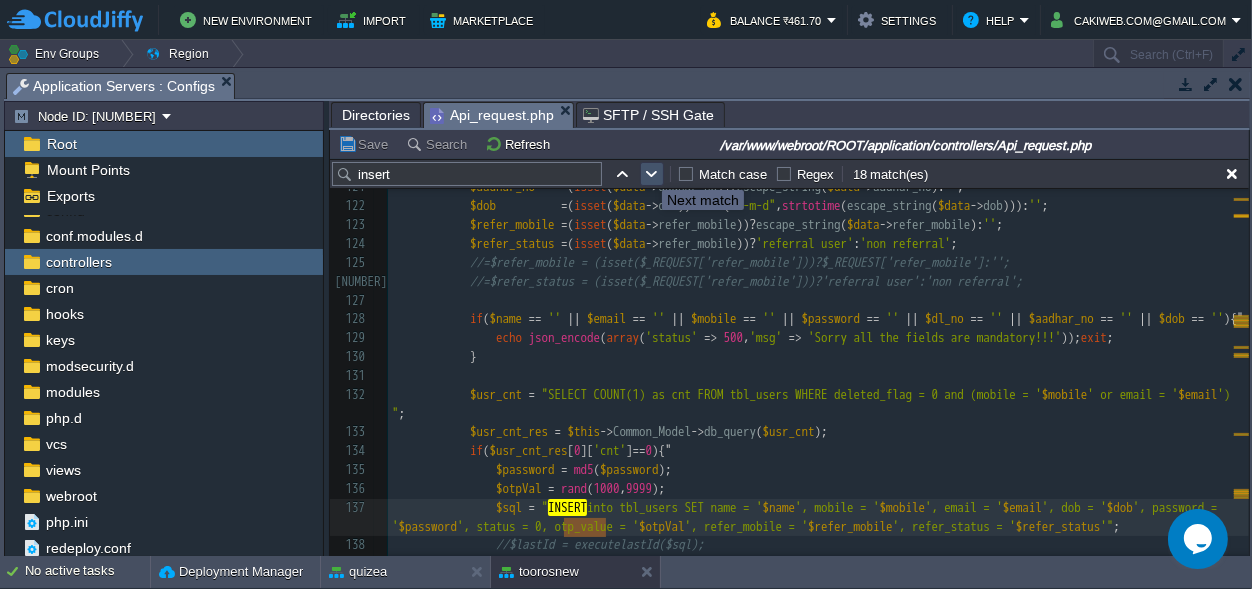 click at bounding box center [652, 174] 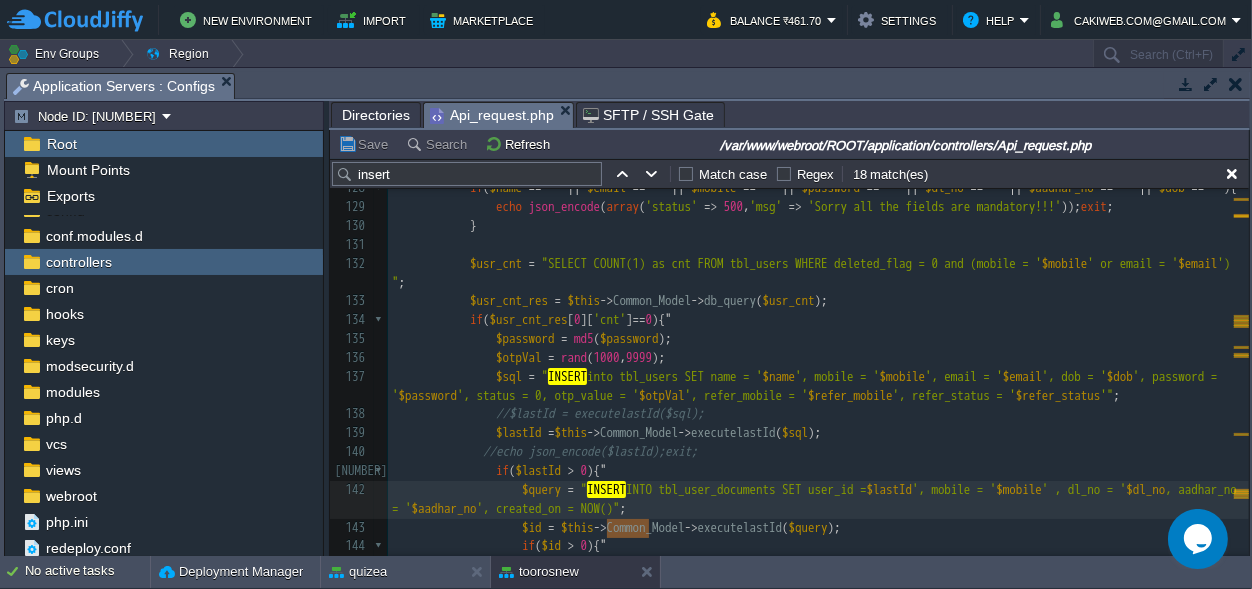 scroll, scrollTop: 2745, scrollLeft: 0, axis: vertical 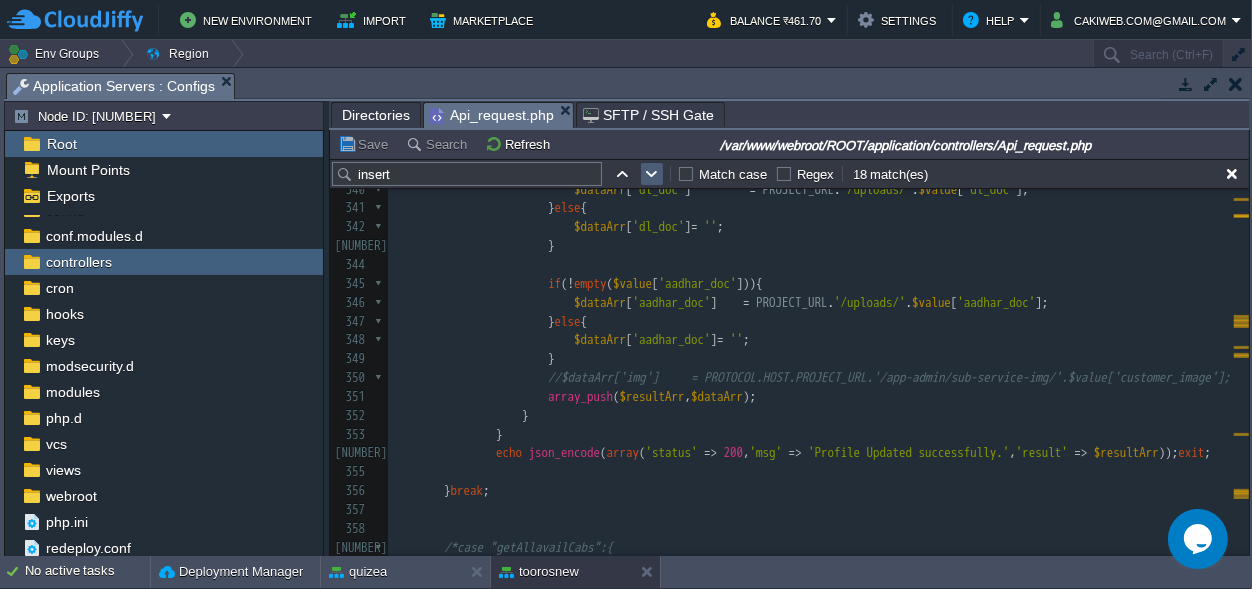 click at bounding box center (652, 174) 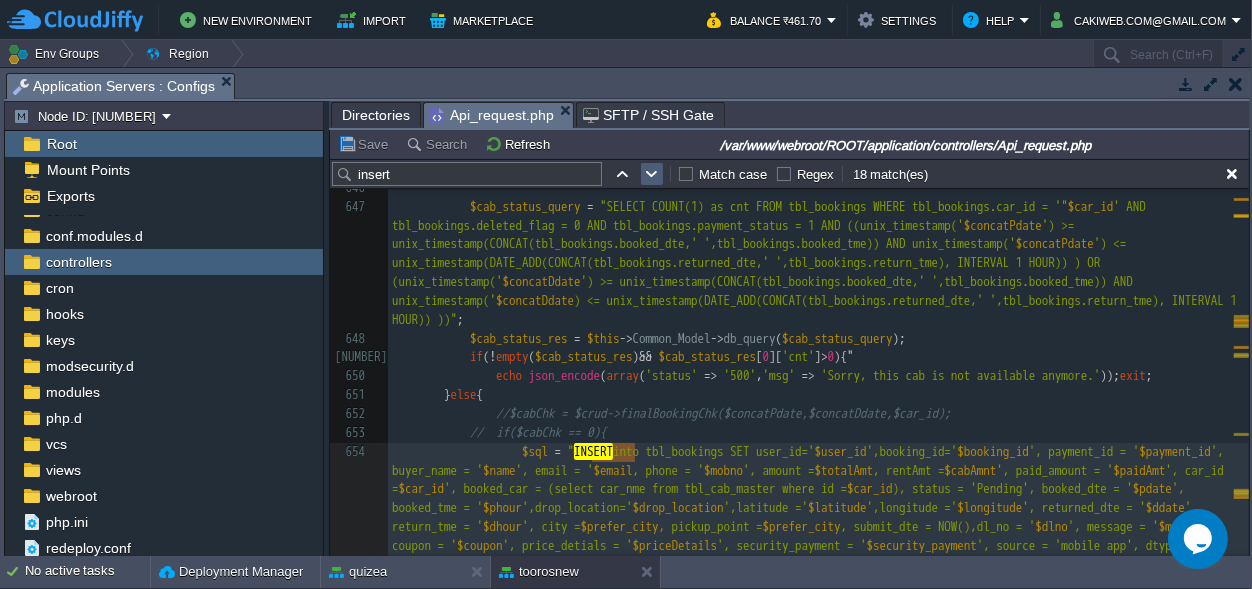 click at bounding box center (652, 174) 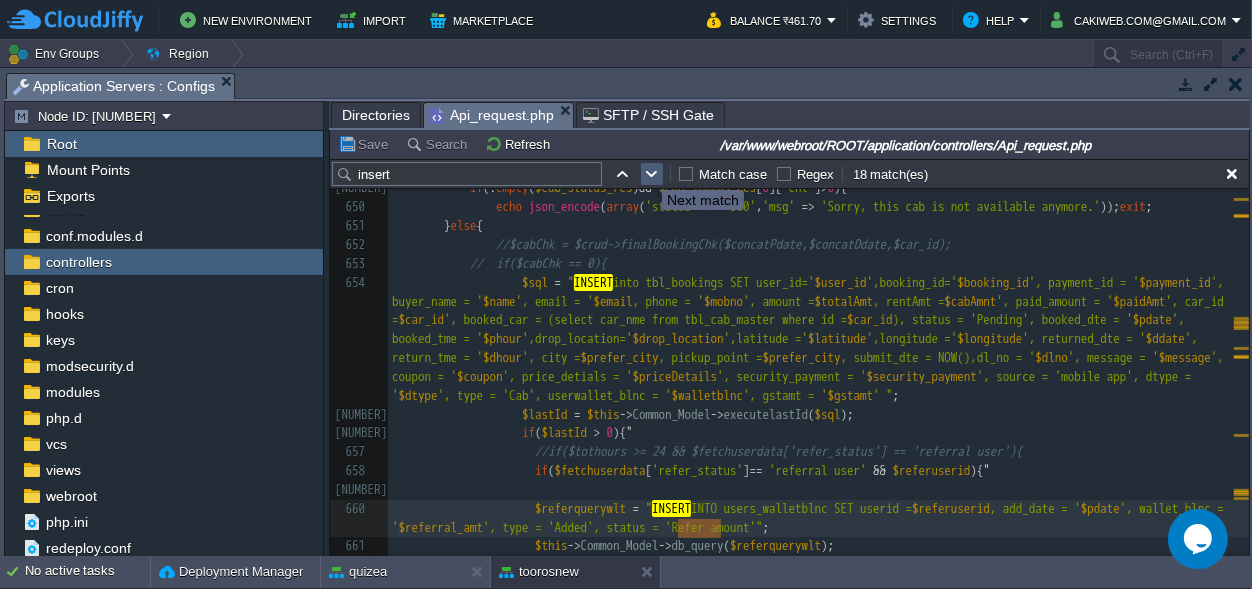 click at bounding box center (652, 174) 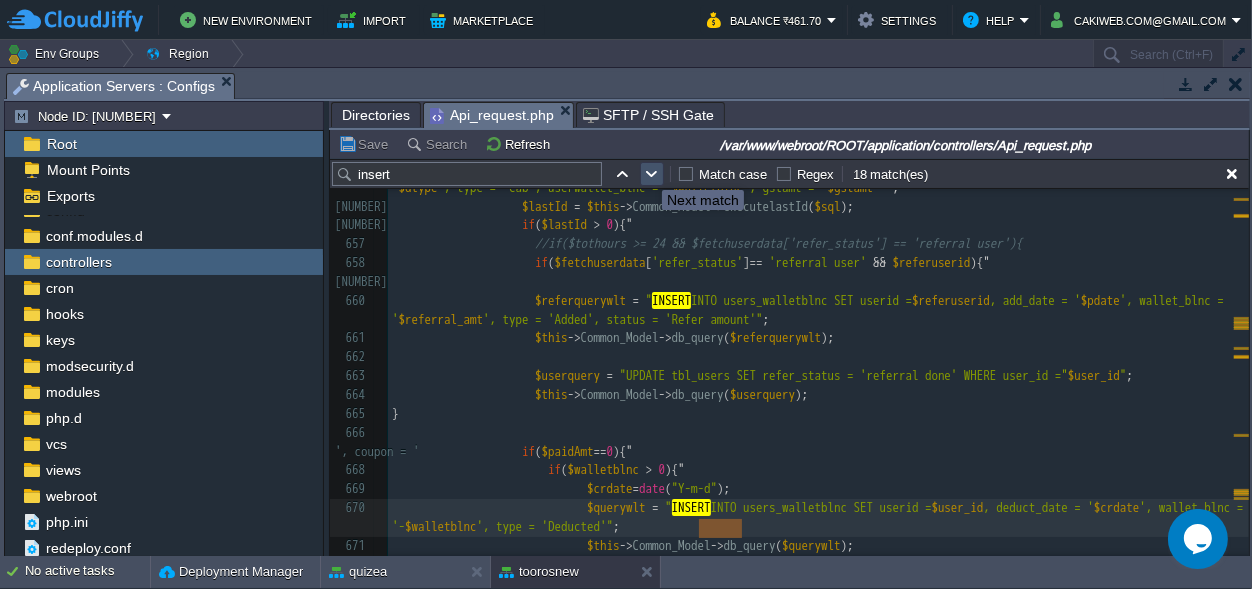 click at bounding box center [652, 174] 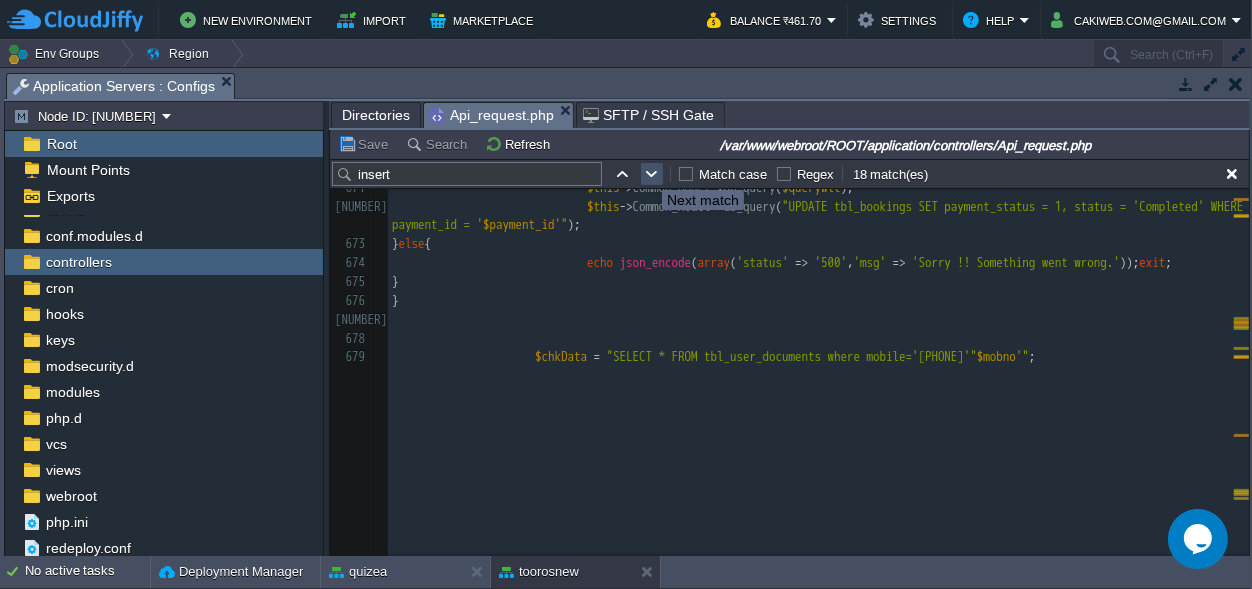click at bounding box center [652, 174] 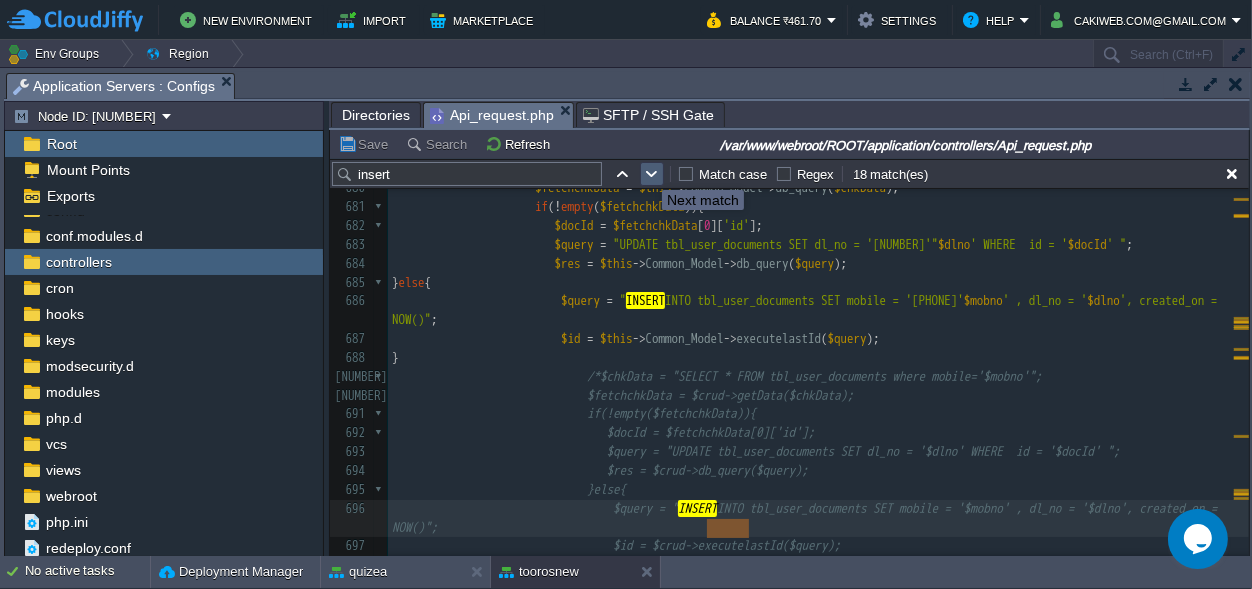 click at bounding box center (652, 174) 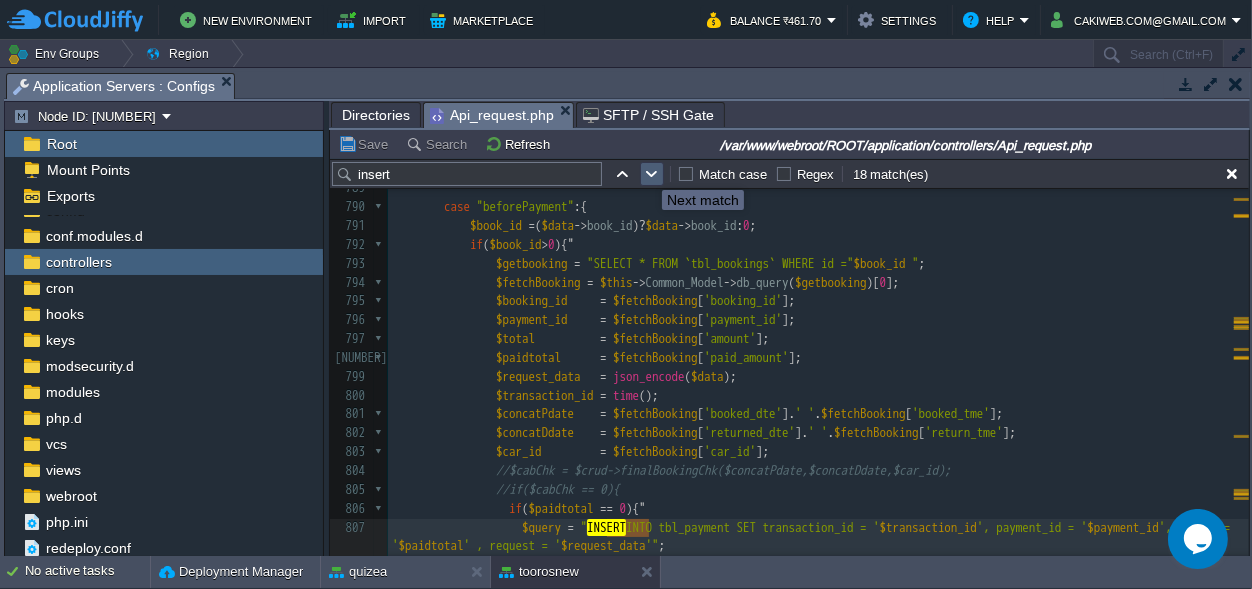 click at bounding box center [652, 174] 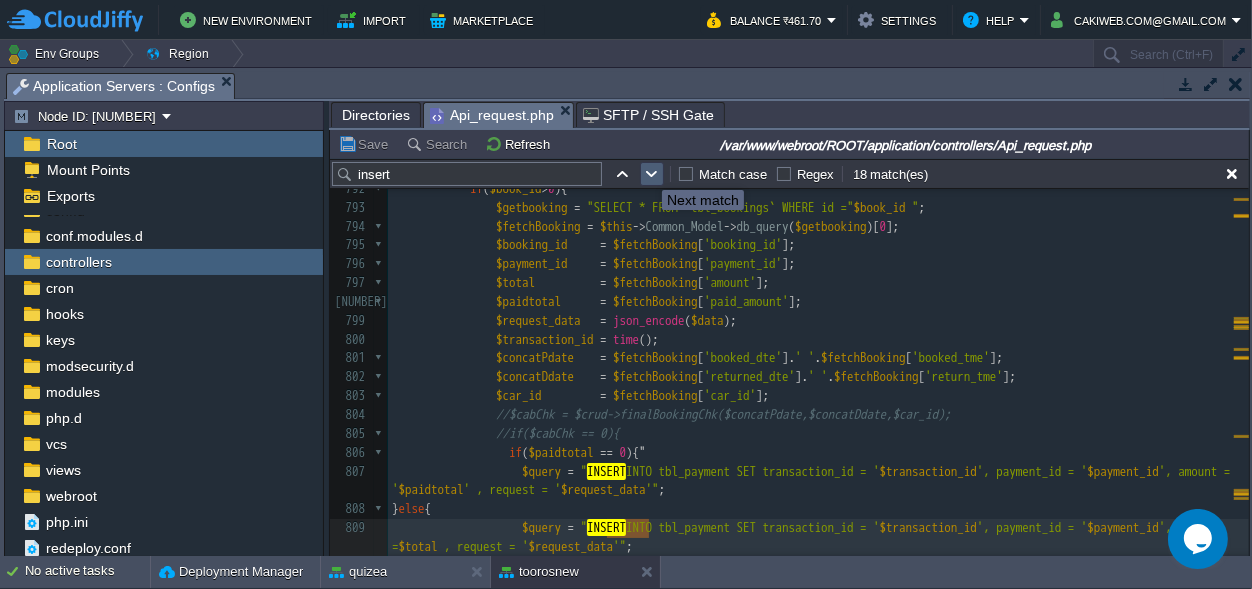 click at bounding box center [652, 174] 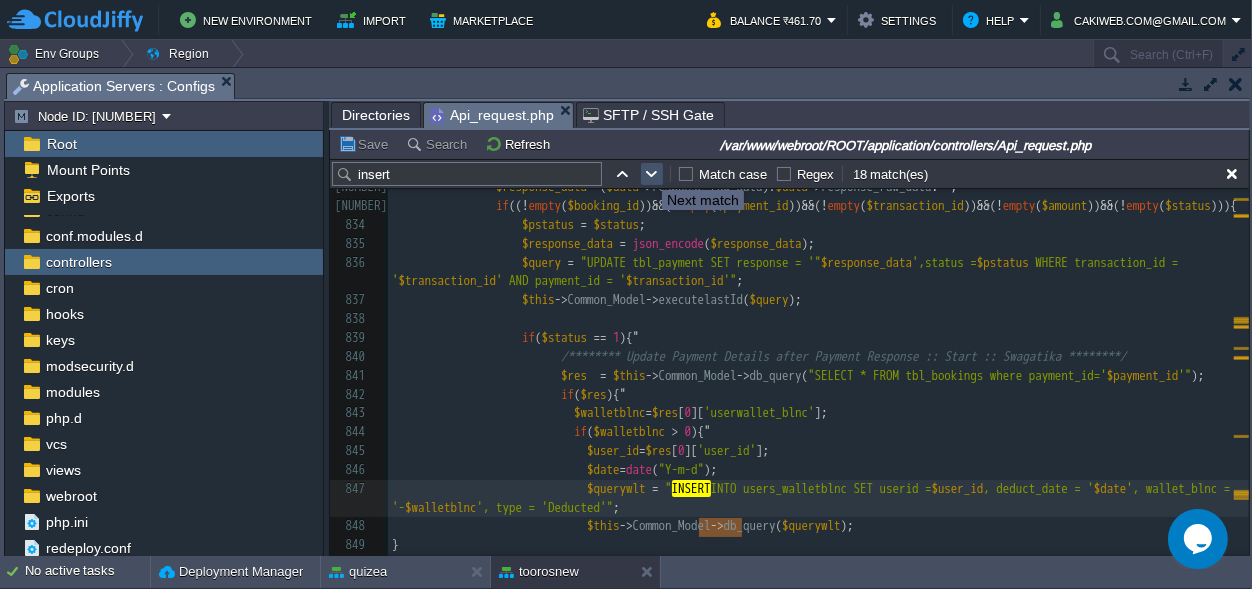 click at bounding box center (652, 174) 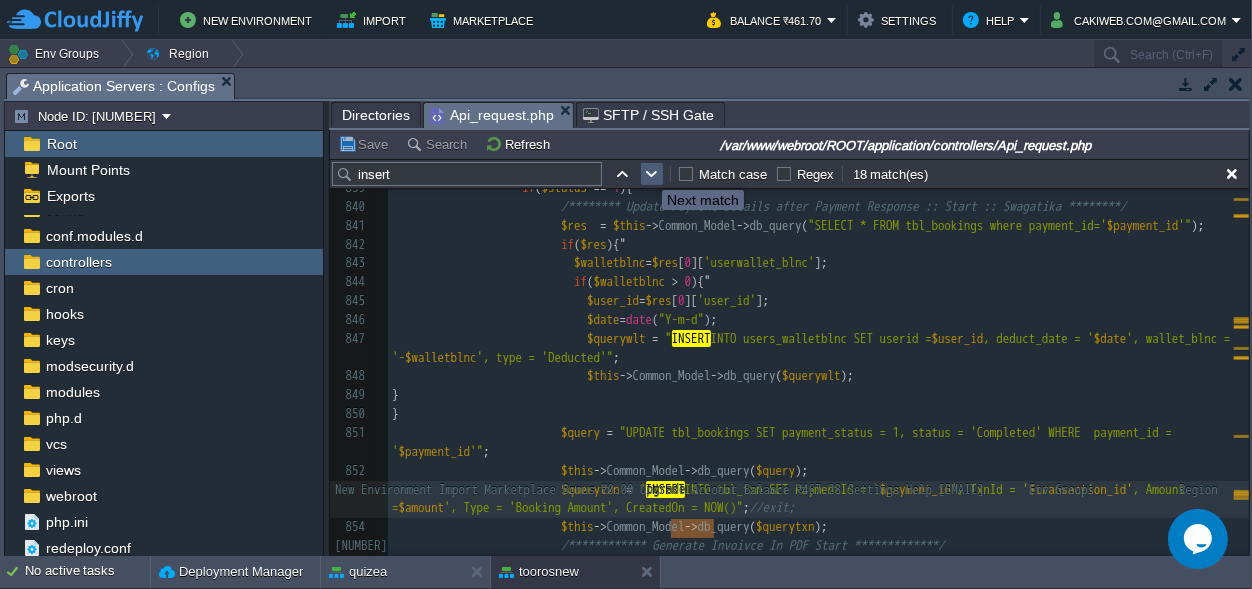 click at bounding box center [652, 174] 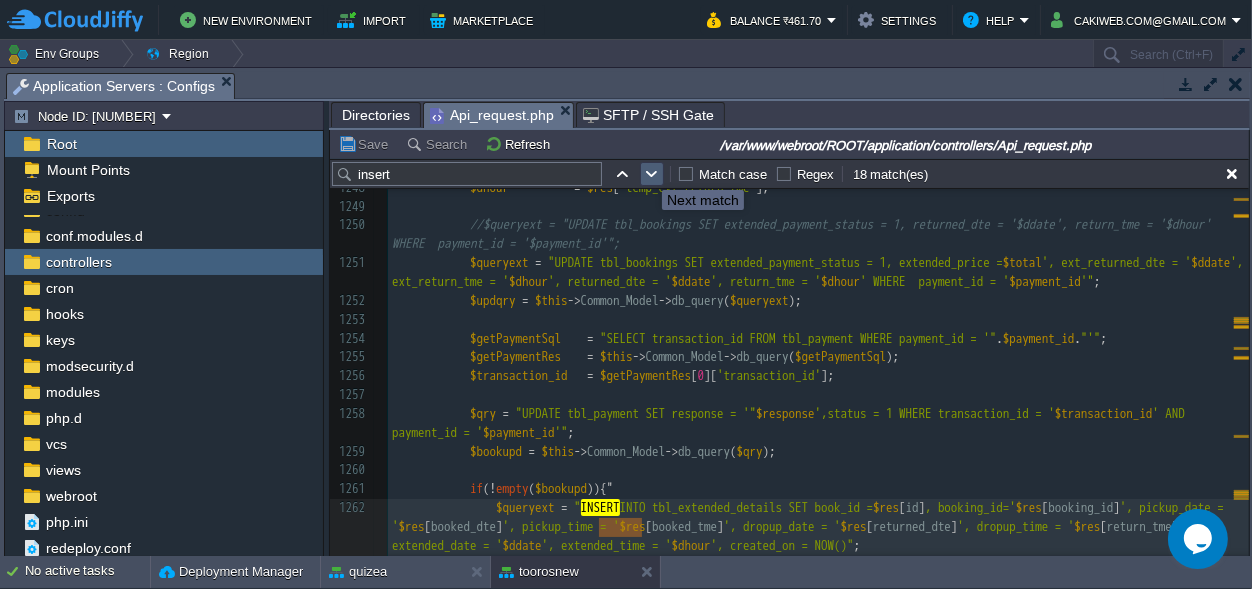 click at bounding box center [652, 174] 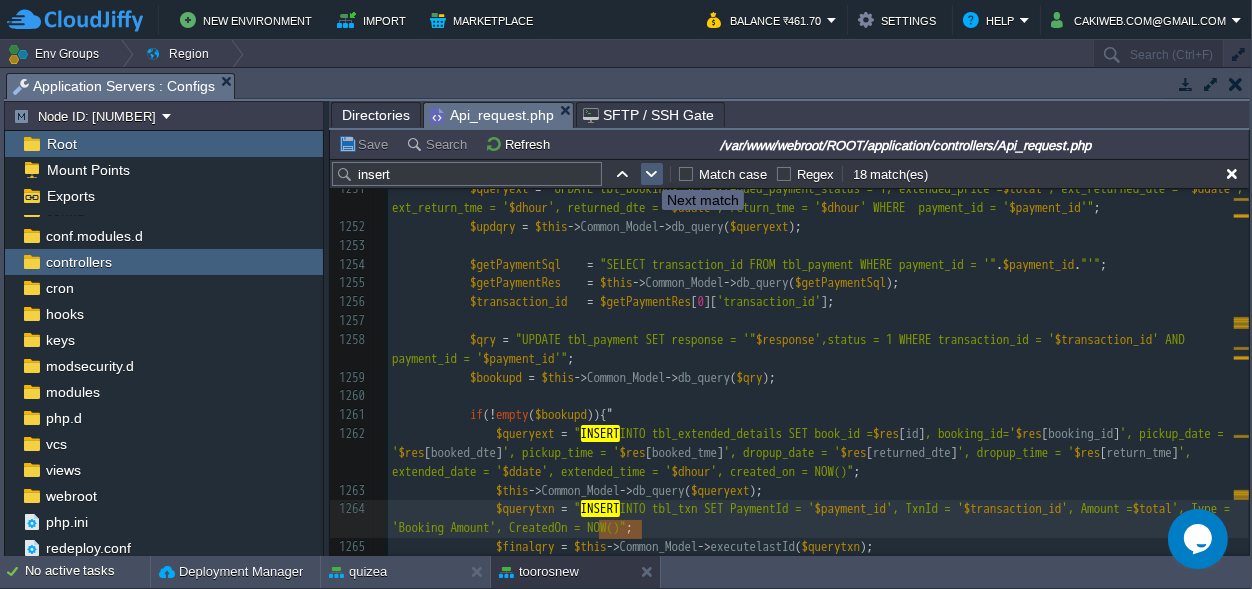 click at bounding box center [652, 174] 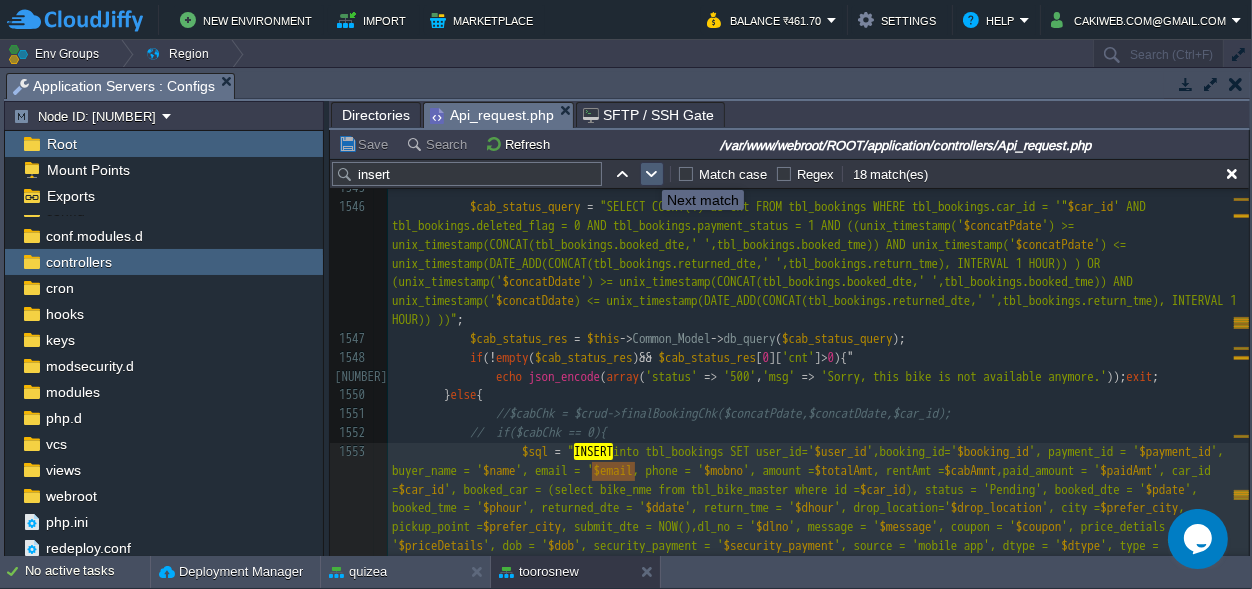 click at bounding box center [652, 174] 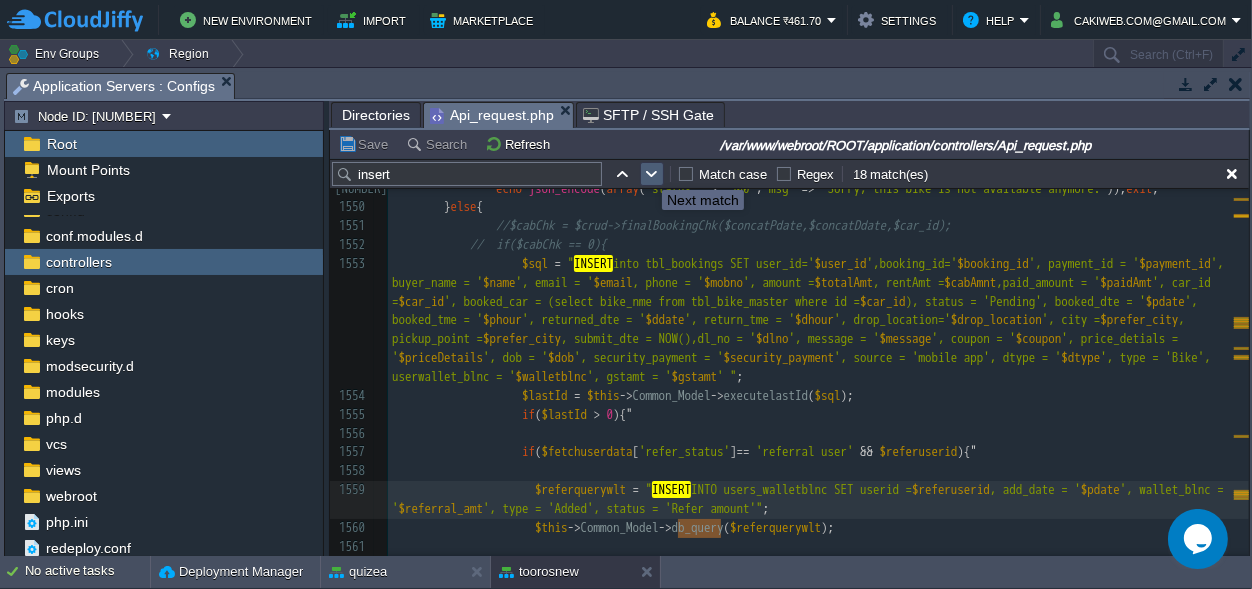 click at bounding box center [652, 174] 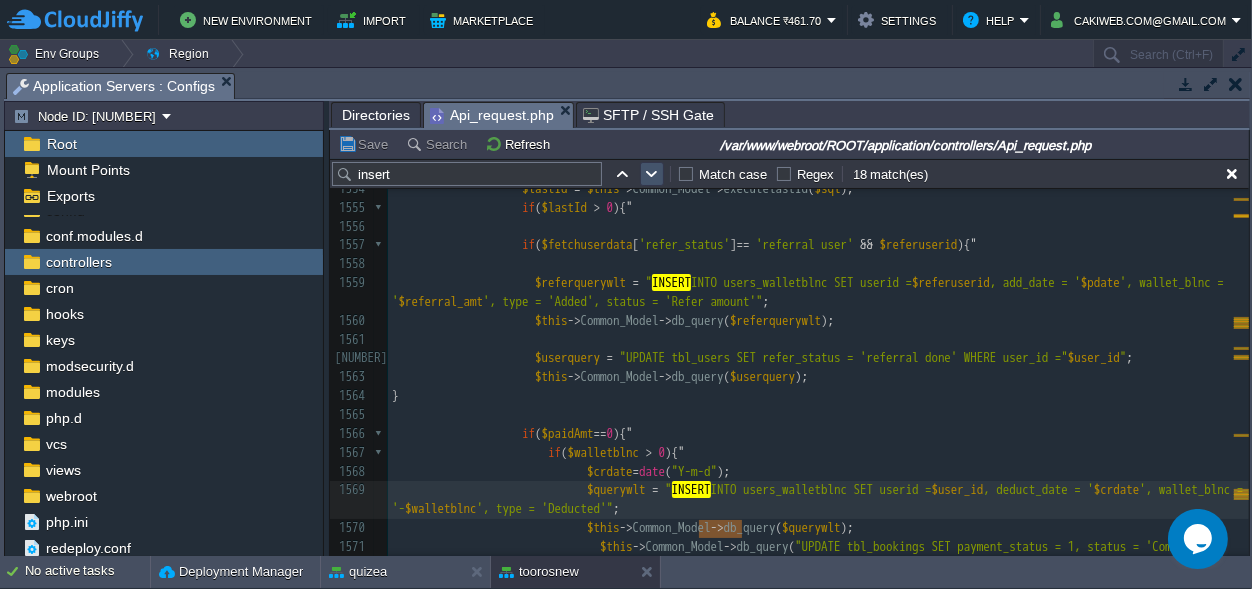 click at bounding box center [652, 174] 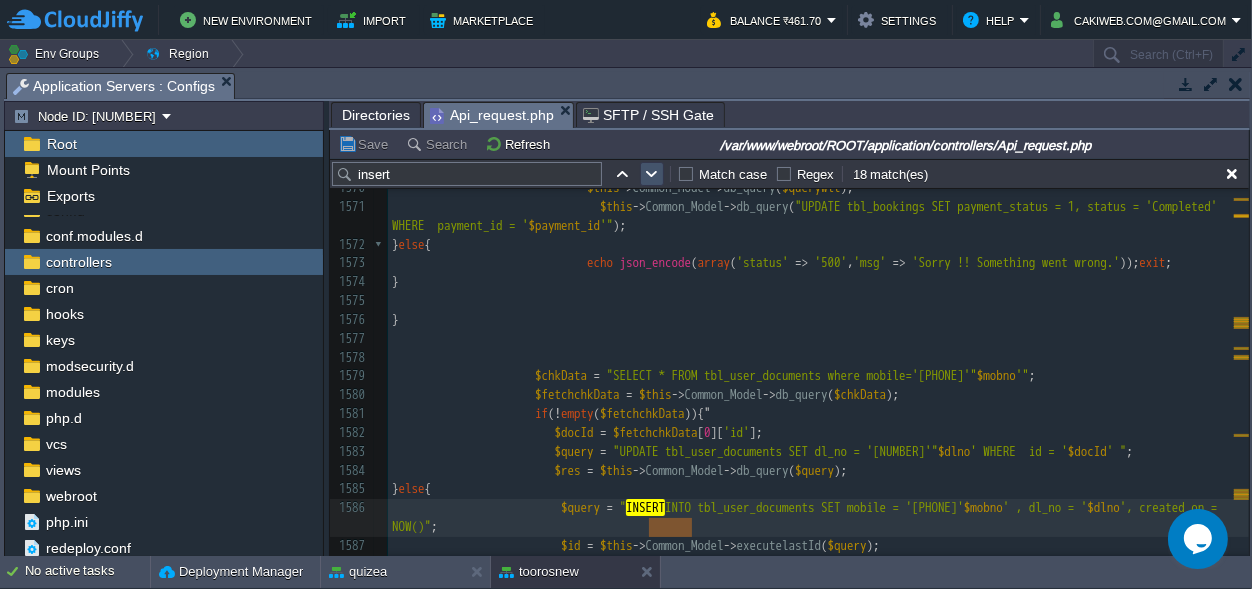 click at bounding box center (652, 174) 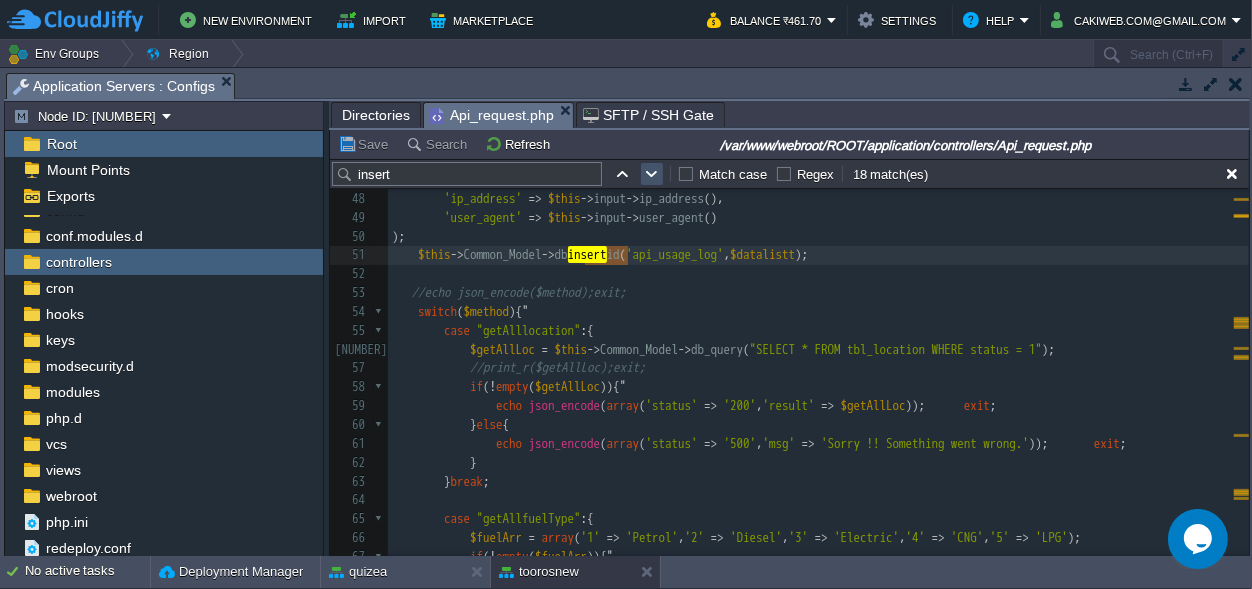 click at bounding box center [652, 174] 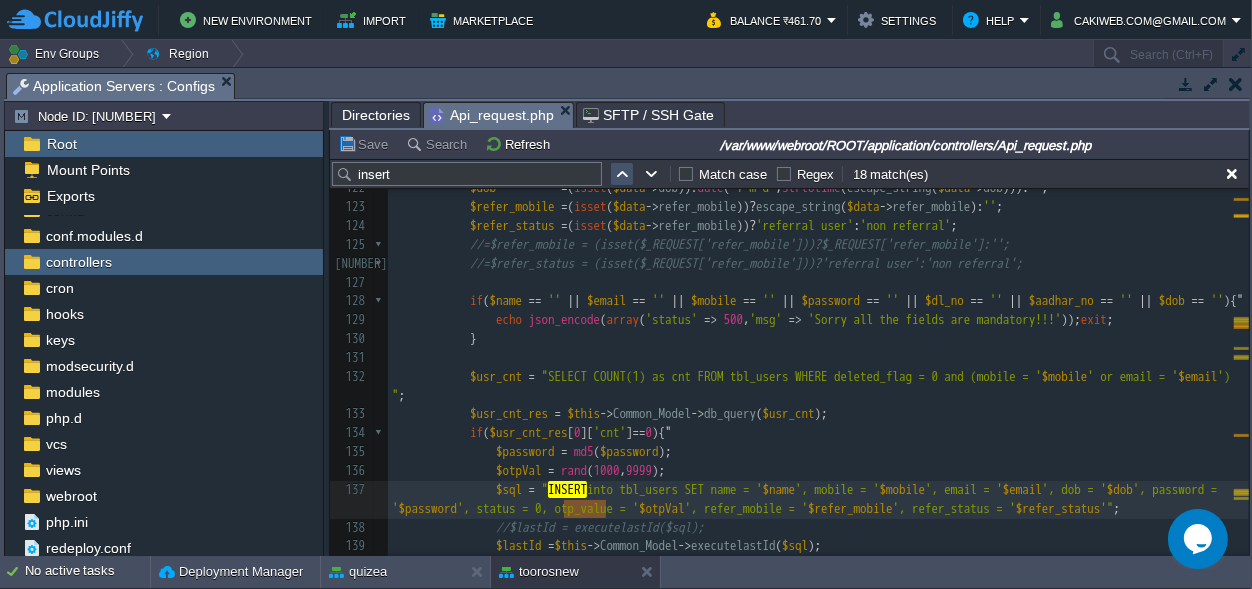 click at bounding box center (622, 174) 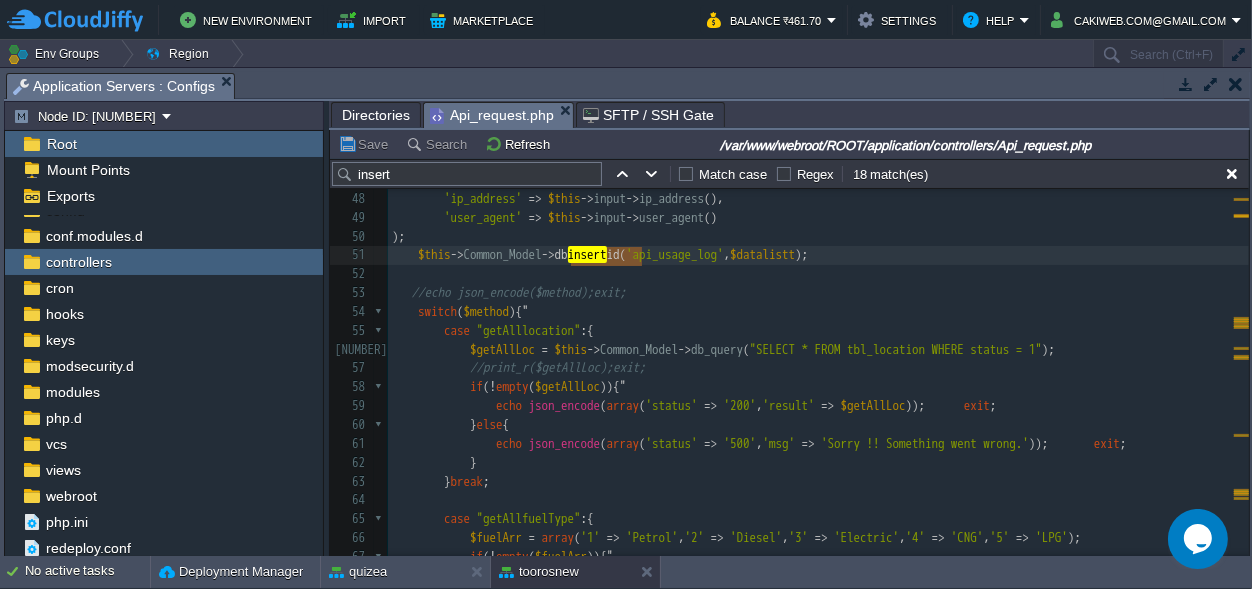 type on "dbinsertid" 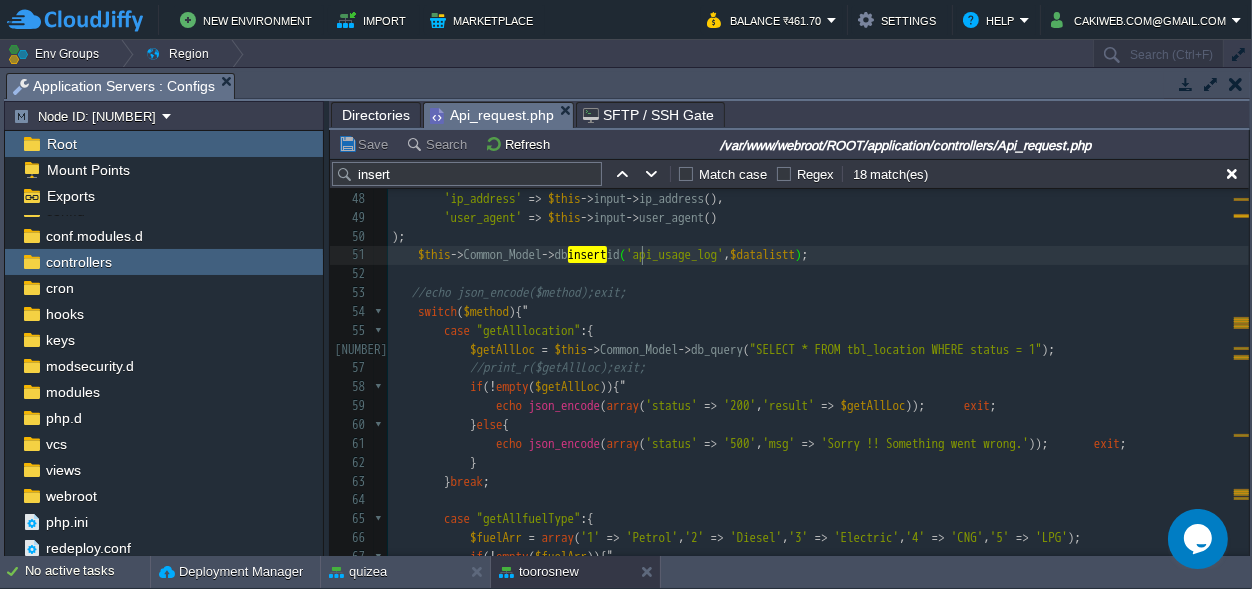 scroll, scrollTop: 768, scrollLeft: 0, axis: vertical 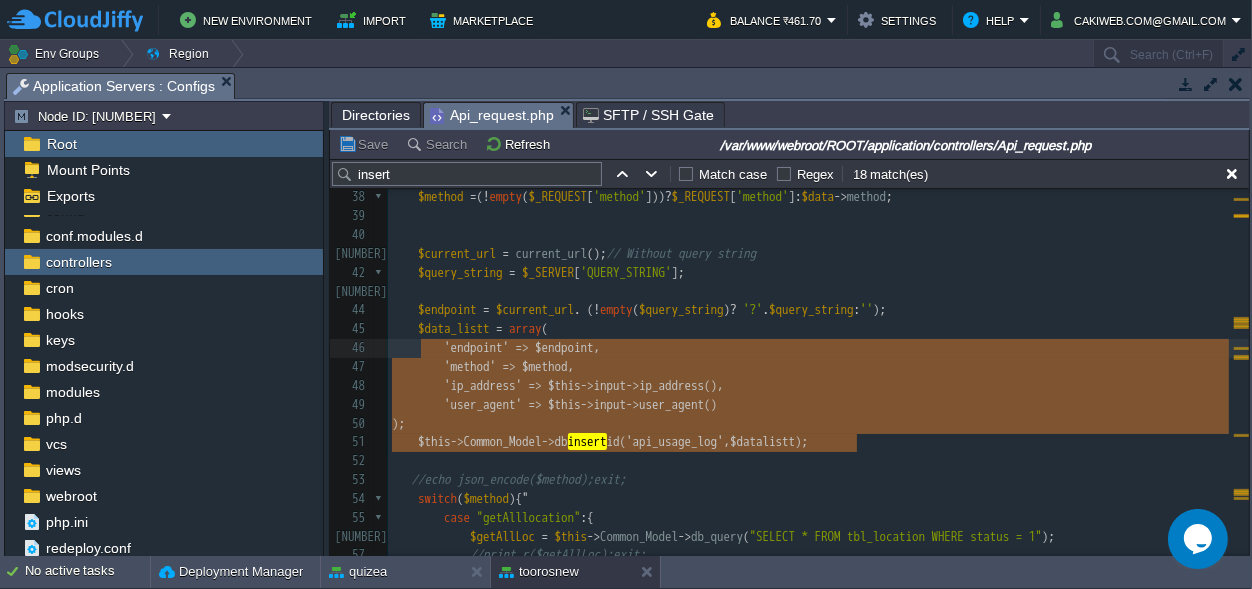 type on "$data_listt = array(
'endpoint' => $endpoint,
'method' => $method,
'ip_address' => $this->input->ip_address(),
'user_agent' => $this->input->user_agent()
);
$this->Common_Model->dbinsertid('api_usage_log', $datalistt);" 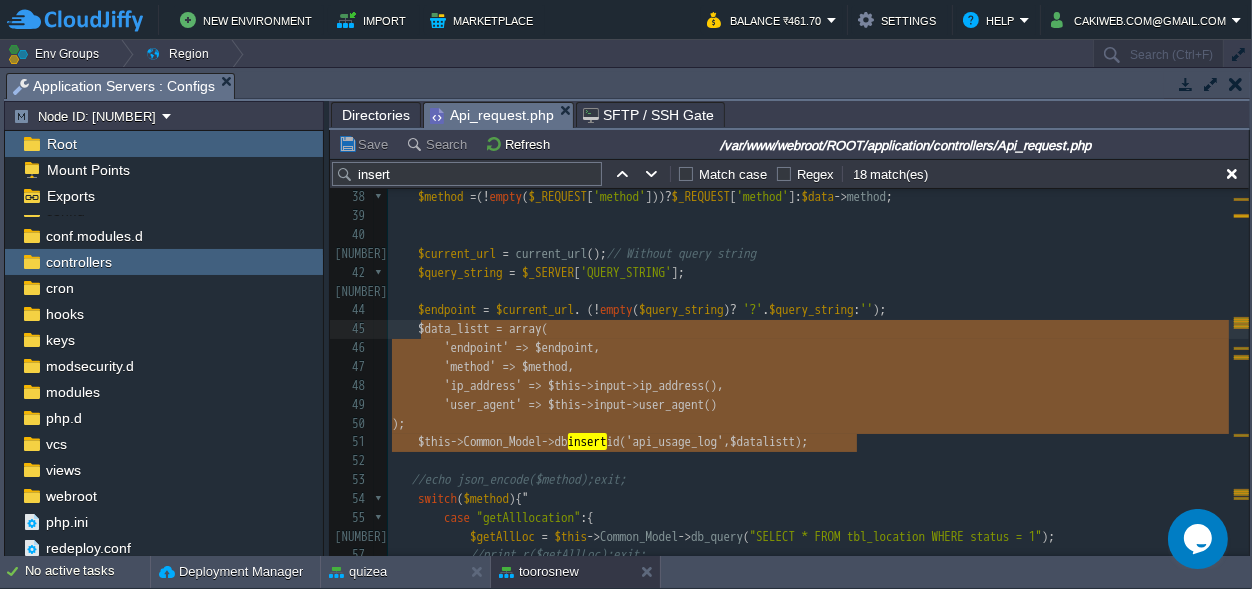 drag, startPoint x: 874, startPoint y: 442, endPoint x: 418, endPoint y: 337, distance: 467.93268 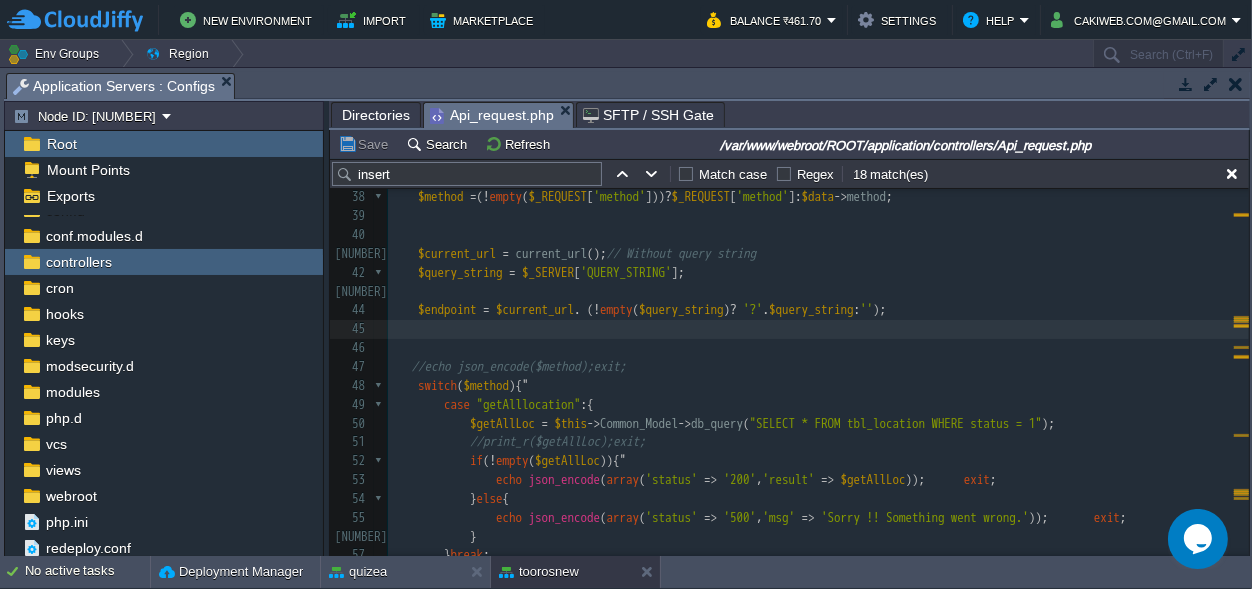 type on "$data_listt = array(
'endpoint' => $endpoint,
'method' => $method,
'ip_address' => $this->input->ip_address(),
'user_agent' => $this->input->user_agent()
);
$this->Common_Model->dbinsertid('api_usage_log', $datalistt);" 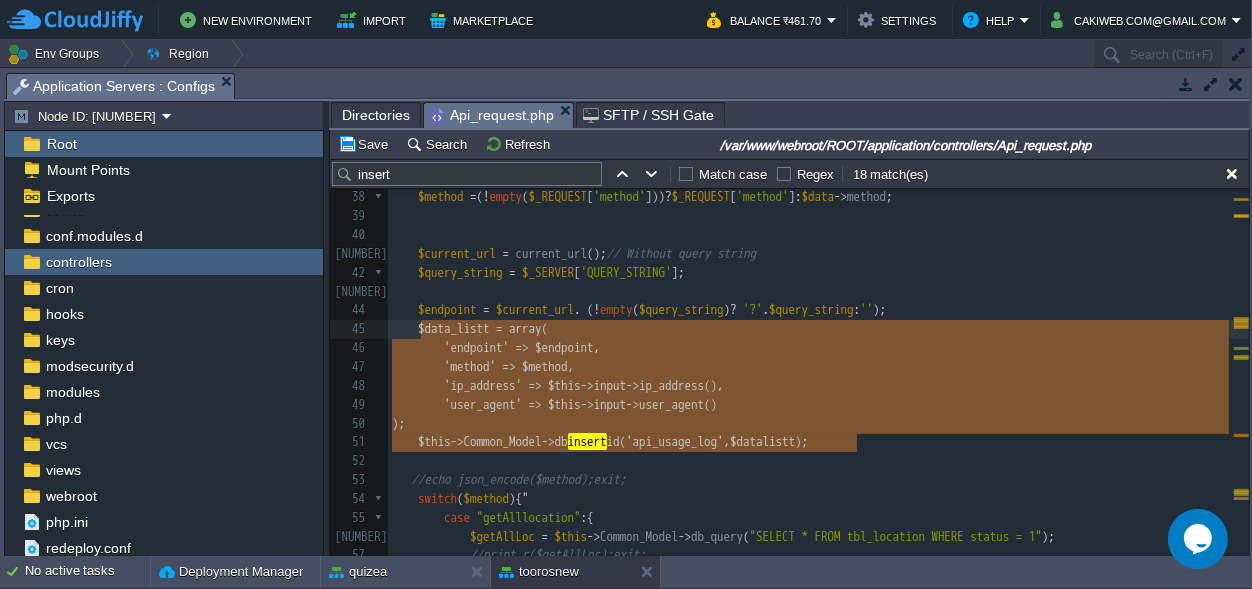 scroll, scrollTop: 7, scrollLeft: 0, axis: vertical 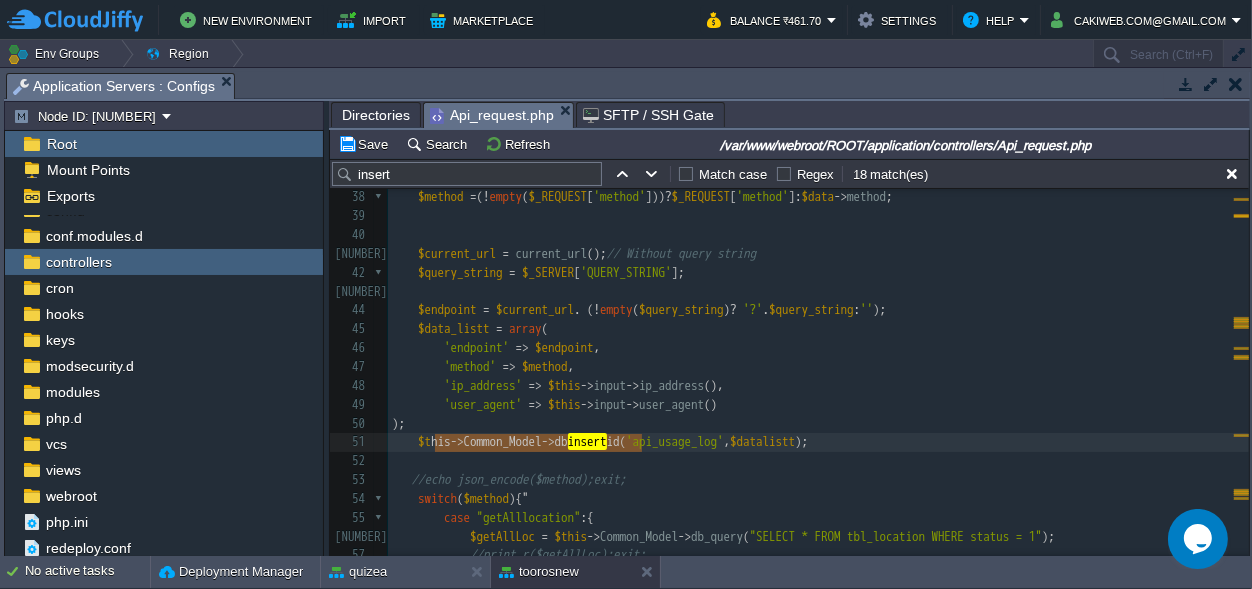 type on "$this->Common_Model->dbinsertid" 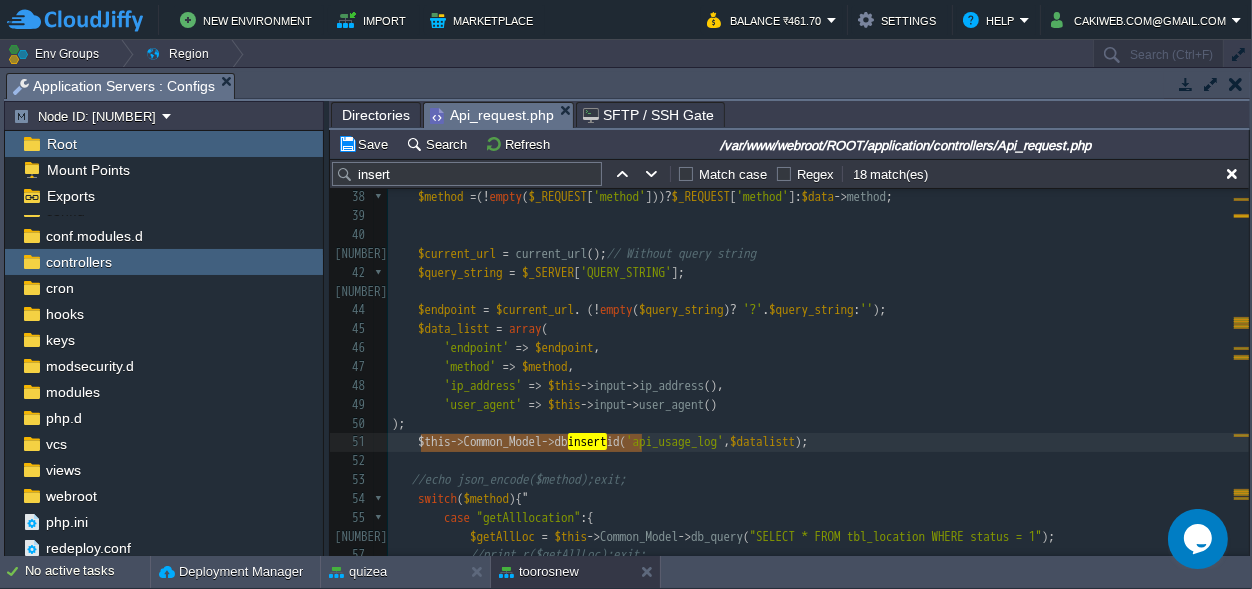 scroll, scrollTop: 0, scrollLeft: 221, axis: horizontal 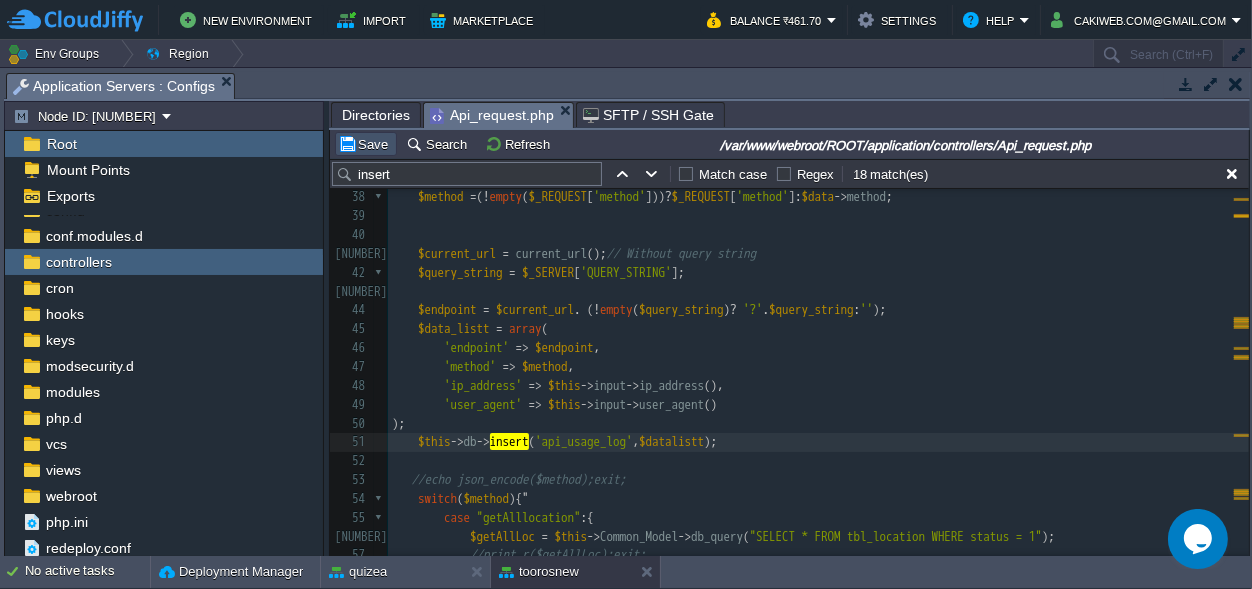 click on "Save" at bounding box center (366, 144) 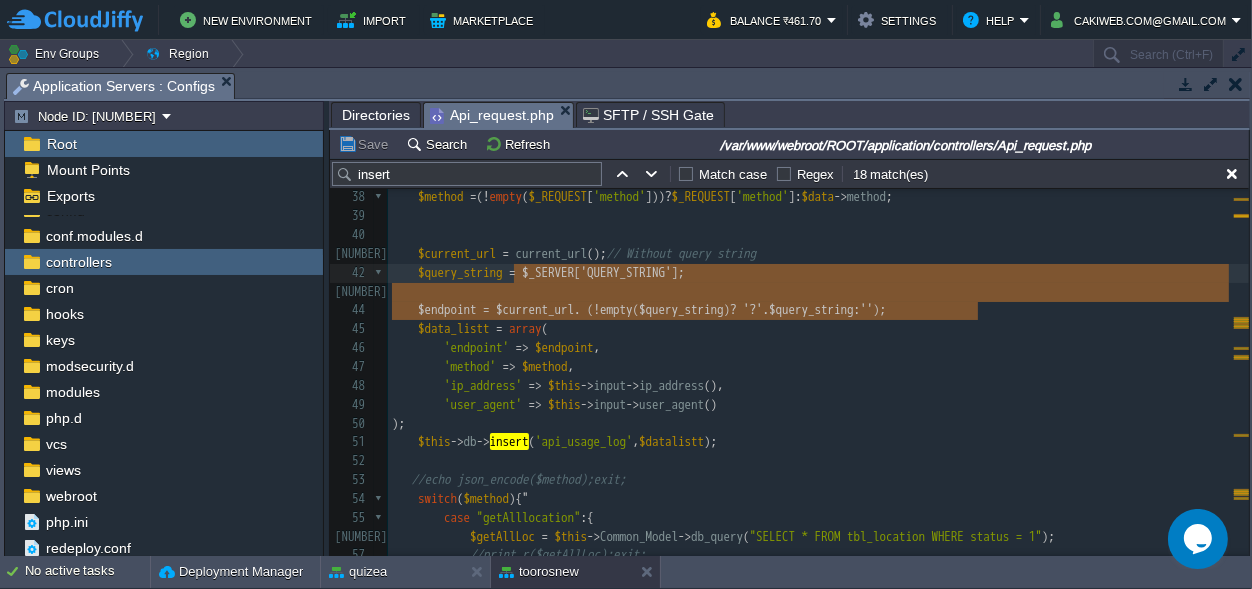 type on "= $_SERVER['QUERY_STRING'];
$endpoint = $current_url . (!empty($query_string) ? '?' . $query_string : '');" 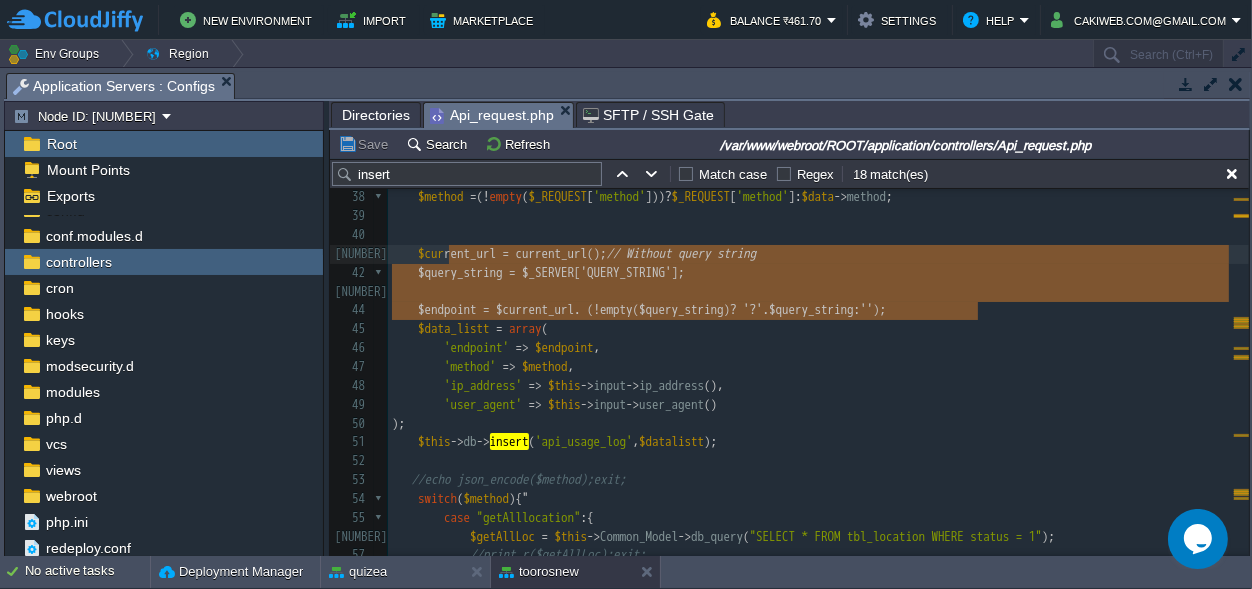 scroll, scrollTop: 46, scrollLeft: 586, axis: both 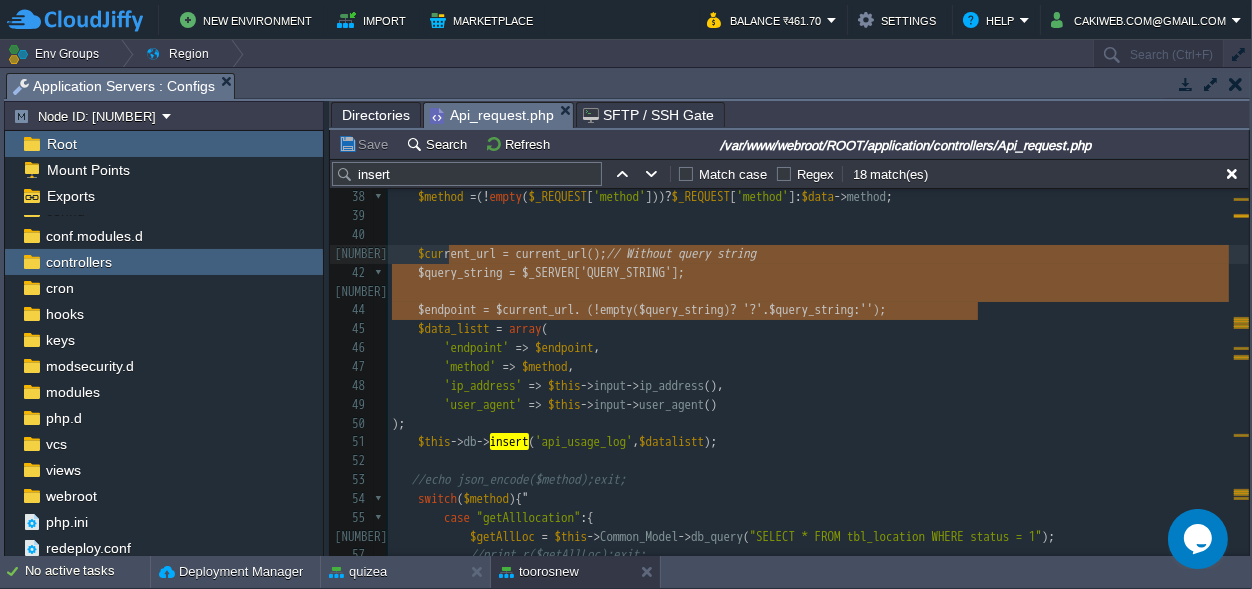type on "$current_url = current_url();  // Without query string
$query_string = $_SERVER['QUERY_STRING'];
$endpoint = $current_url . (!empty($query_string) ? '?' . $query_string : '');" 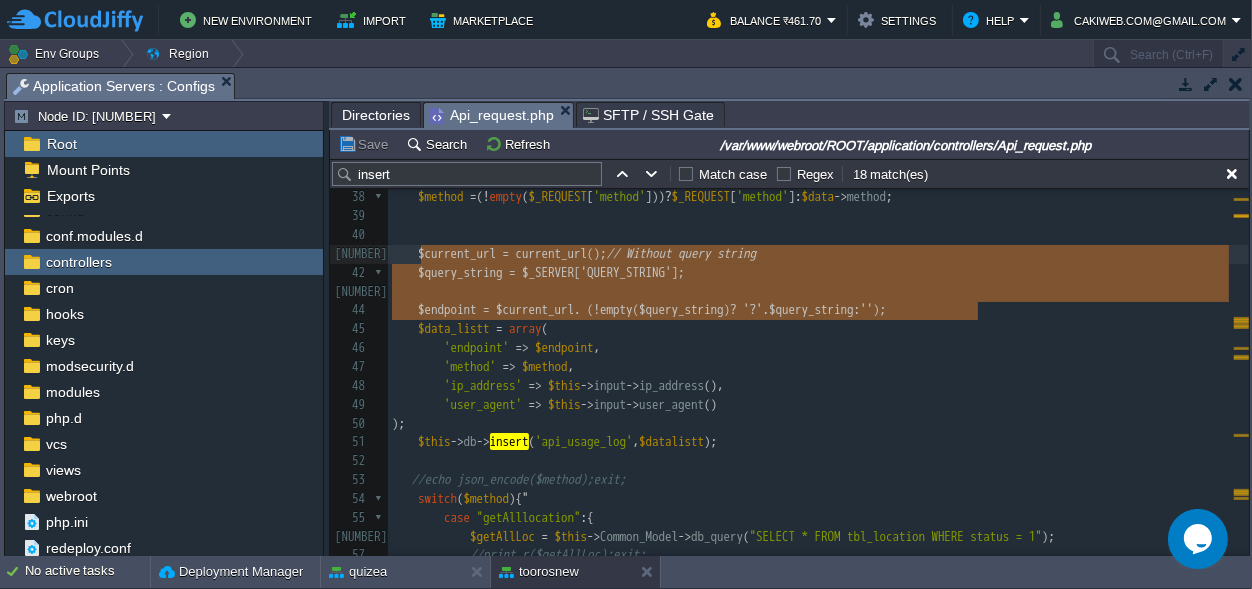drag, startPoint x: 1000, startPoint y: 317, endPoint x: 439, endPoint y: 259, distance: 563.99023 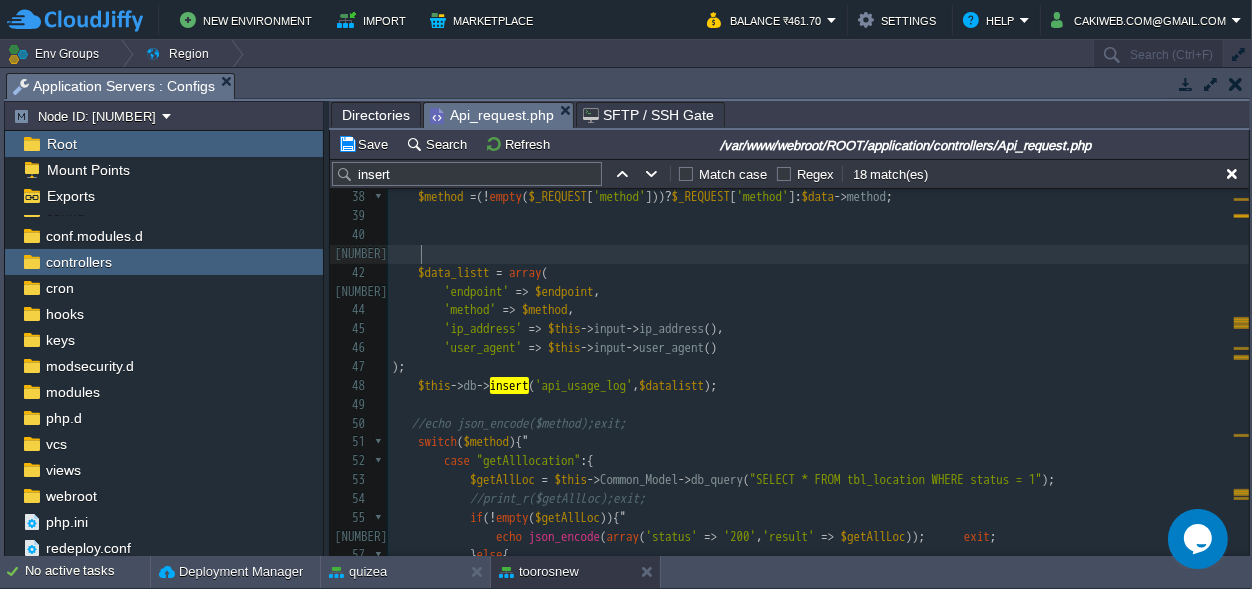 scroll, scrollTop: 0, scrollLeft: 0, axis: both 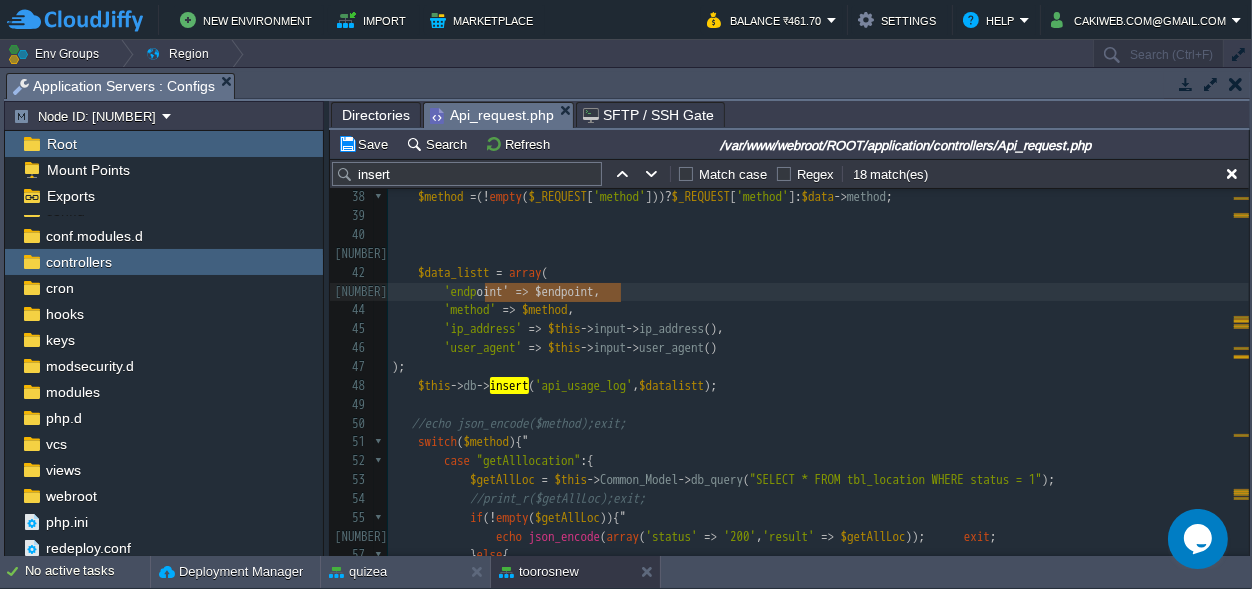 type on "'endpoint' => $endpoint," 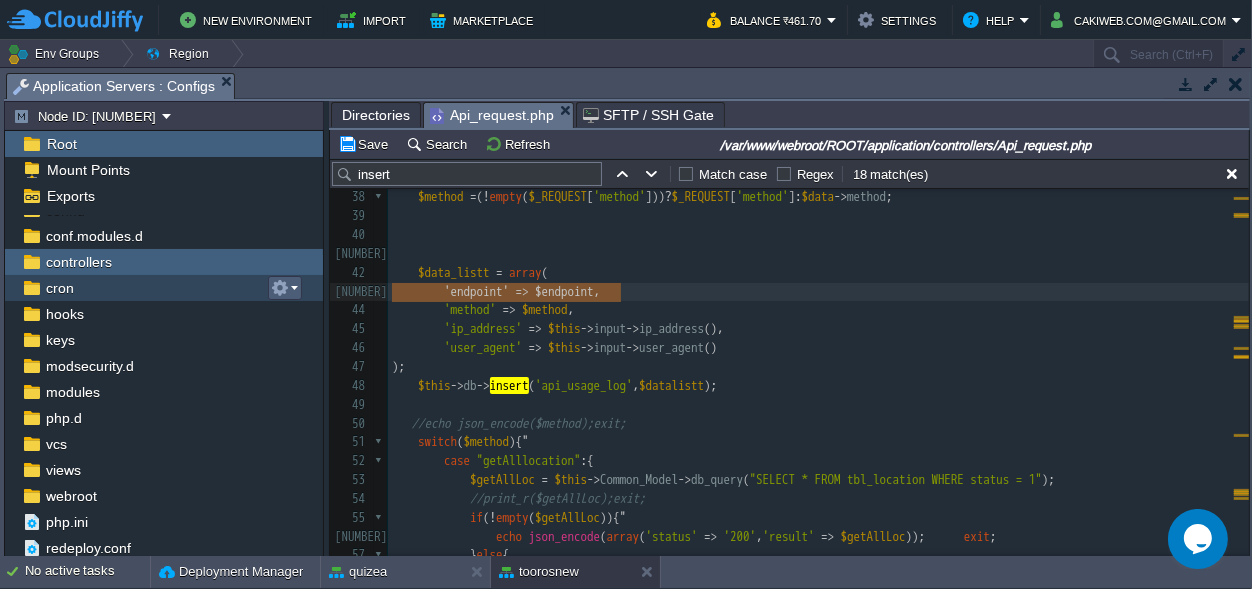 drag, startPoint x: 633, startPoint y: 289, endPoint x: 310, endPoint y: 283, distance: 323.05573 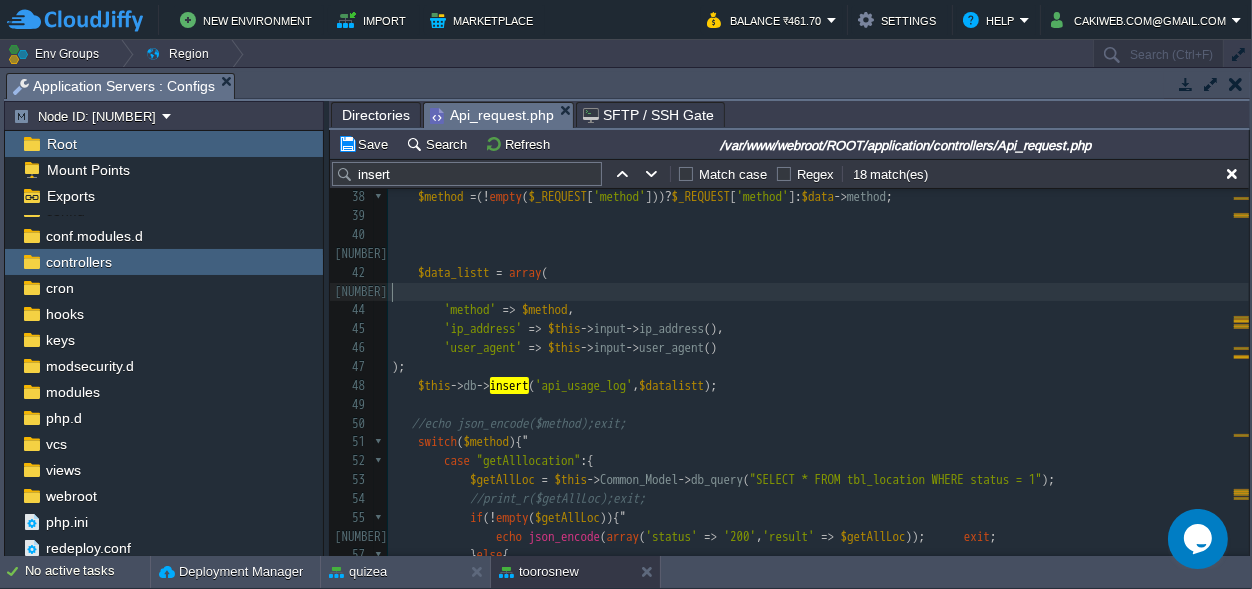 type 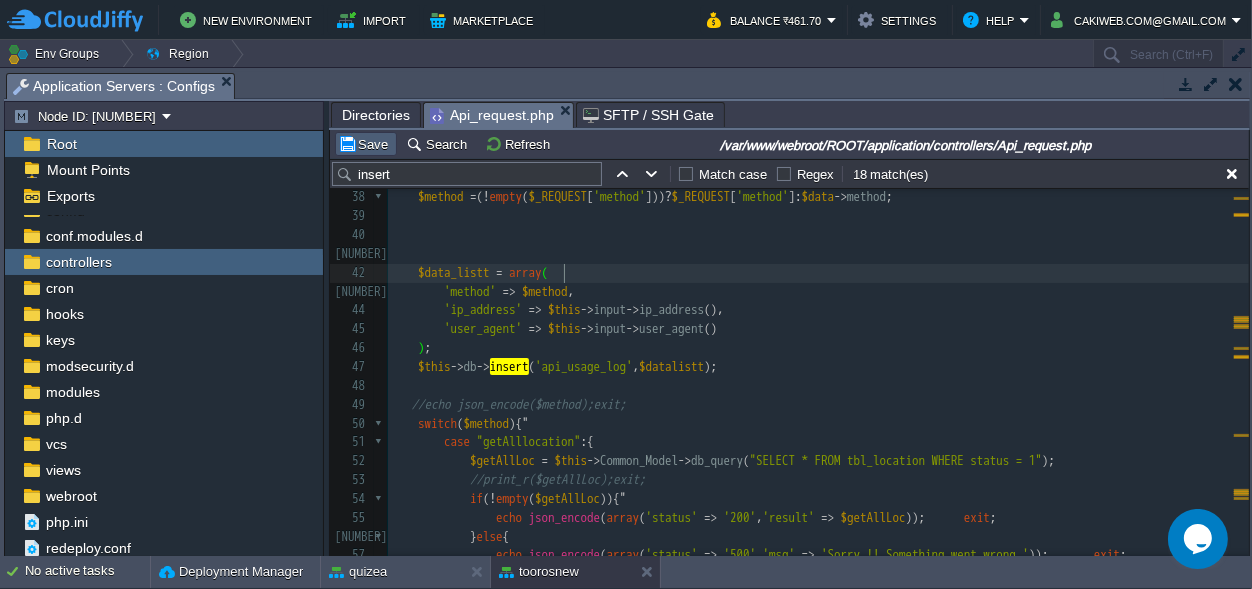 click on "Save" at bounding box center [366, 144] 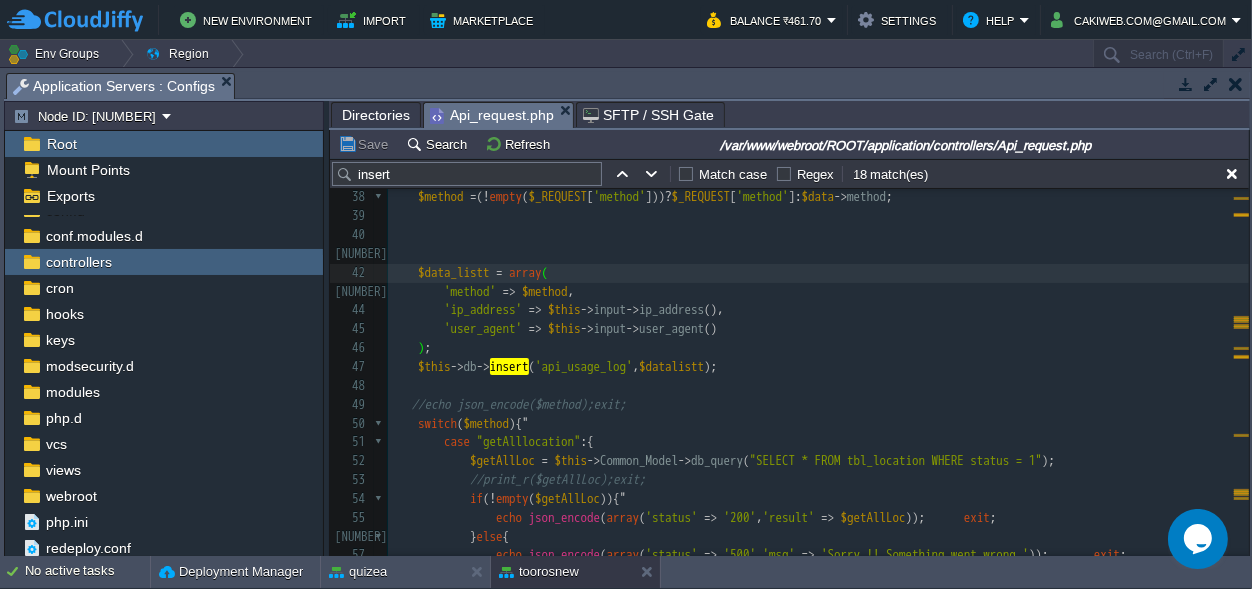 type 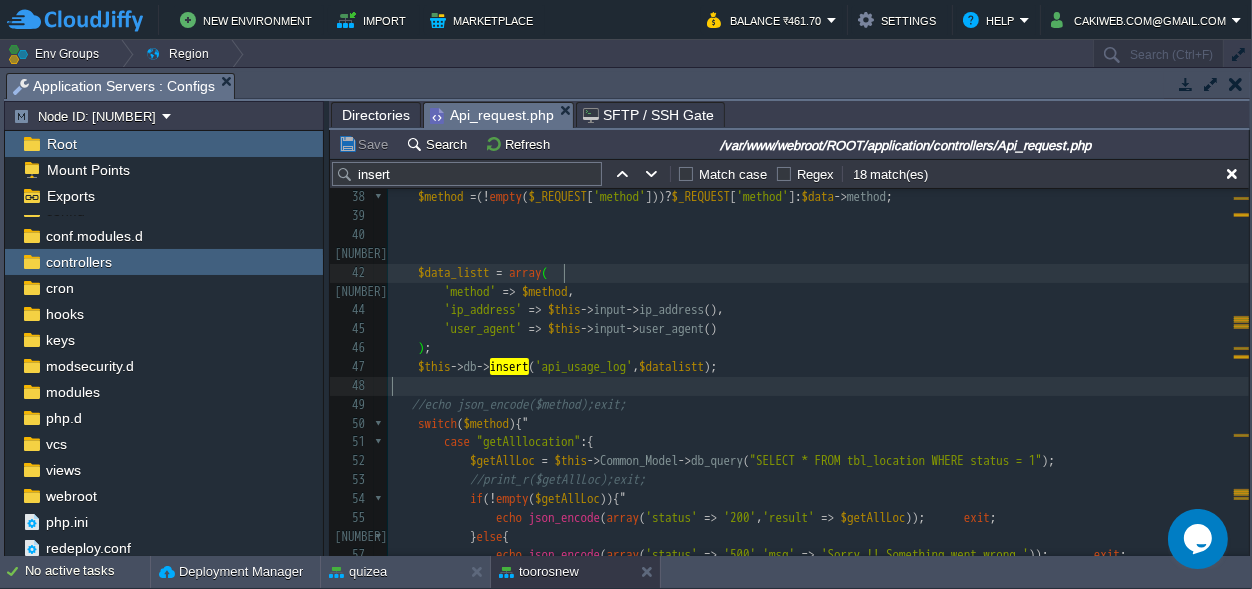 click on "​" at bounding box center (818, 386) 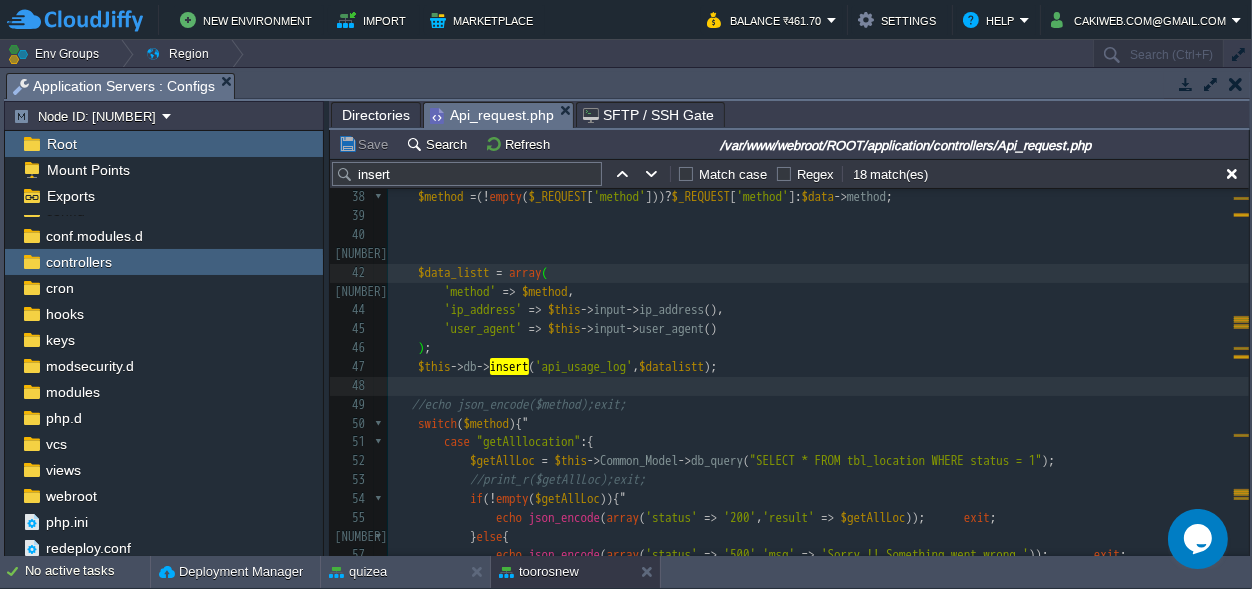 scroll, scrollTop: 0, scrollLeft: 228, axis: horizontal 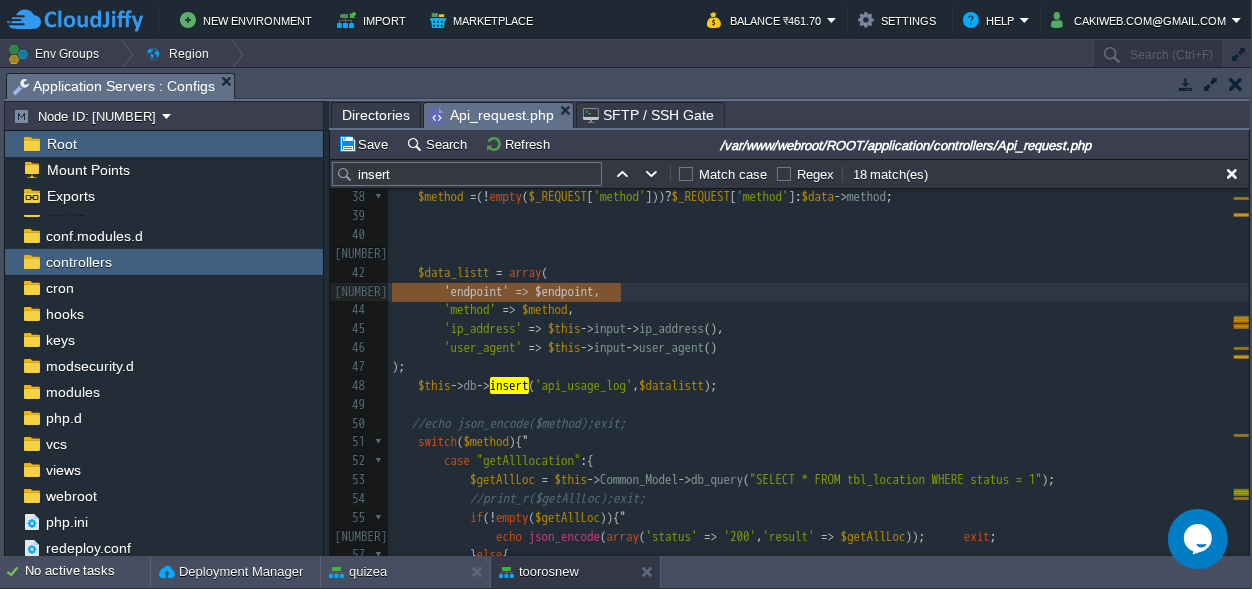 type on "$current_url = current_url();  // Without query string
$query_string = $_SERVER['QUERY_STRING'];
$endpoint = $current_url . (!empty($query_string) ? '?' . $query_string : '');" 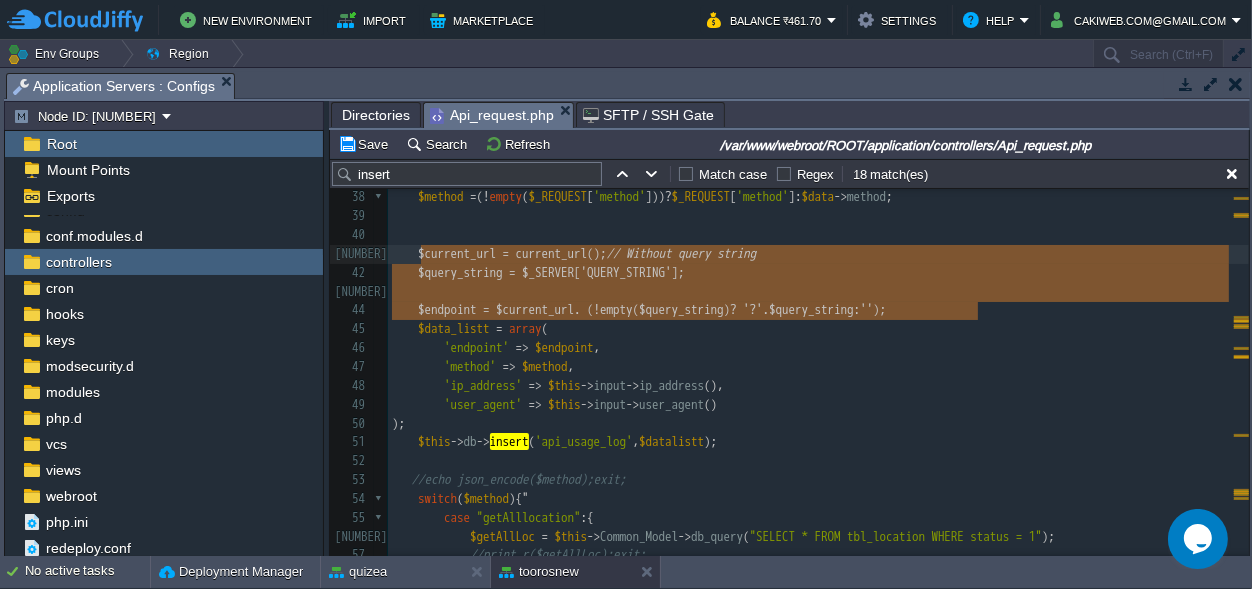 scroll, scrollTop: 46, scrollLeft: 586, axis: both 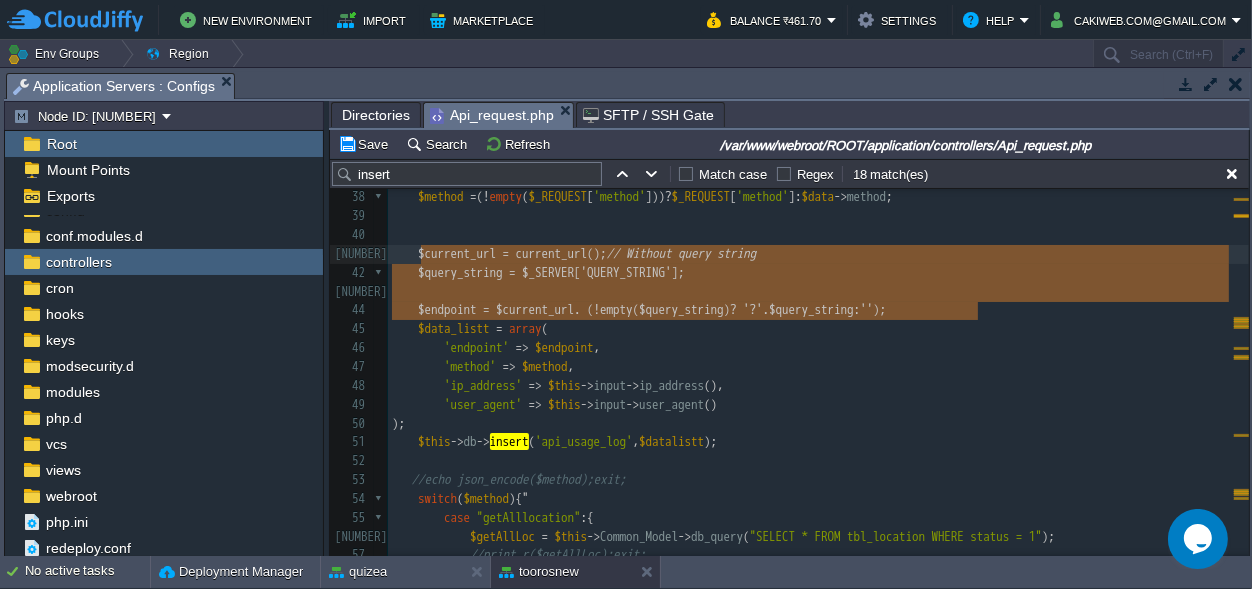 click on "$query   =   " INSERT  INTO tbl_user_documents SET mobile = ' $mobno ' , dl_no = ' $dlno ', created_on = NOW()" ; 28 ​ 29   public   function   index (){ 30 $json   =   file_get_contents ( 'php://input' ); 31 //log_message('error', 'Raw Input: ' . $json); 32 ​ 33      // Decode JSON to PHP array 34      $data   =   json_decode ( $json ); 35 //echo json_encode($data);exit; 36 if ( ! empty ( $data )  ||   $_REQUEST [ 'method' ]){ 37      //echo $data->method;exit; 38      $method   =  ( ! empty ( $_REQUEST [ 'method' ])) ? $_REQUEST [ 'method' ]: $data -> method ; 39    40    41       $current_url   =   current_url ();   // Without query string 42      $query_string   =   $_SERVER [ 'QUERY_STRING' ]; 43 ​ 44      $endpoint   =   $current_url  . ( ! empty ( $query_string )  ?   '?'  .  $query_string  :  '' ); 45       $data_listt   =   array ( 46          'endpoint'   =>   $endpoint , 47          'method'   =>   $method , 48          'ip_address'   =>   $this ->input-> (), 49" at bounding box center (818, 471) 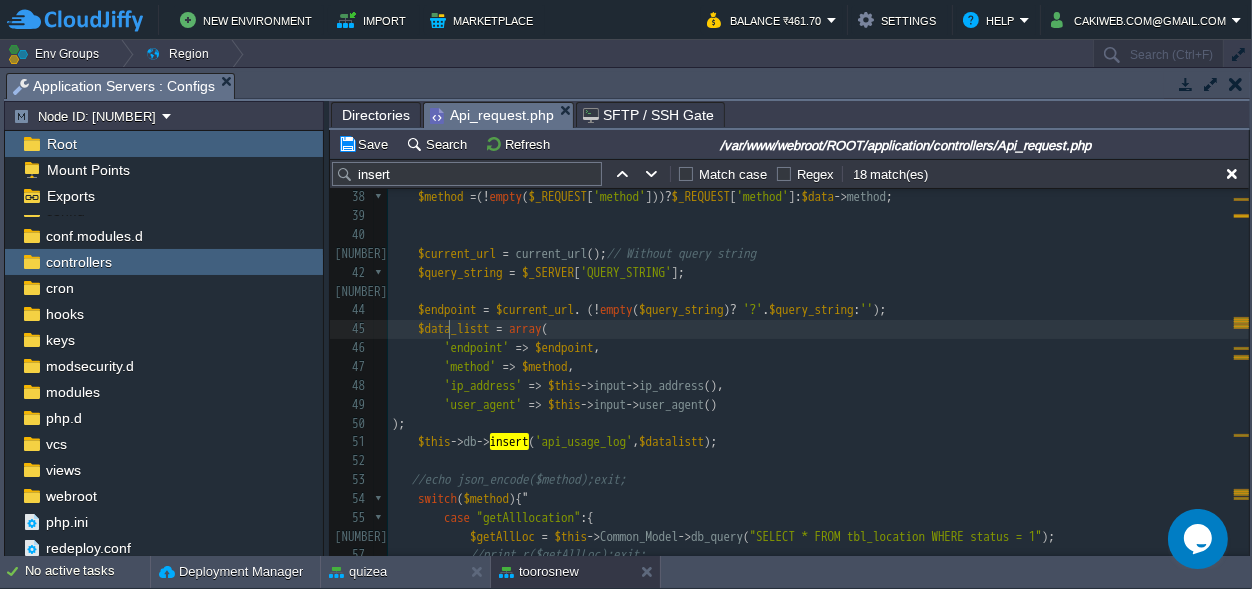 scroll, scrollTop: 0, scrollLeft: 0, axis: both 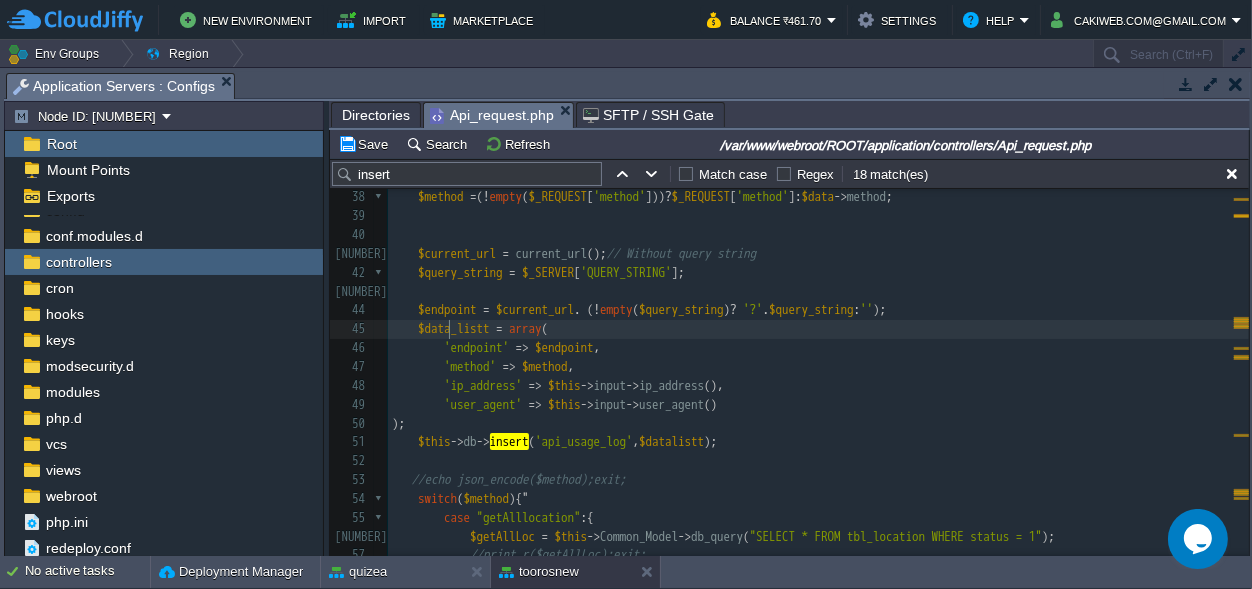 type on "$data_listt" 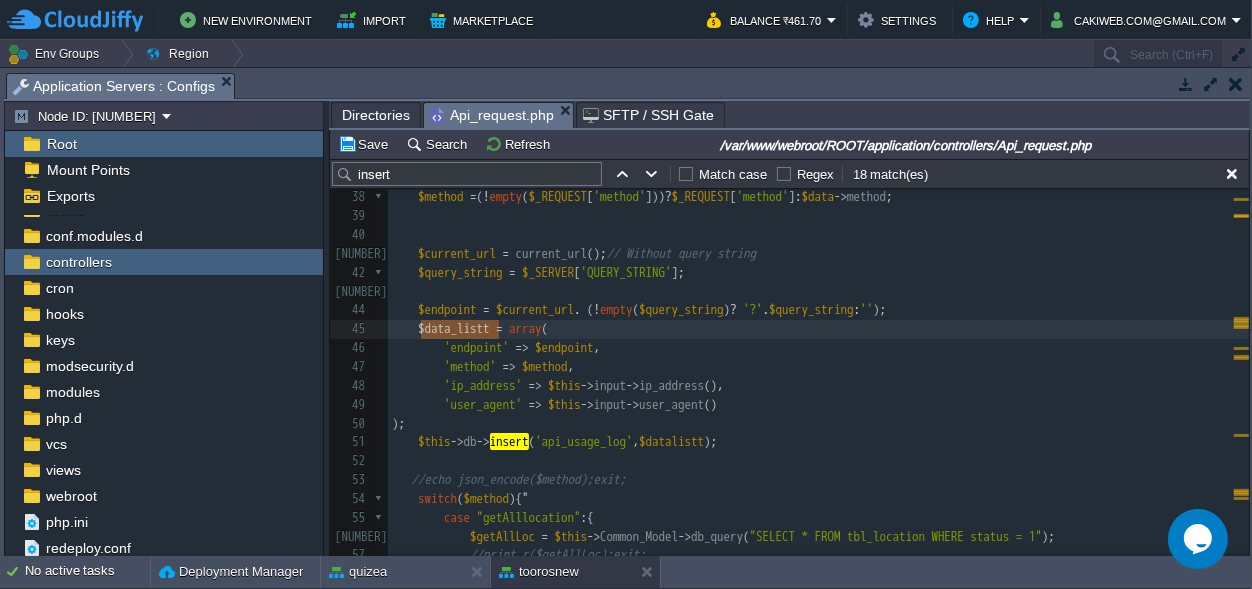 click on "$query   =   " INSERT  INTO tbl_user_documents SET mobile = ' $mobno ' , dl_no = ' $dlno ', created_on = NOW()" ; 28 ​ 29   public   function   index (){ 30 $json   =   file_get_contents ( 'php://input' ); 31 //log_message('error', 'Raw Input: ' . $json); 32 ​ 33      // Decode JSON to PHP array 34      $data   =   json_decode ( $json ); 35 //echo json_encode($data);exit; 36 if ( ! empty ( $data )  ||   $_REQUEST [ 'method' ]){ 37      //echo $data->method;exit; 38      $method   =  ( ! empty ( $_REQUEST [ 'method' ])) ? $_REQUEST [ 'method' ]: $data -> method ; 39    40    41       $current_url   =   current_url ();   // Without query string 42      $query_string   =   $_SERVER [ 'QUERY_STRING' ]; 43 ​ 44      $endpoint   =   $current_url  . ( ! empty ( $query_string )  ?   '?'  .  $query_string  :  '' ); 45       $data_listt   =   array ( 46          'endpoint'   =>   $endpoint , 47          'method'   =>   $method , 48          'ip_address'   =>   $this ->input-> (), 49" at bounding box center (818, 471) 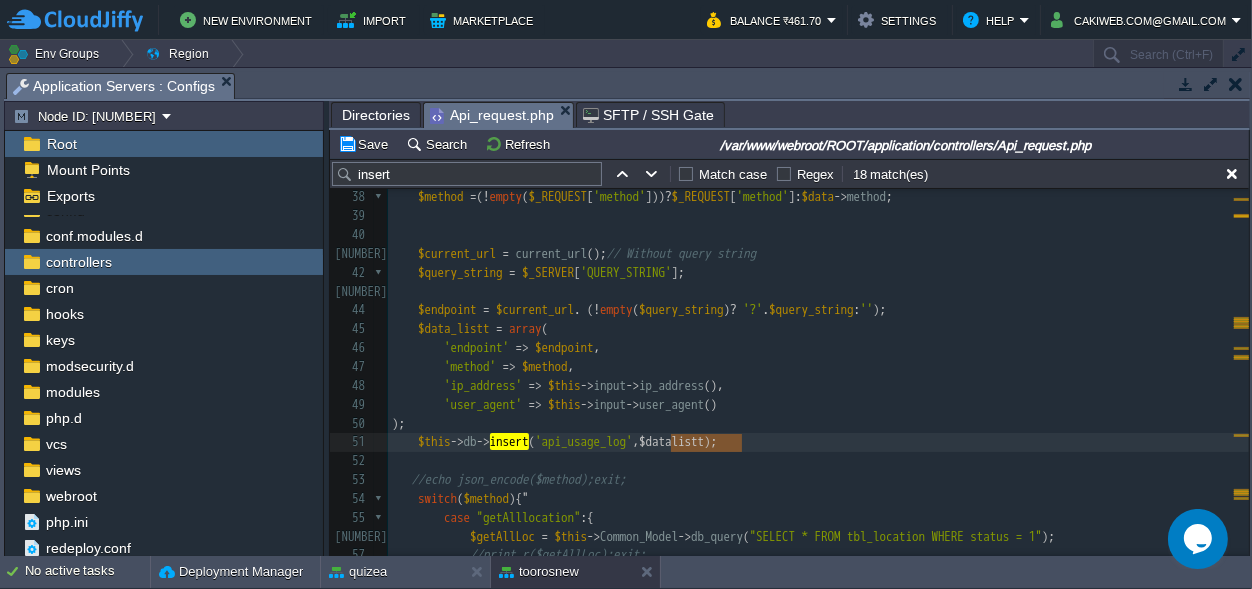 scroll, scrollTop: 0, scrollLeft: 71, axis: horizontal 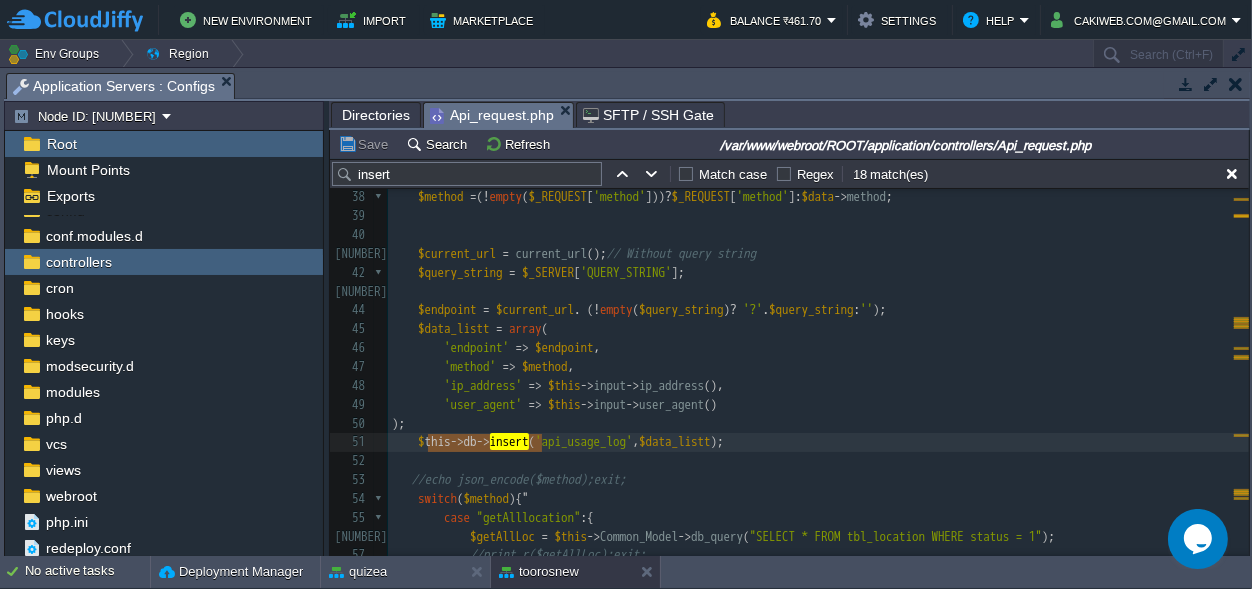 type on "$this->db->insert" 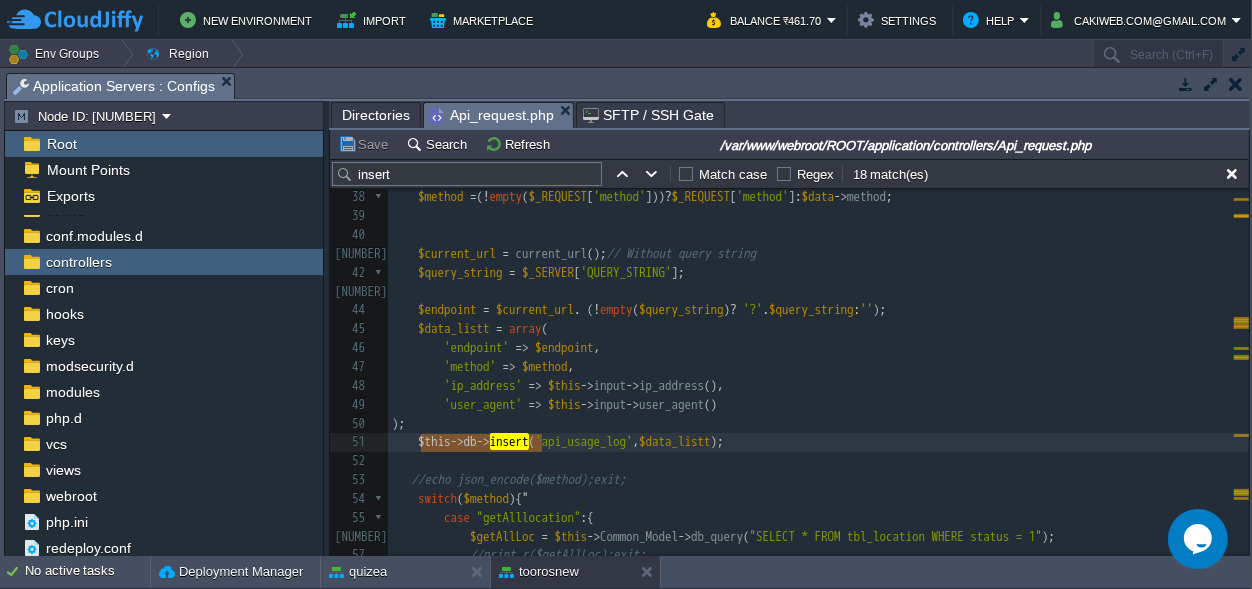 drag, startPoint x: 539, startPoint y: 444, endPoint x: 420, endPoint y: 446, distance: 119.01681 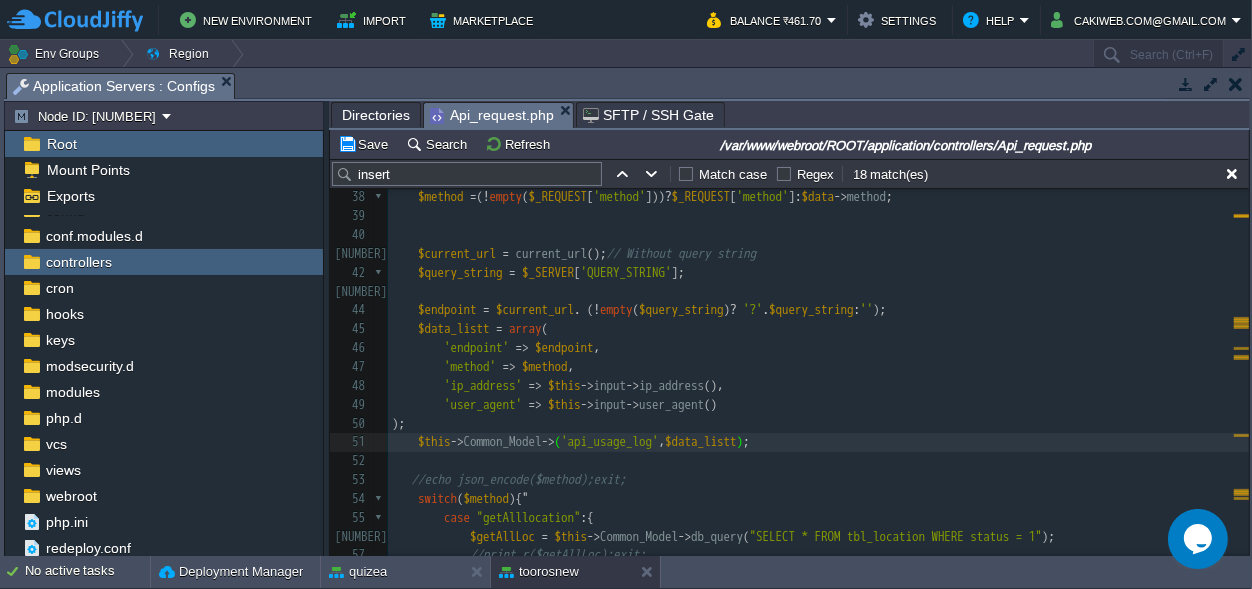 paste 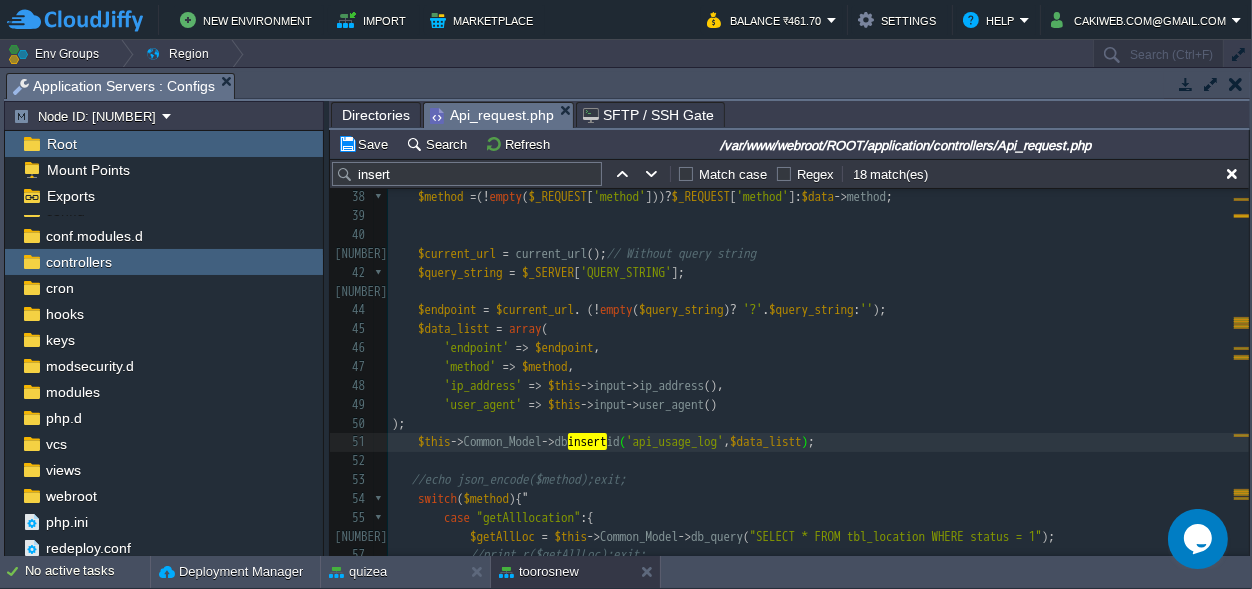scroll, scrollTop: 0, scrollLeft: 0, axis: both 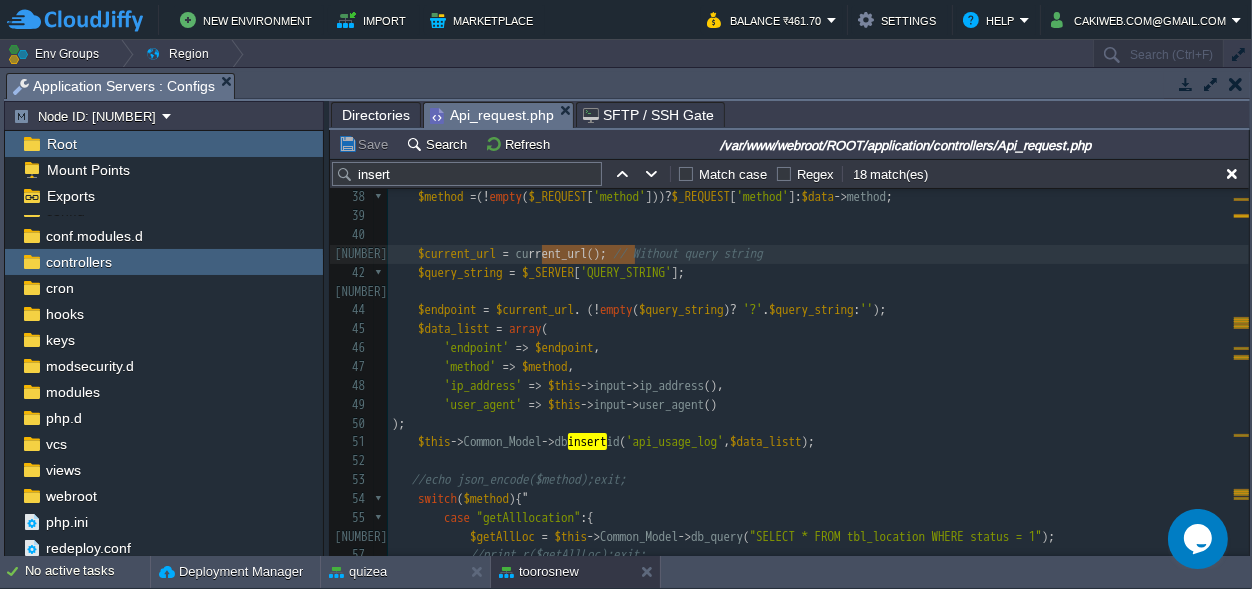 type on "current_url();" 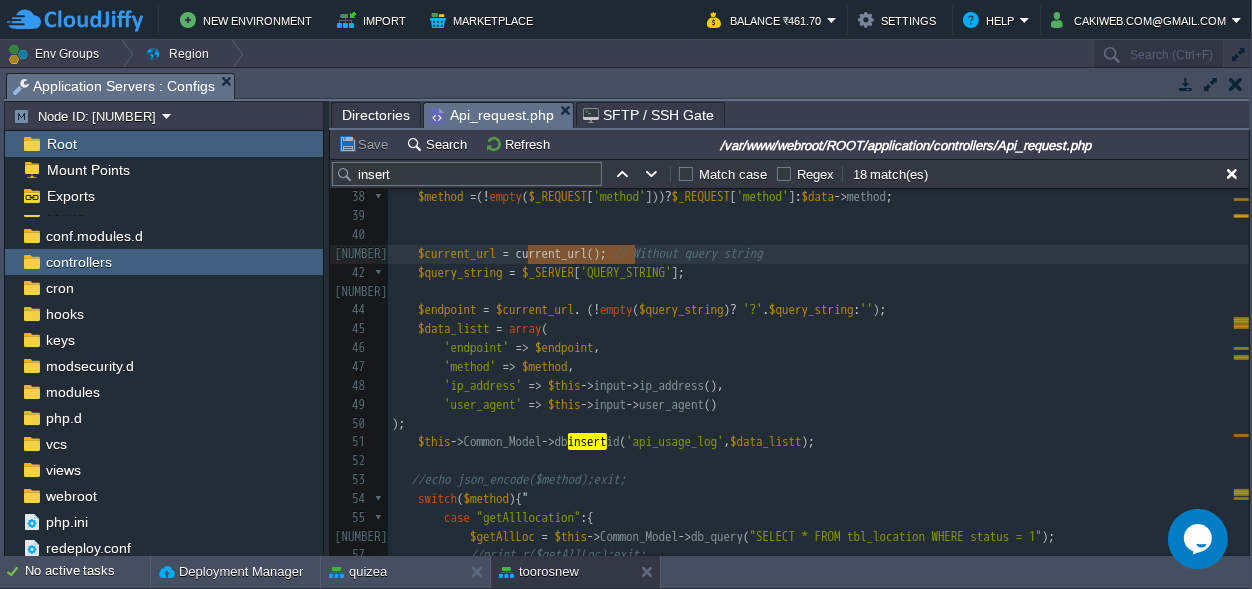 scroll, scrollTop: 0, scrollLeft: 107, axis: horizontal 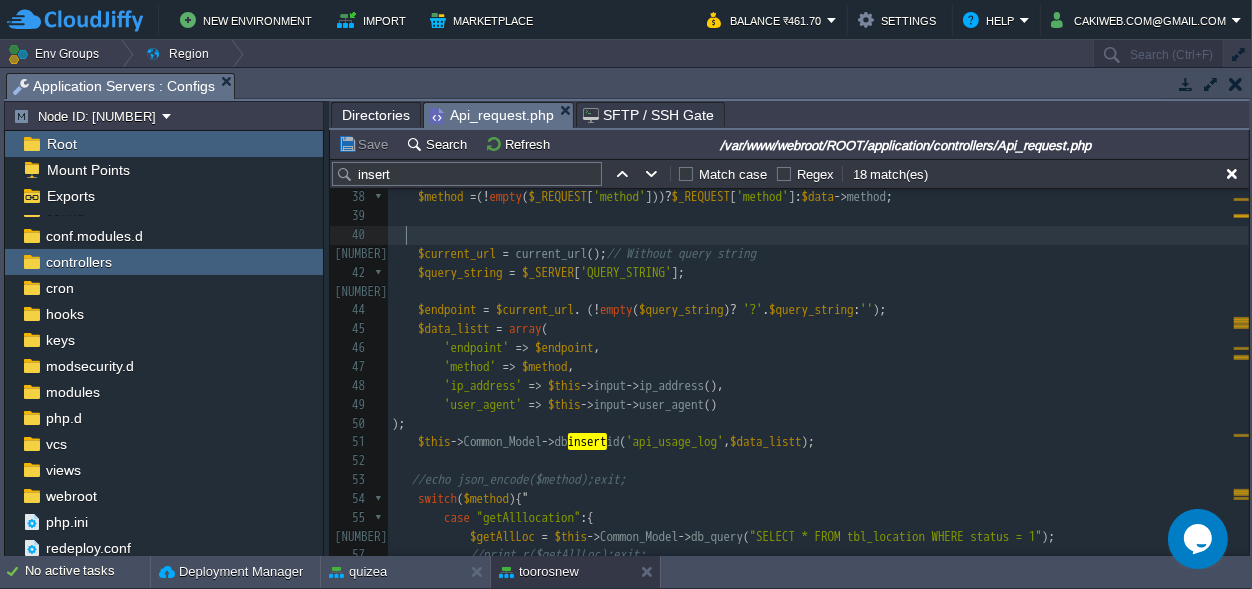click at bounding box center [818, 235] 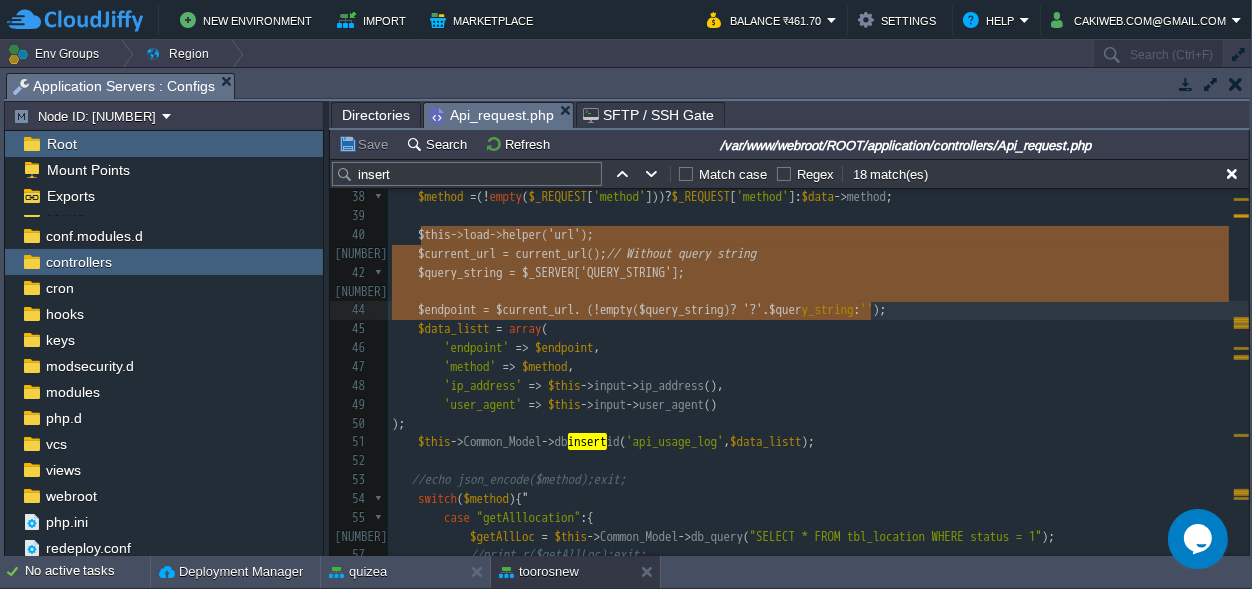 type on "$this->load->helper('url');
$current_url = current_url();  // Without query string
$query_string = $_SERVER['QUERY_STRING'];
$endpoint = $current_url . (!empty($query_string) ? '?' . $query_string : '');" 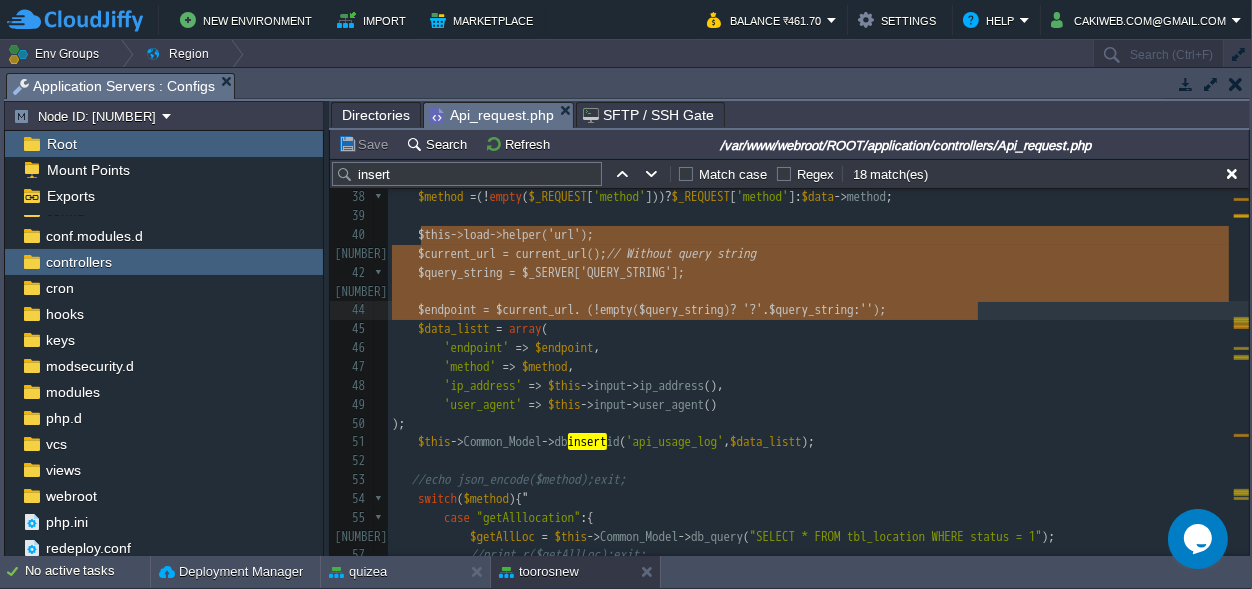 scroll, scrollTop: 62, scrollLeft: 585, axis: both 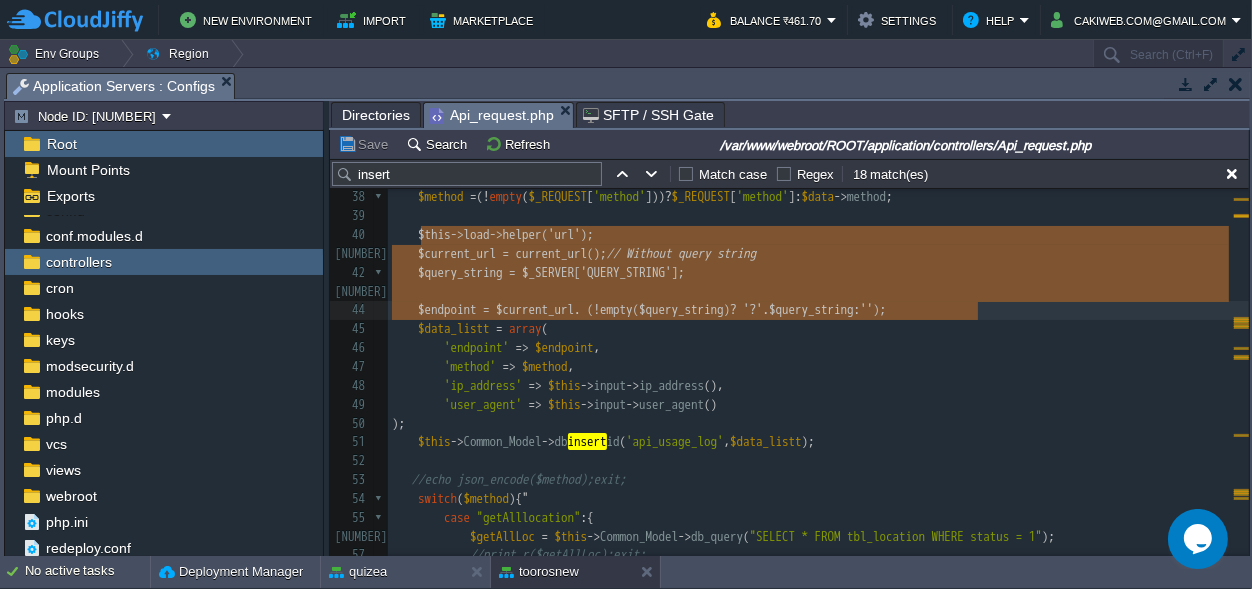 drag, startPoint x: 419, startPoint y: 234, endPoint x: 997, endPoint y: 308, distance: 582.7178 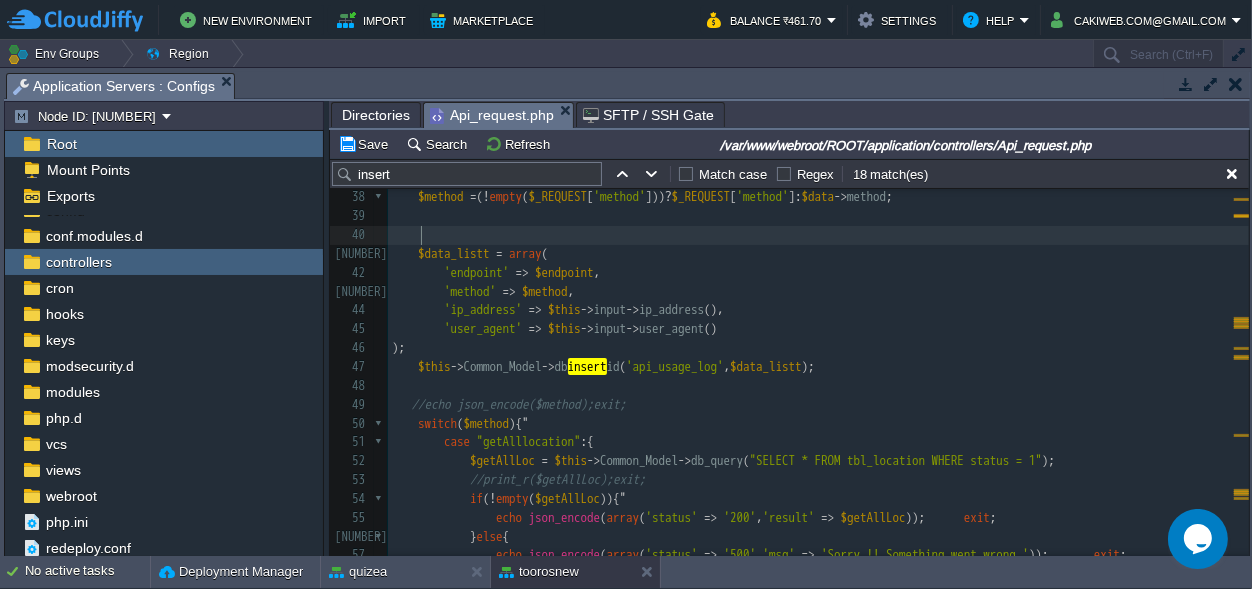 scroll, scrollTop: 0, scrollLeft: 0, axis: both 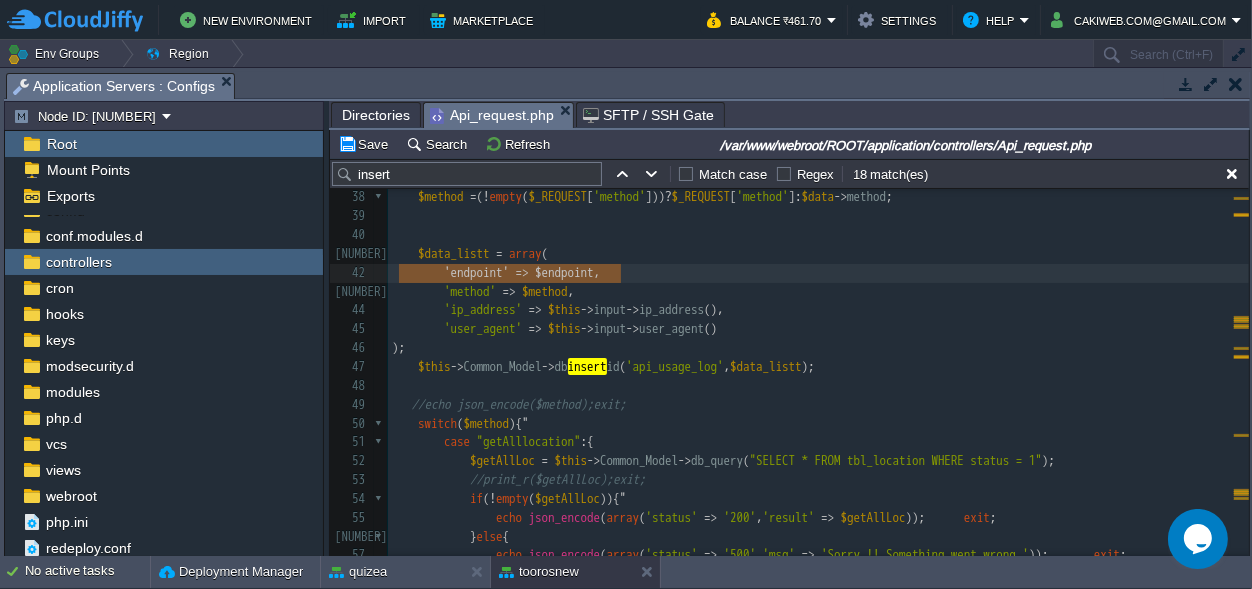 type on "'endpoint' => $endpoint," 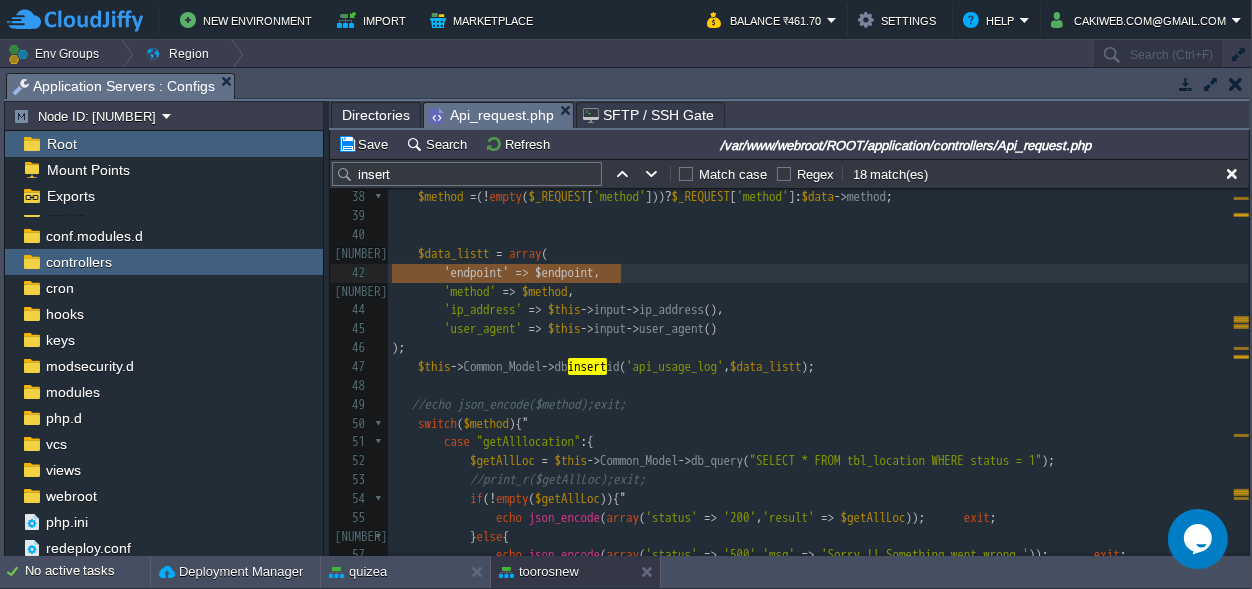 drag, startPoint x: 644, startPoint y: 273, endPoint x: 351, endPoint y: 269, distance: 293.0273 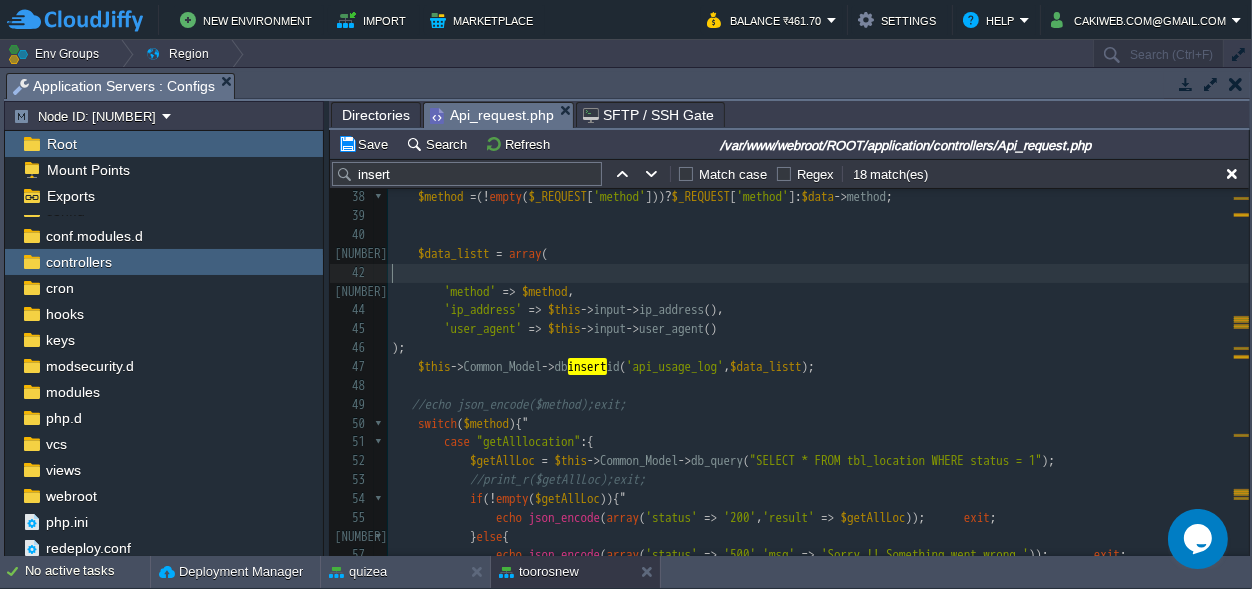 scroll, scrollTop: 0, scrollLeft: 0, axis: both 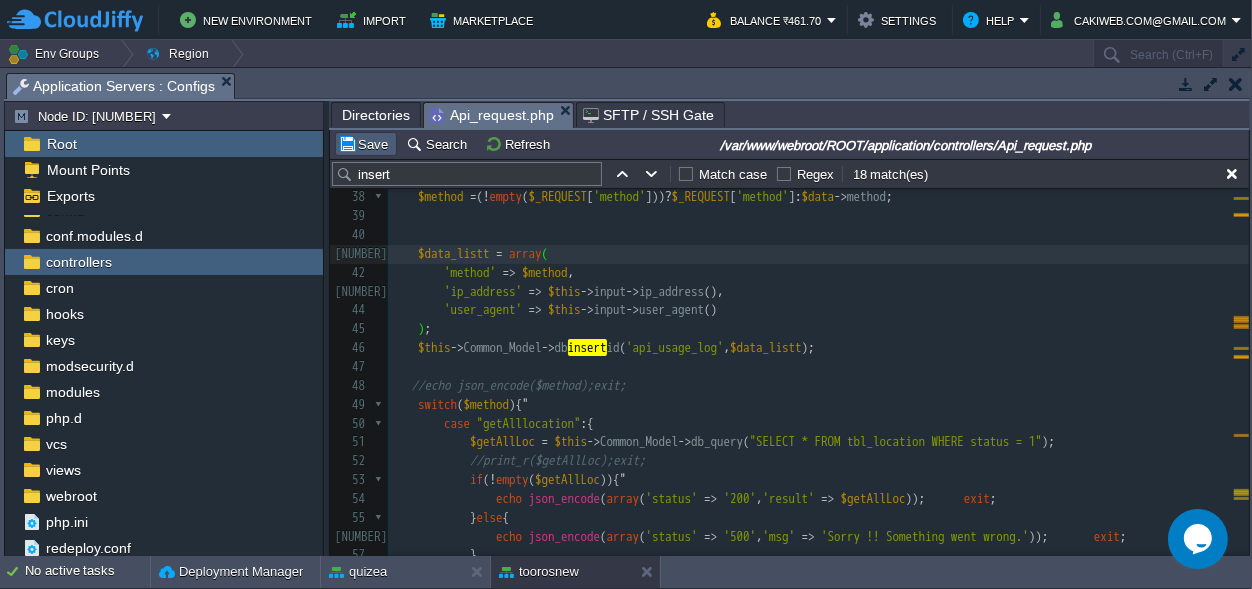 click on "Save" at bounding box center [366, 144] 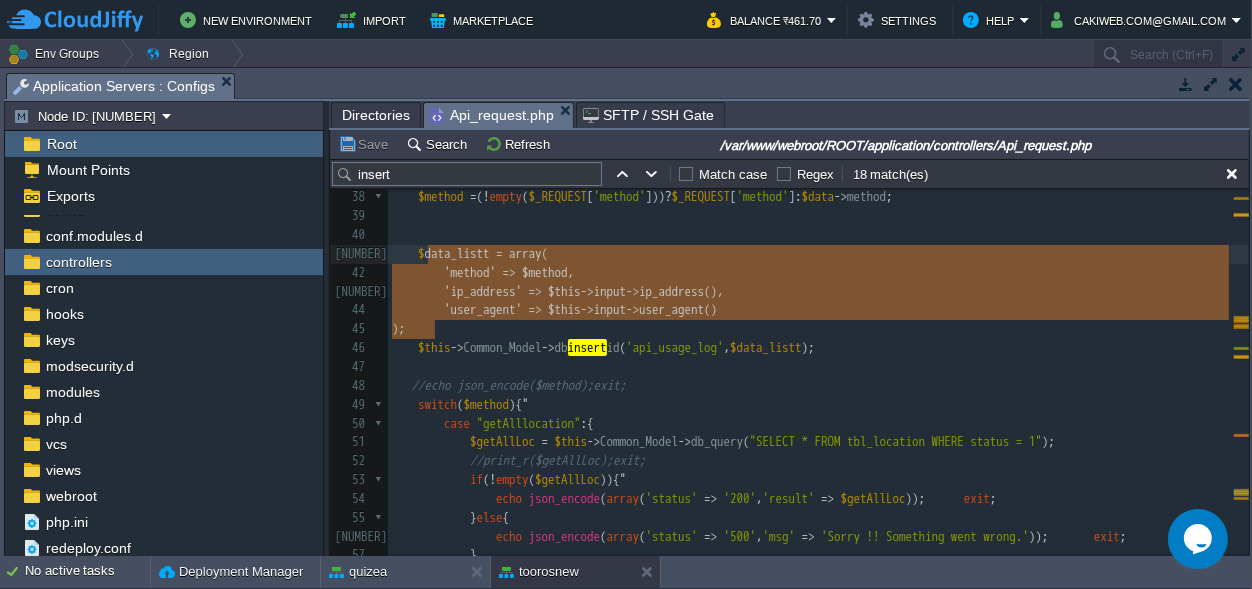 scroll, scrollTop: 62, scrollLeft: 42, axis: both 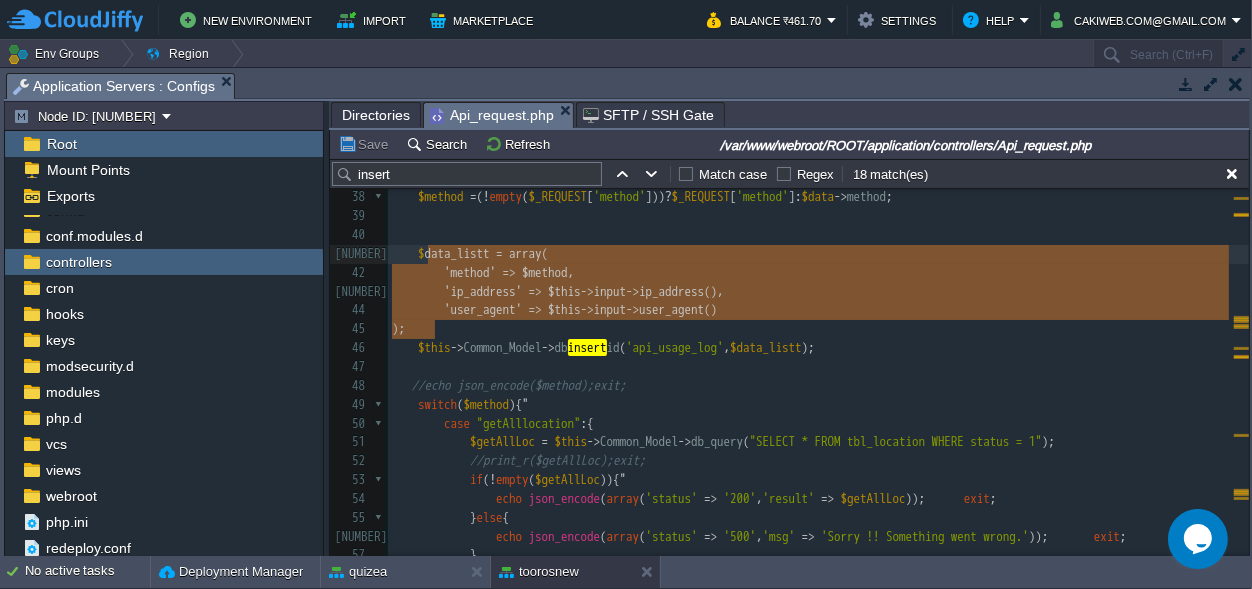 type on "method => $method,
'ip_address' => $this->input->ip_address(),
'user_agent' => $this->input->user_agent()
);" 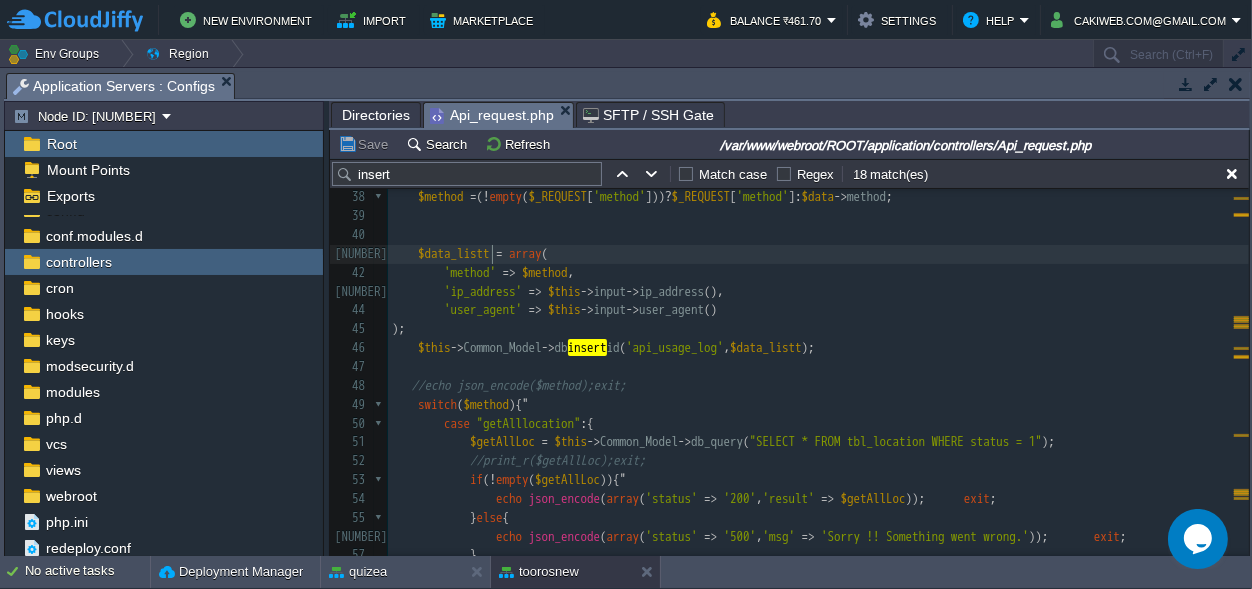 scroll, scrollTop: 0, scrollLeft: 0, axis: both 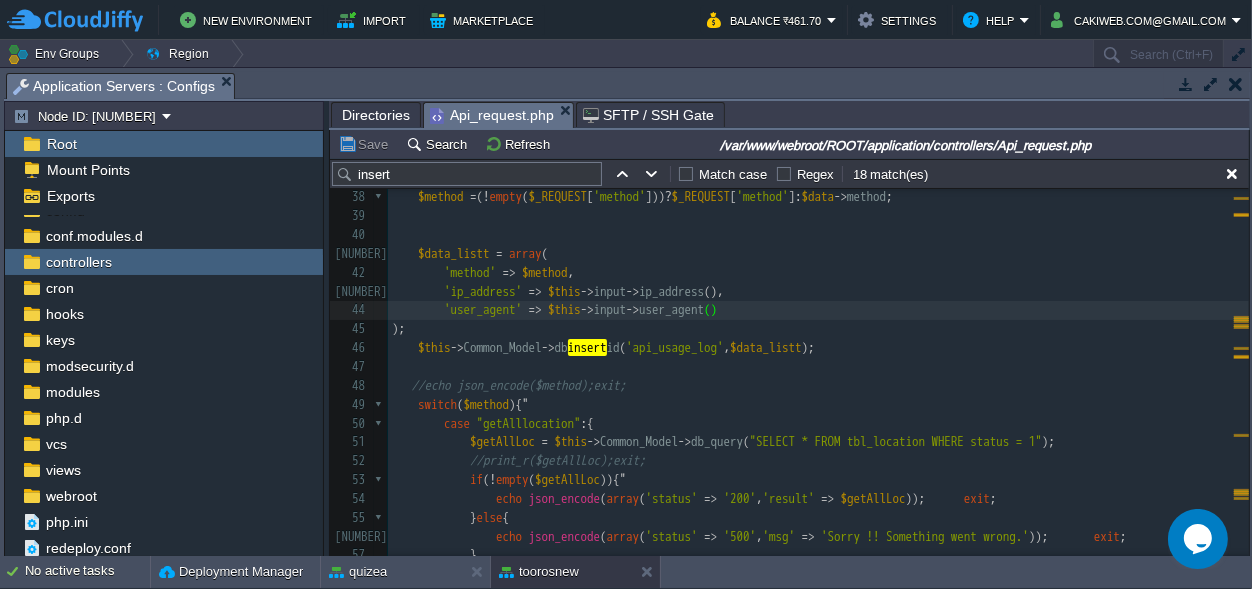 click on "x                            $query   =   " INSERT  INTO tbl_user_documents SET mobile = ' $mobno ' , dl_no = ' $dlno ', created_on = NOW()" ;   28 ​ 29   public   function   index (){ 30 $json   =   file_get_contents ( 'php://input' ); 31 //log_message('error', 'Raw Input: ' . $json); 32 ​ 33      // Decode JSON to PHP array 34      $data   =   json_decode ( $json ); 35 //echo json_encode($data);exit; 36 if ( ! empty ( $data )  ||   $_REQUEST [ 'method' ]){ 37      //echo $data->method;exit; 38      $method   =  ( ! empty ( $_REQUEST [ 'method' ])) ? $_REQUEST [ 'method' ]: $data -> method ; 39    40       41       $data_listt   =   array ( 42          'method'   =>   $method , 43          'ip_address'   =>   $this -> input -> ip_address (), 44          'user_agent'   =>   $this -> input -> user_agent ( ) 45     ); 46      $this -> Common_Model -> db insert id ( 'api_usage_log' ,  $data_listt ); 47 ​ 48     //echo json_encode($method);exit; 49      switch ( $method ){ 50           case   :" at bounding box center [818, 424] 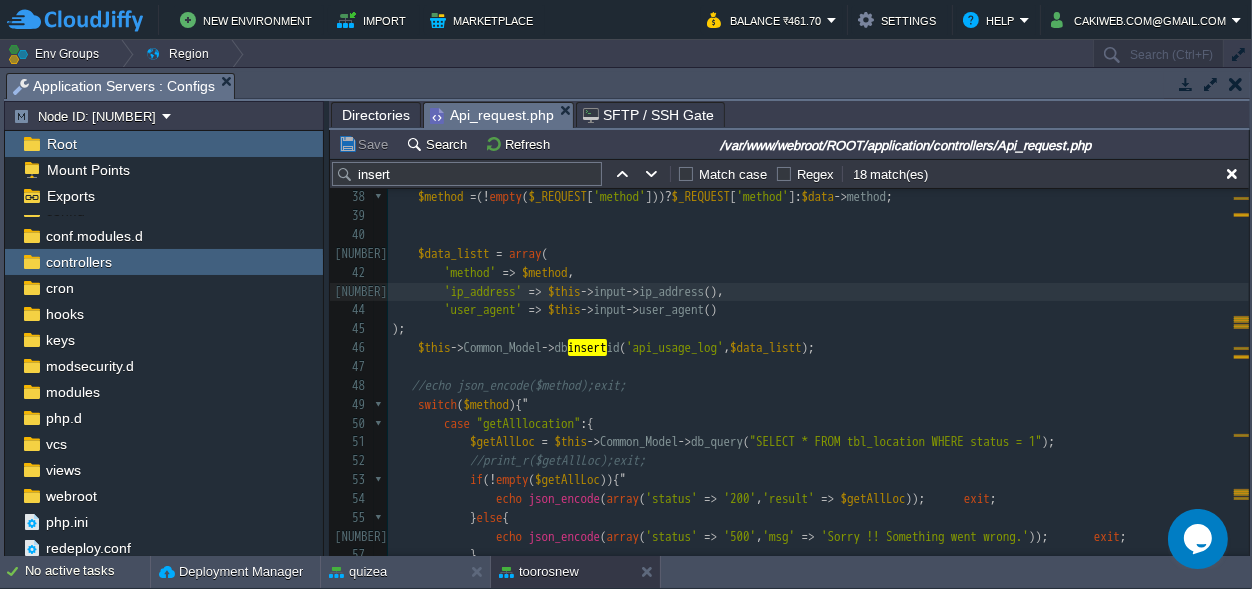 click on "'ip_address'   =>   $this -> input -> ip_address ()," at bounding box center [818, 292] 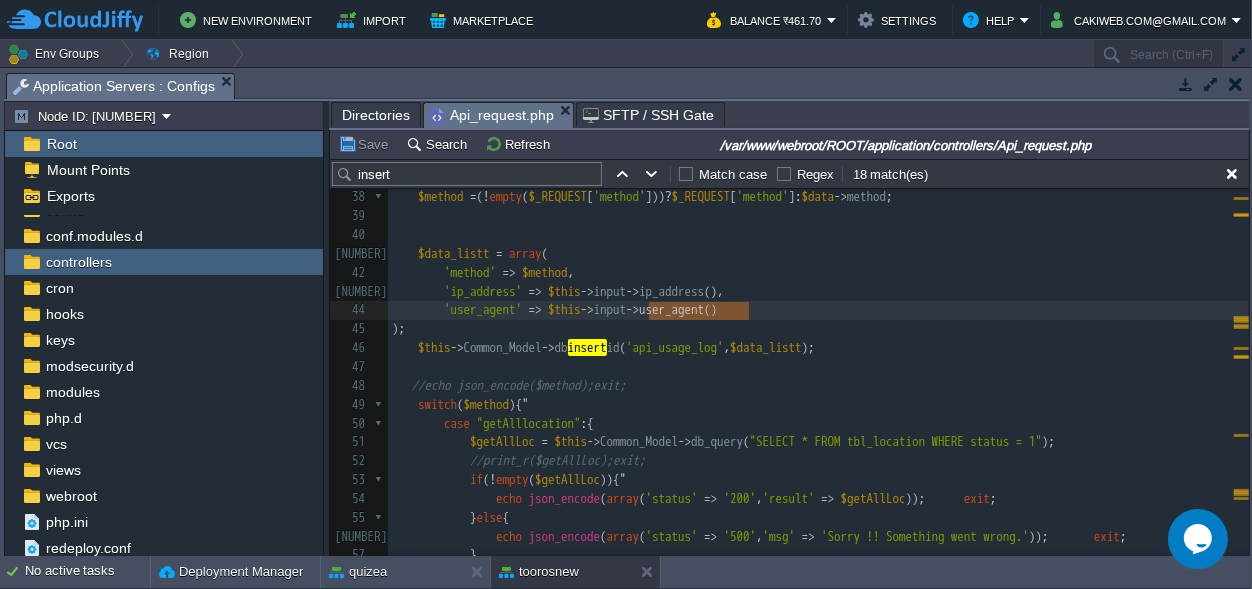 scroll, scrollTop: 0, scrollLeft: 293, axis: horizontal 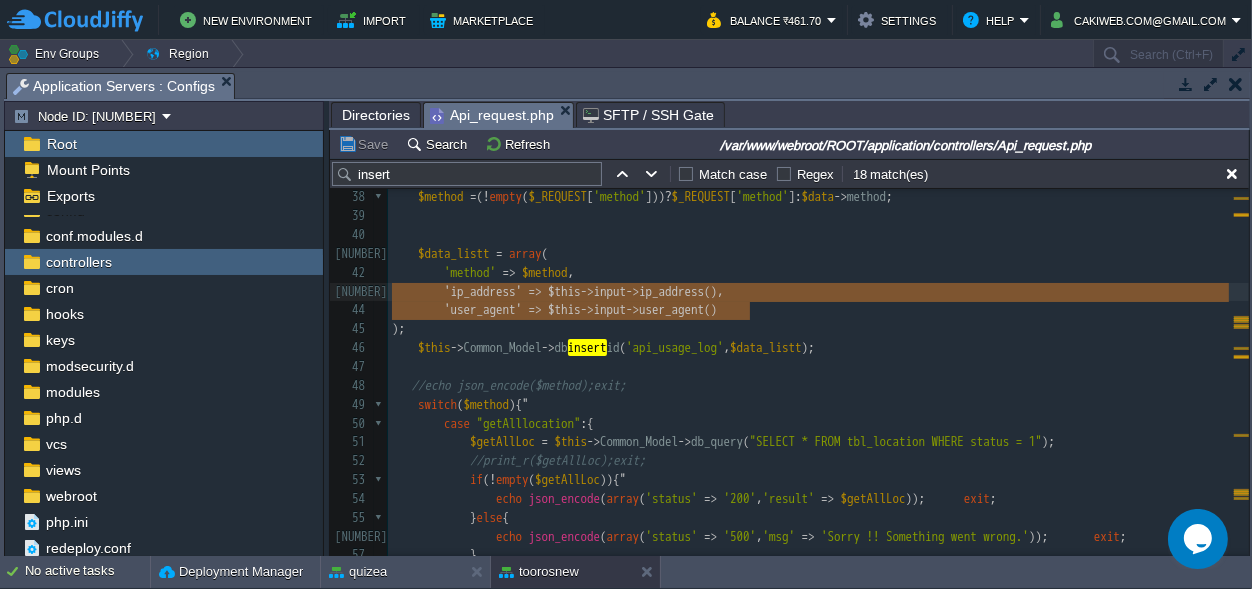 drag, startPoint x: 779, startPoint y: 312, endPoint x: 347, endPoint y: 289, distance: 432.61185 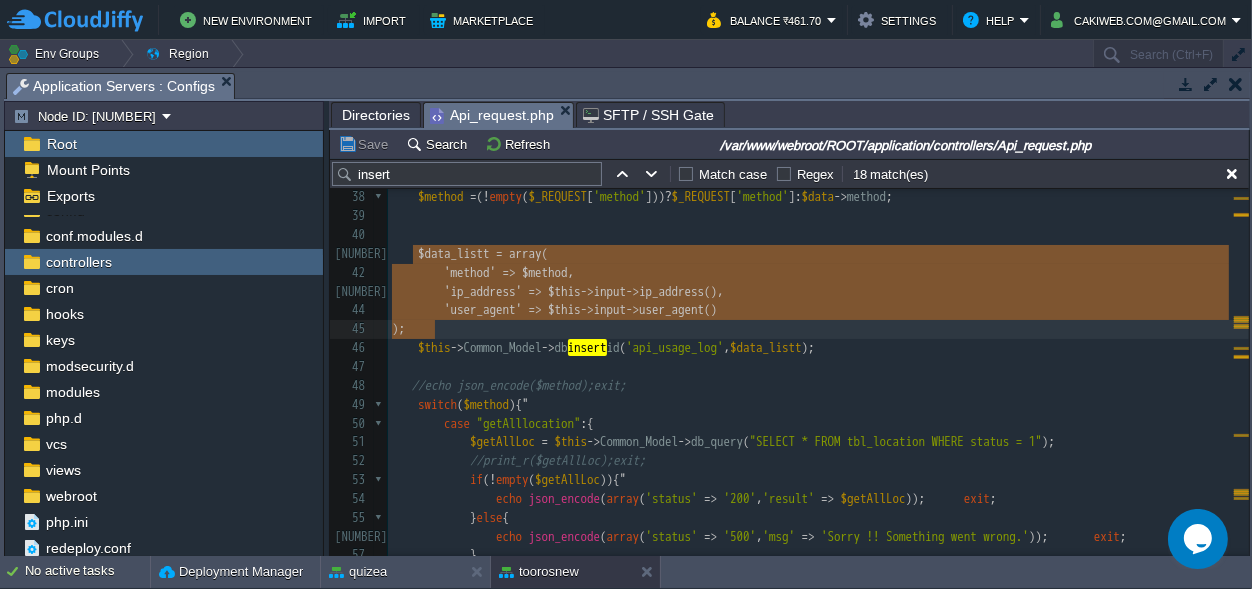 type on "$data_listt = array(
'method' => $method,
'ip_address' => [IP_ADDRESS],
'user_agent' => [USER_AGENT]
);
$this->Common_Model->dbinsertid('api_usage_log', $data_listt);" 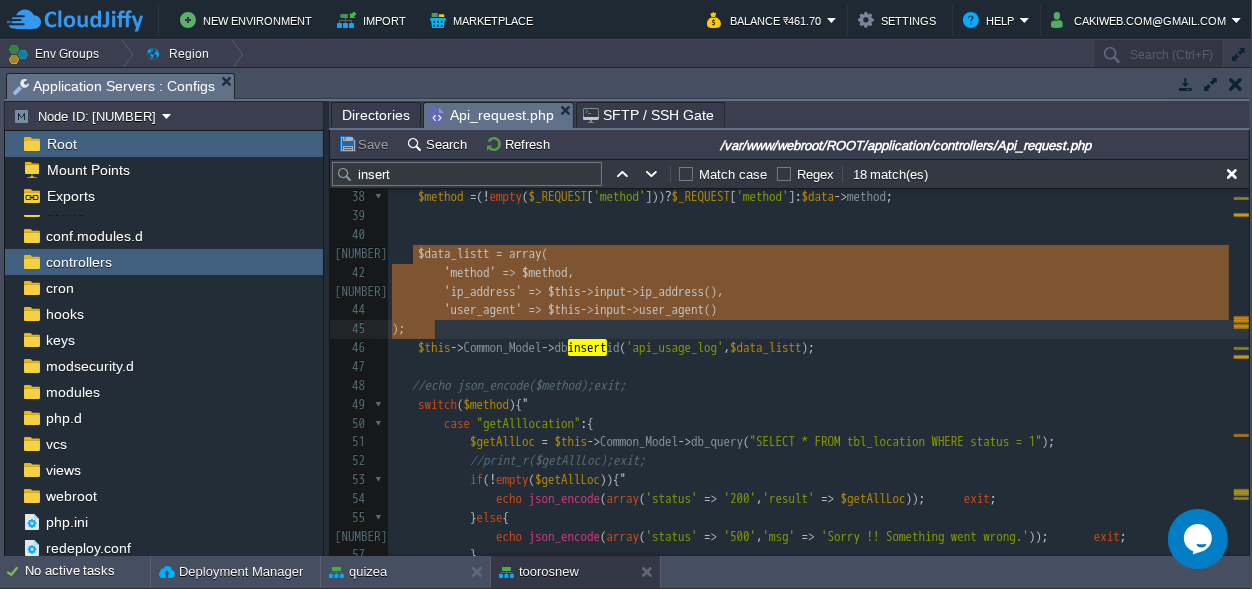scroll, scrollTop: 77, scrollLeft: 471, axis: both 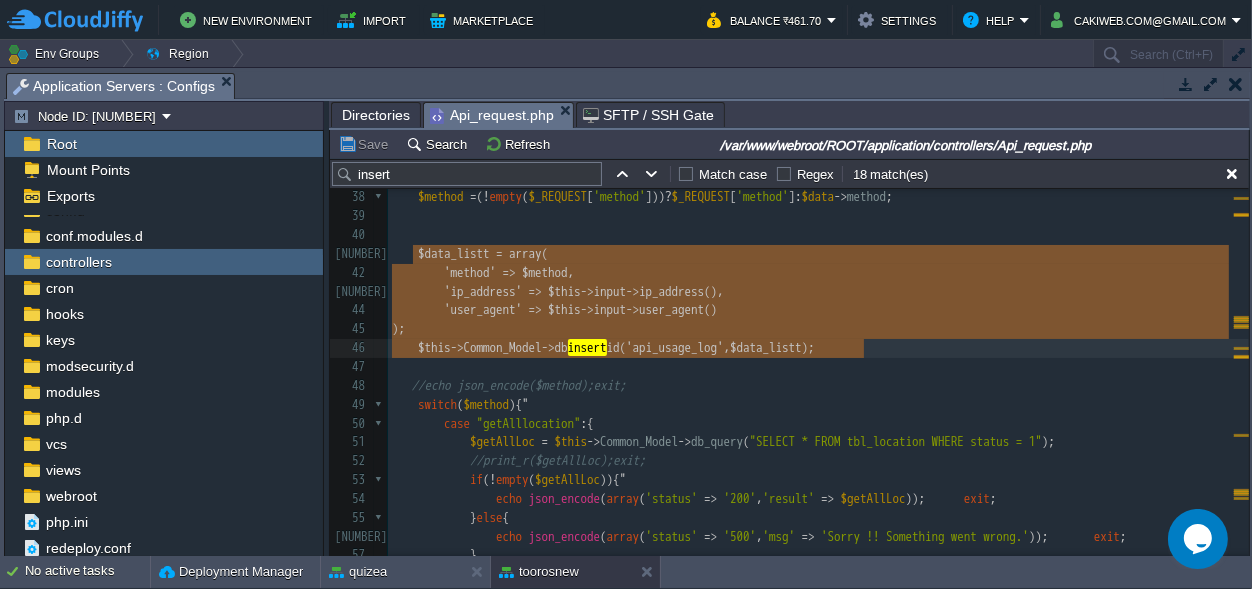 drag, startPoint x: 416, startPoint y: 250, endPoint x: 865, endPoint y: 349, distance: 459.78473 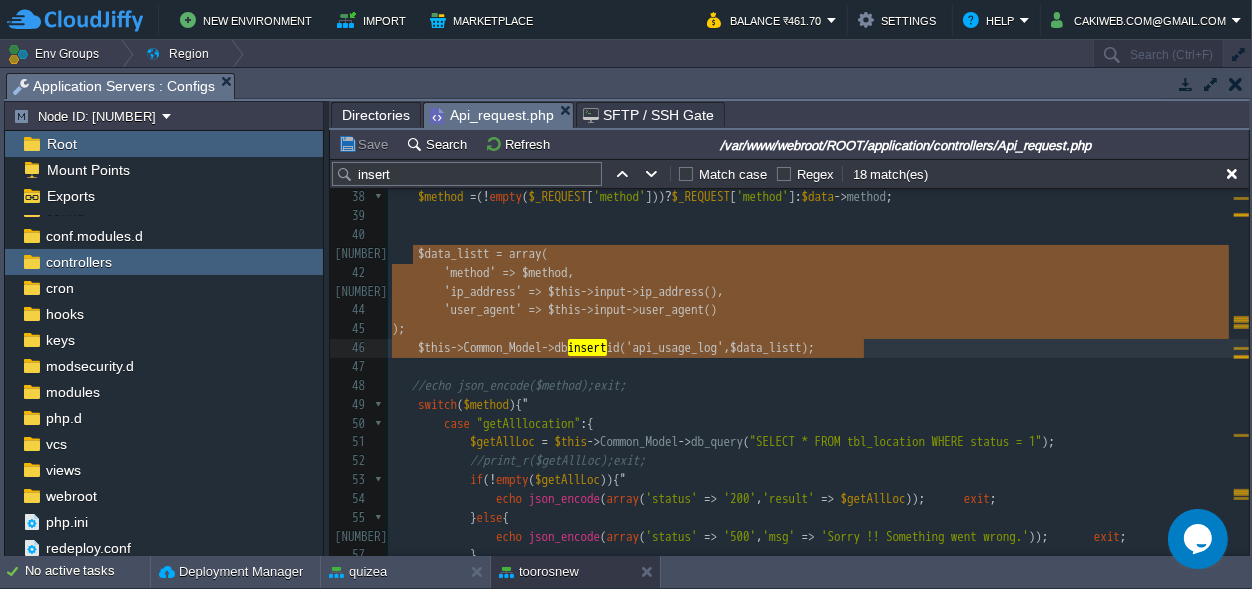 scroll, scrollTop: 0, scrollLeft: 71, axis: horizontal 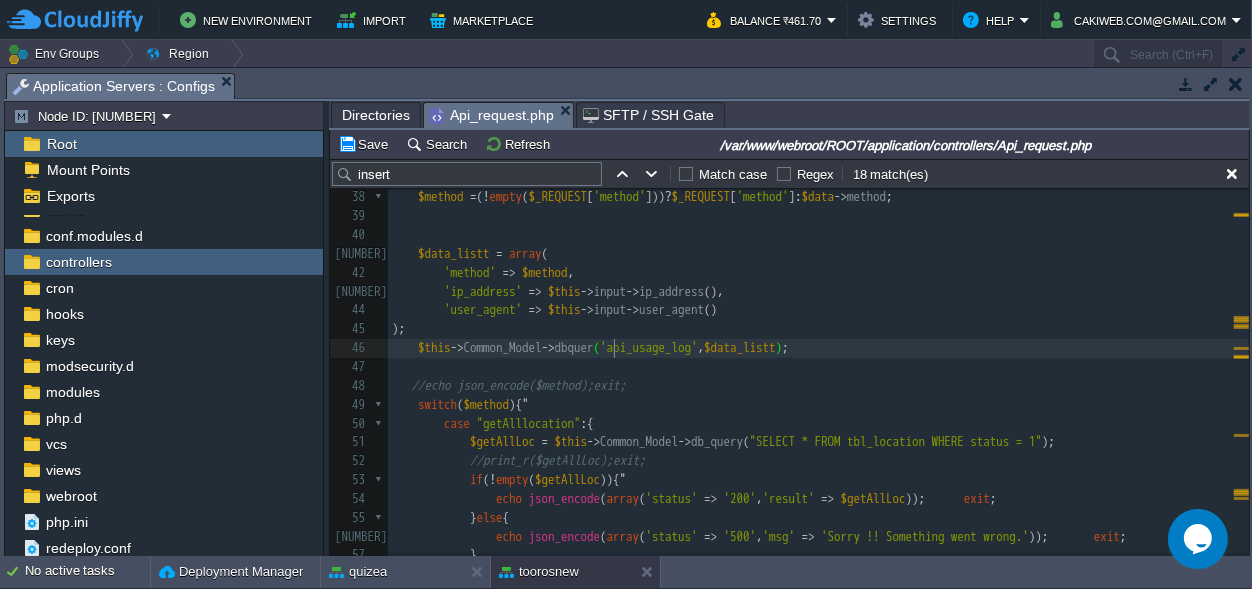 type on "dbquery" 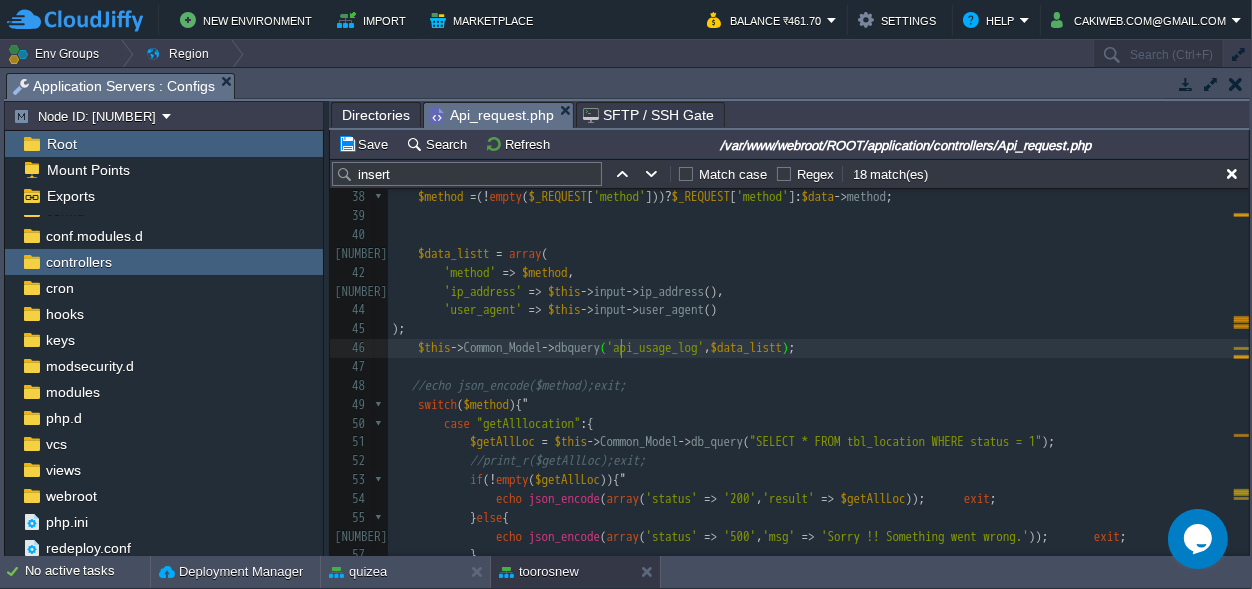 scroll, scrollTop: 0, scrollLeft: 49, axis: horizontal 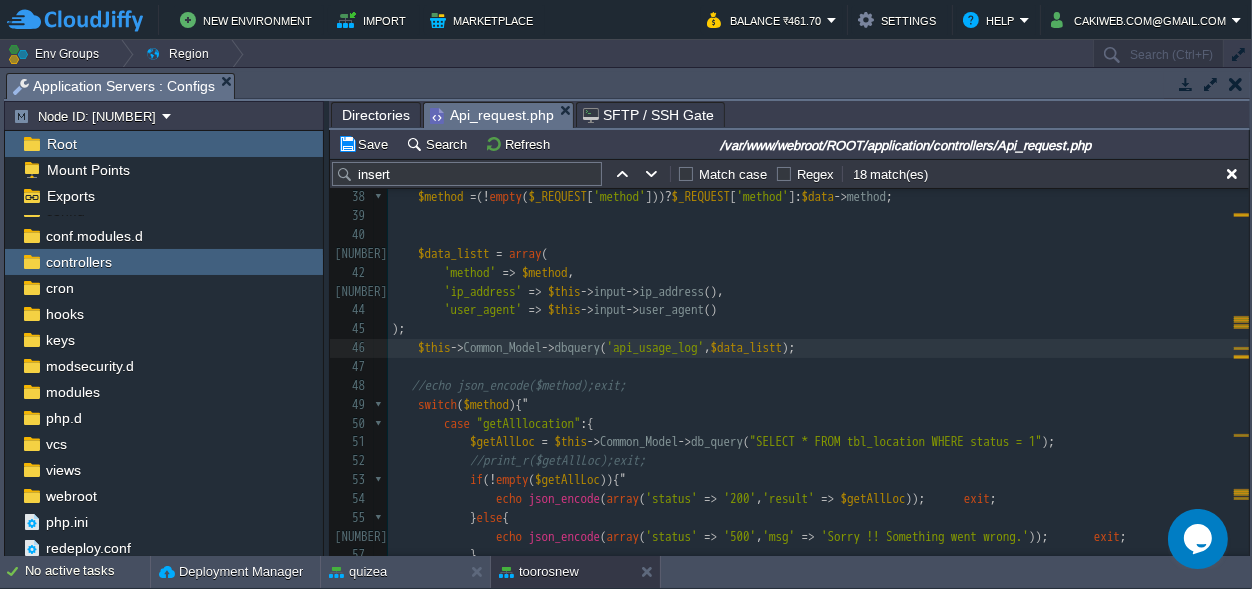 type on "_" 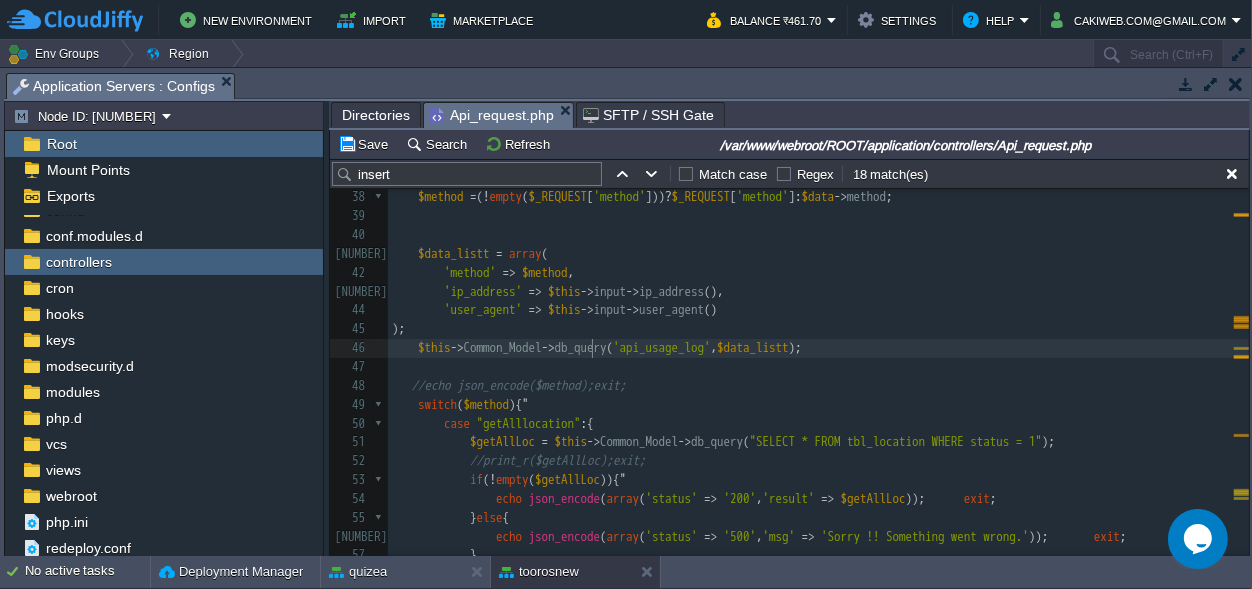 scroll, scrollTop: 0, scrollLeft: 6, axis: horizontal 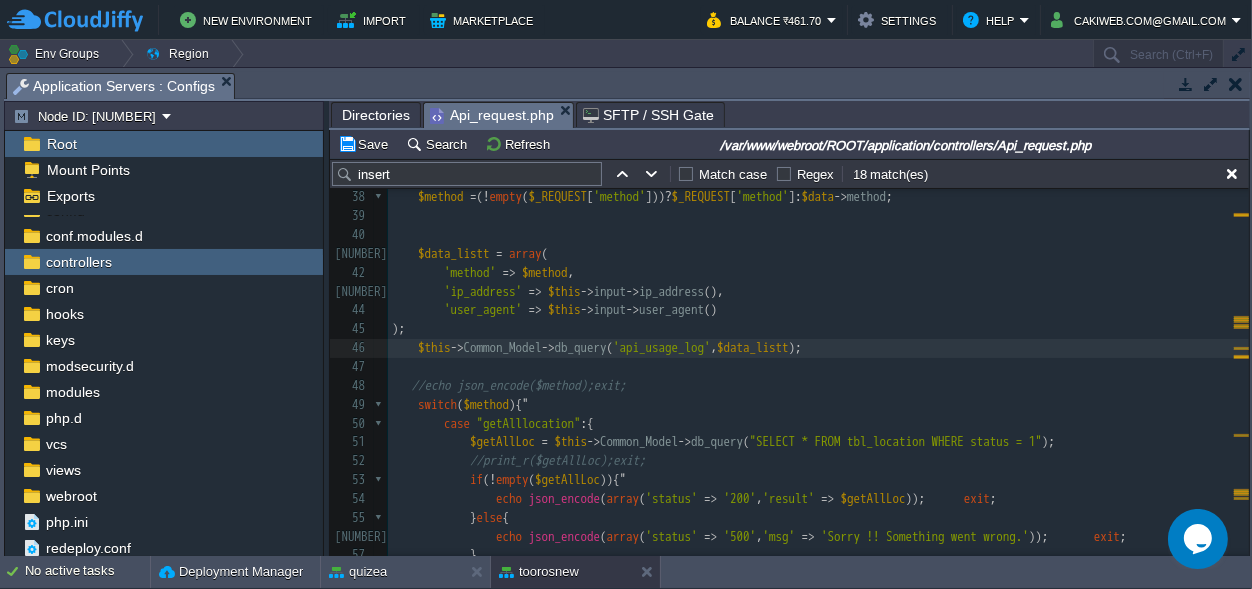 click on ");" at bounding box center [818, 329] 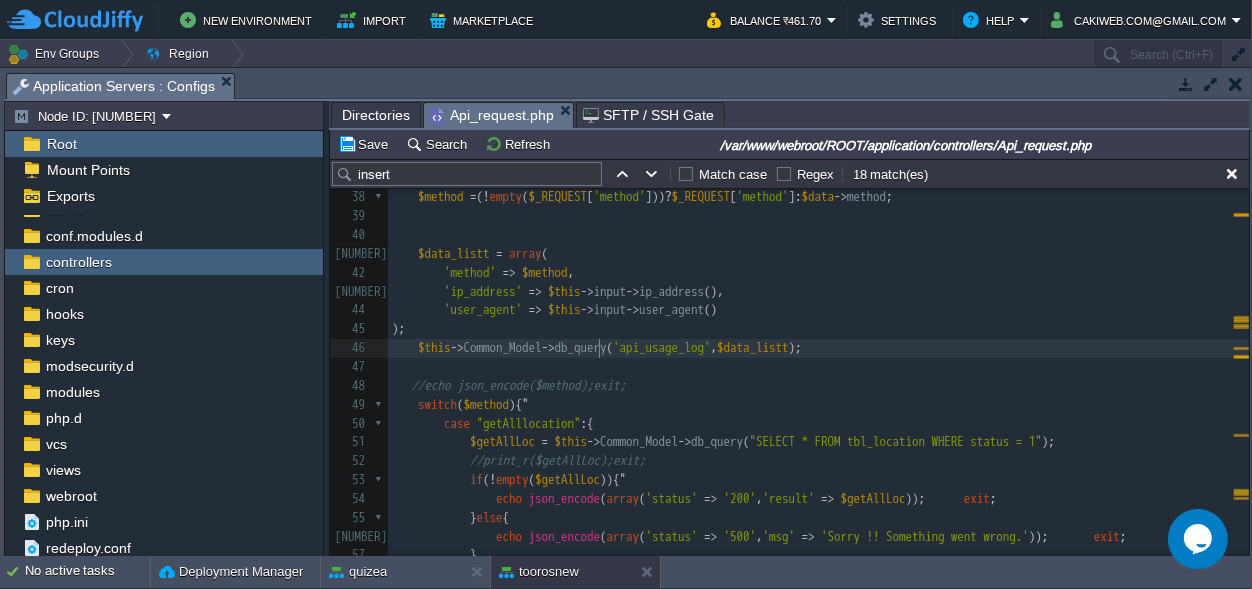 click on "x                            $query   =   " INSERT  INTO tbl_user_documents SET mobile = ' $mobno ' , dl_no = ' $dlno ', created_on = NOW()" ;   28 ​ 29   public   function   index (){ 30 $json   =   file_get_contents ( 'php://input' ); 31 //log_message('error', 'Raw Input: ' . $json); 32 ​ 33      // Decode JSON to PHP array 34      $data   =   json_decode ( $json ); 35 //echo json_encode($data);exit; 36 if ( ! empty ( $data )  ||   $_REQUEST [ 'method' ]){ 37      //echo $data->method;exit; 38      $method   =  ( ! empty ( $_REQUEST [ 'method' ])) ? $_REQUEST [ 'method' ]: $data -> method ; 39    40       41       $data_listt   =   array ( 42          'method'   =>   $method , 43          'ip_address'   =>   $this -> input -> ip_address (), 44          'user_agent'   =>   $this -> input -> user_agent () 45     ); 46      $this -> Common_Model -> db_query ( 'api_usage_log' ,  $data_listt ); 47 ​ 48     //echo json_encode($method);exit; 49      switch ( $method ){ 50           case   "getAlllocation"" at bounding box center [818, 424] 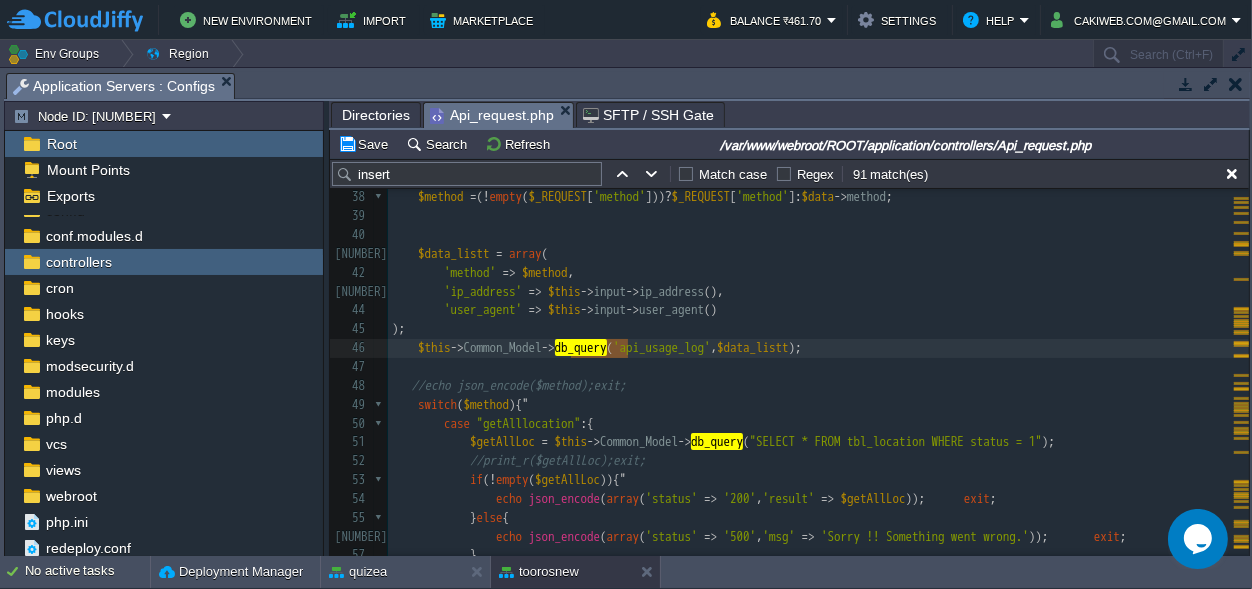 type on "db_query" 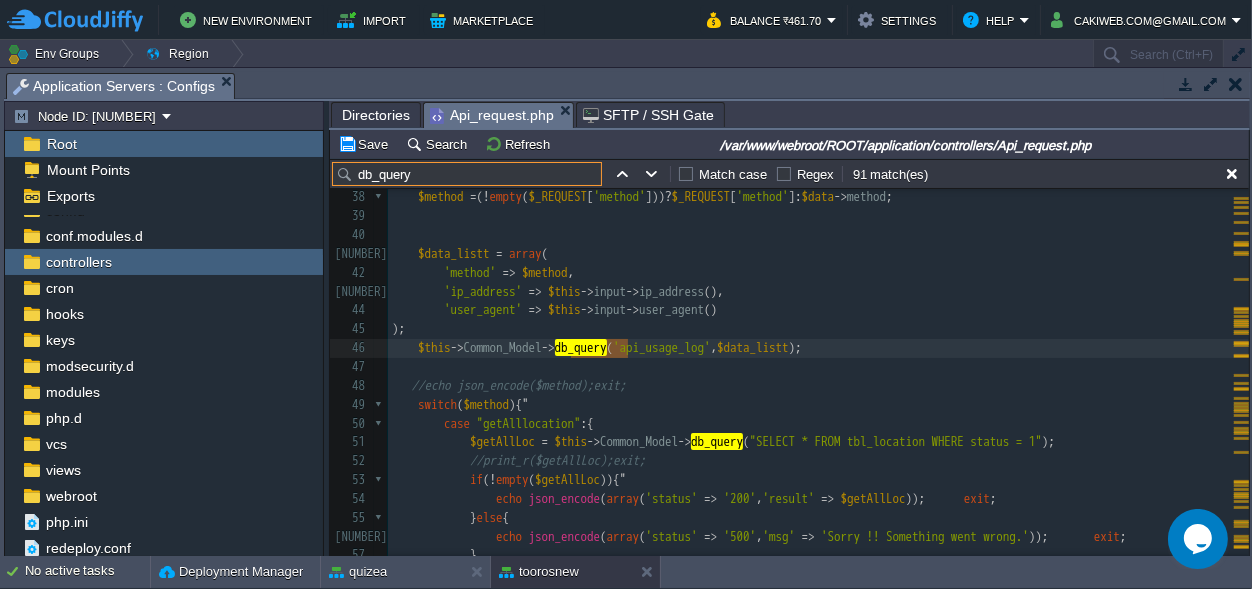 click on "​" at bounding box center (818, 367) 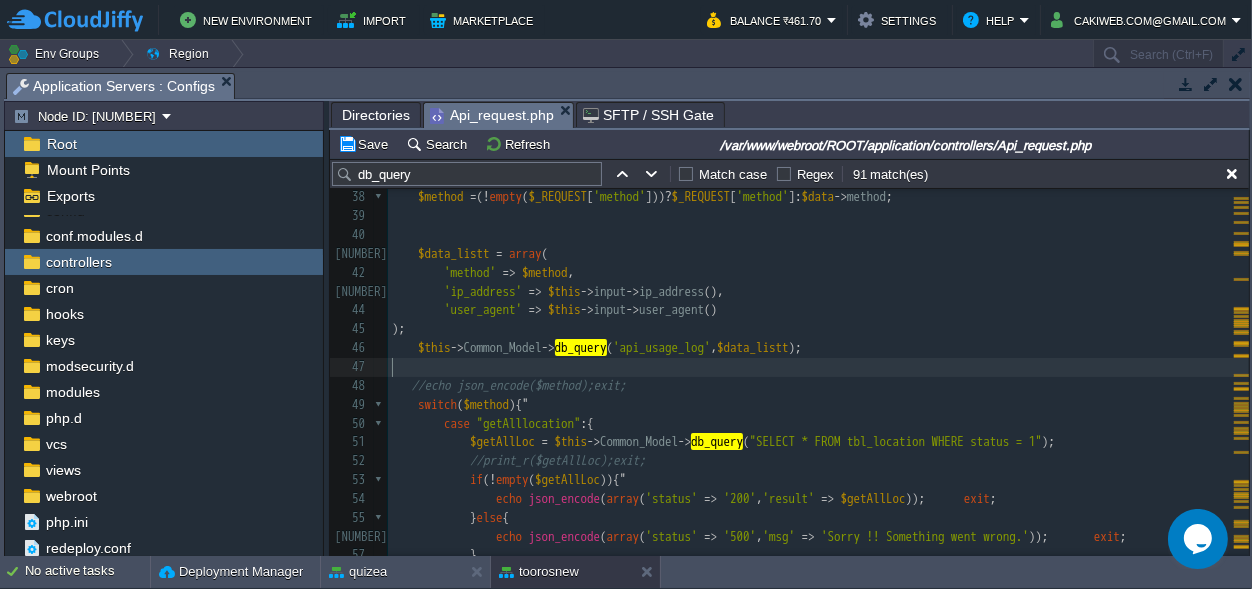 scroll, scrollTop: 0, scrollLeft: 0, axis: both 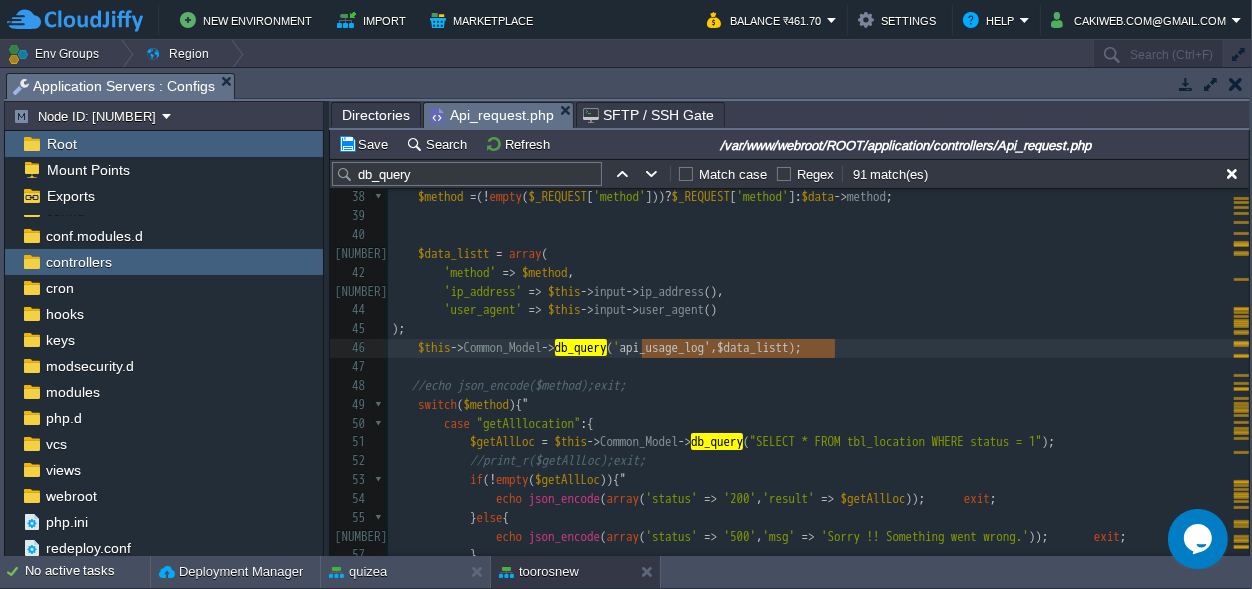 type on "'api_usage_log', $data_listt" 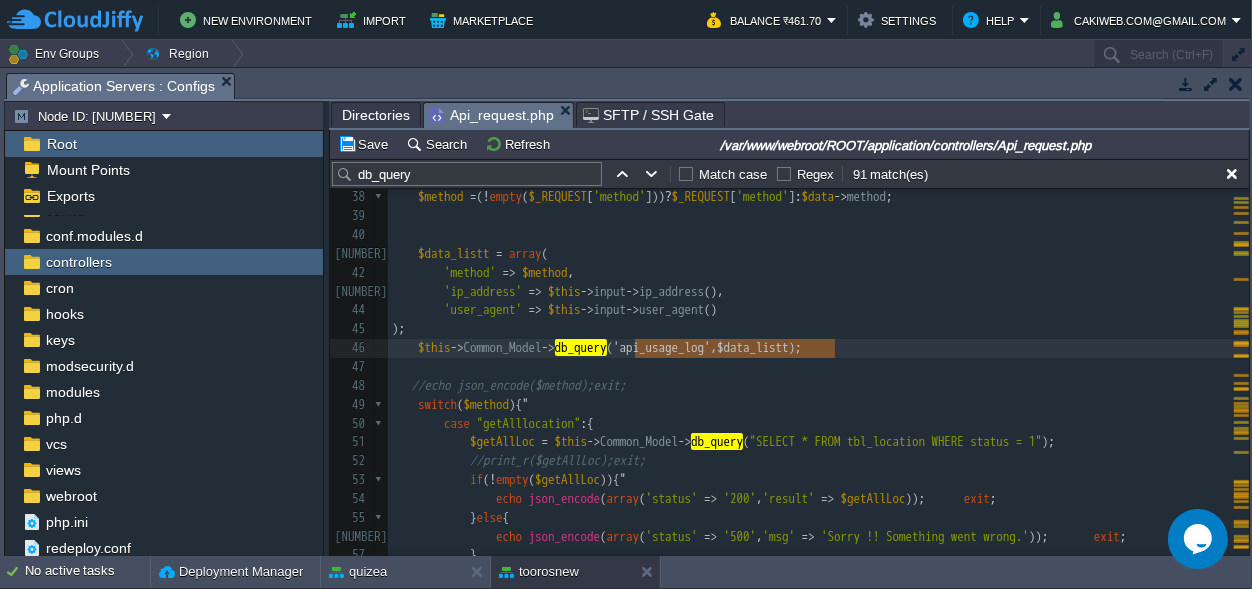 drag, startPoint x: 836, startPoint y: 348, endPoint x: 638, endPoint y: 347, distance: 198.00252 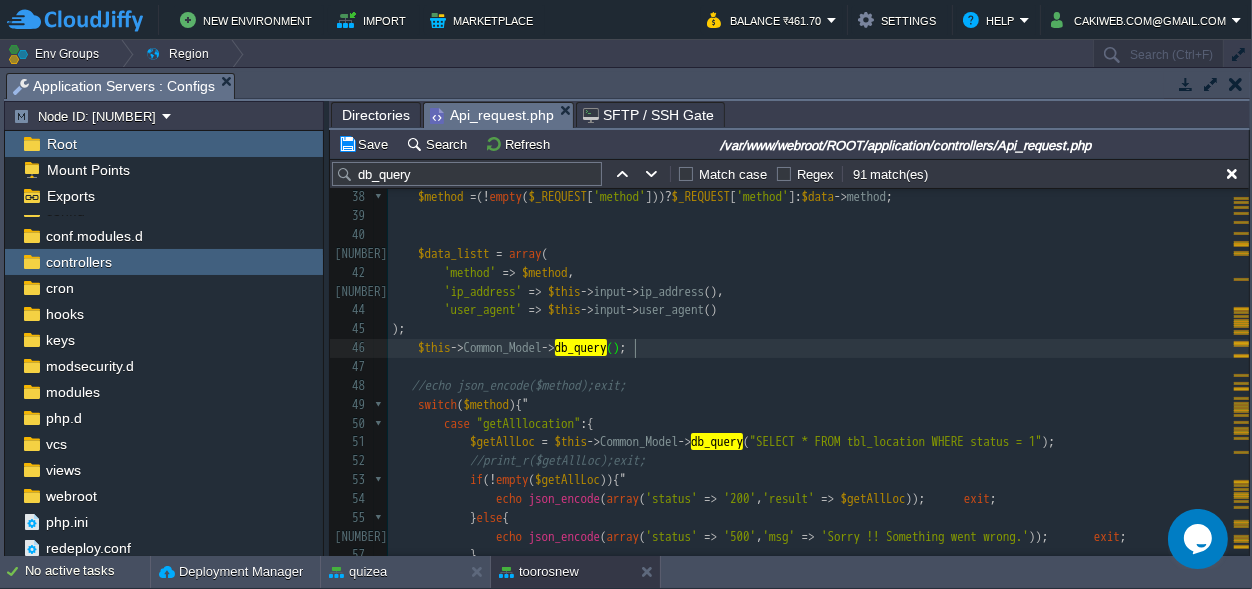 scroll, scrollTop: 0, scrollLeft: 0, axis: both 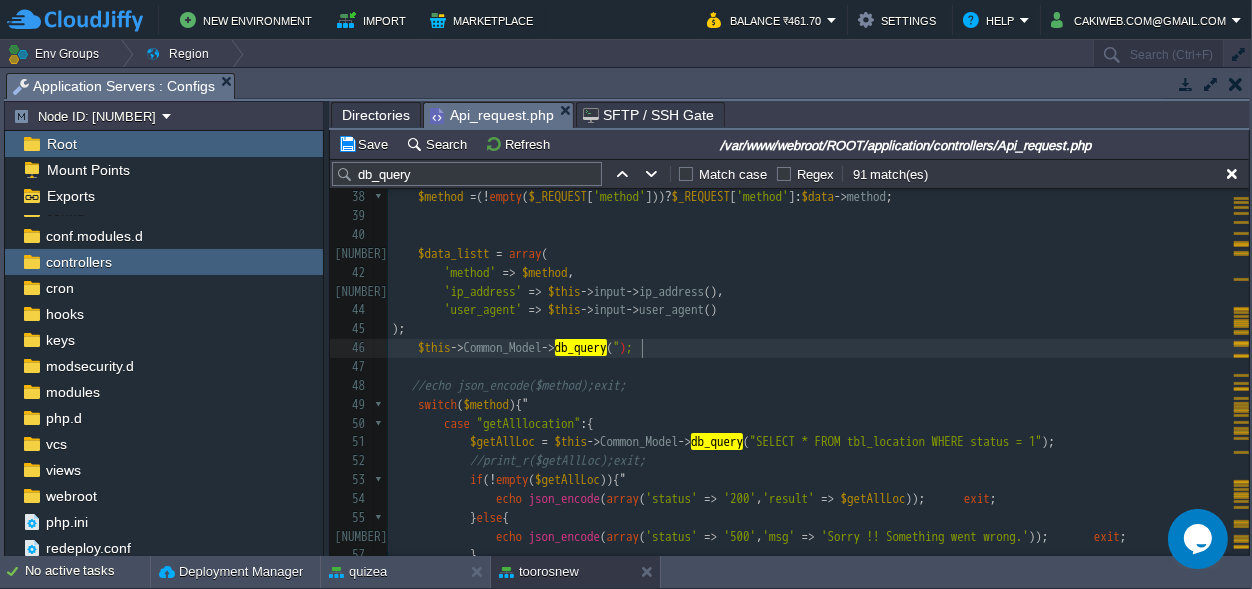 type on """" 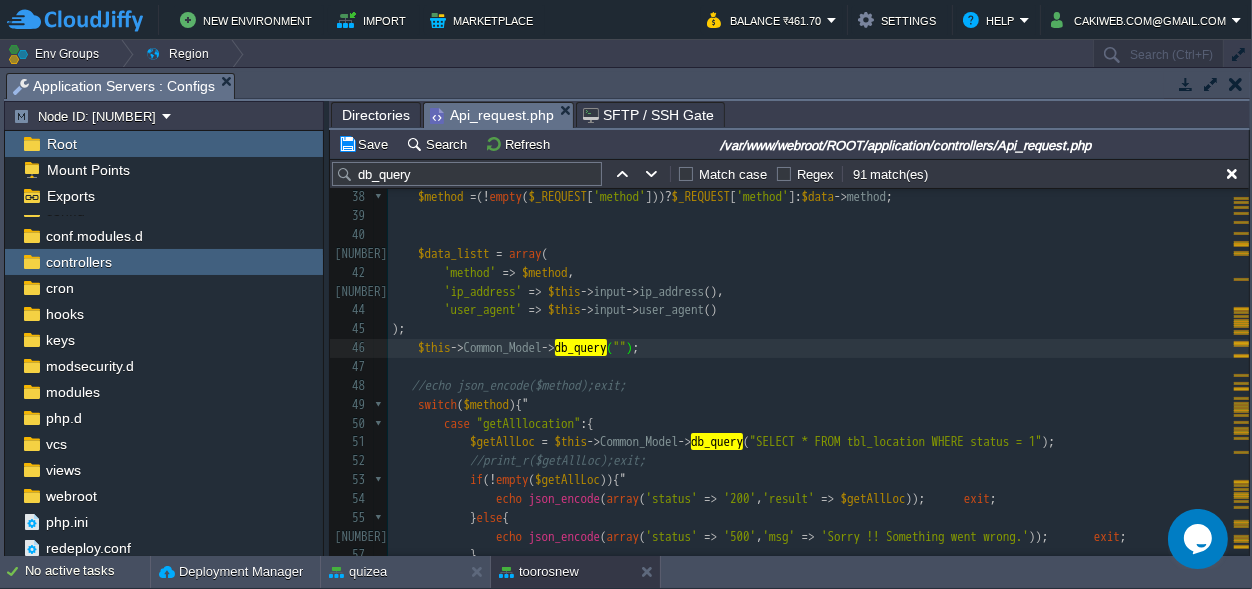 scroll, scrollTop: 0, scrollLeft: 0, axis: both 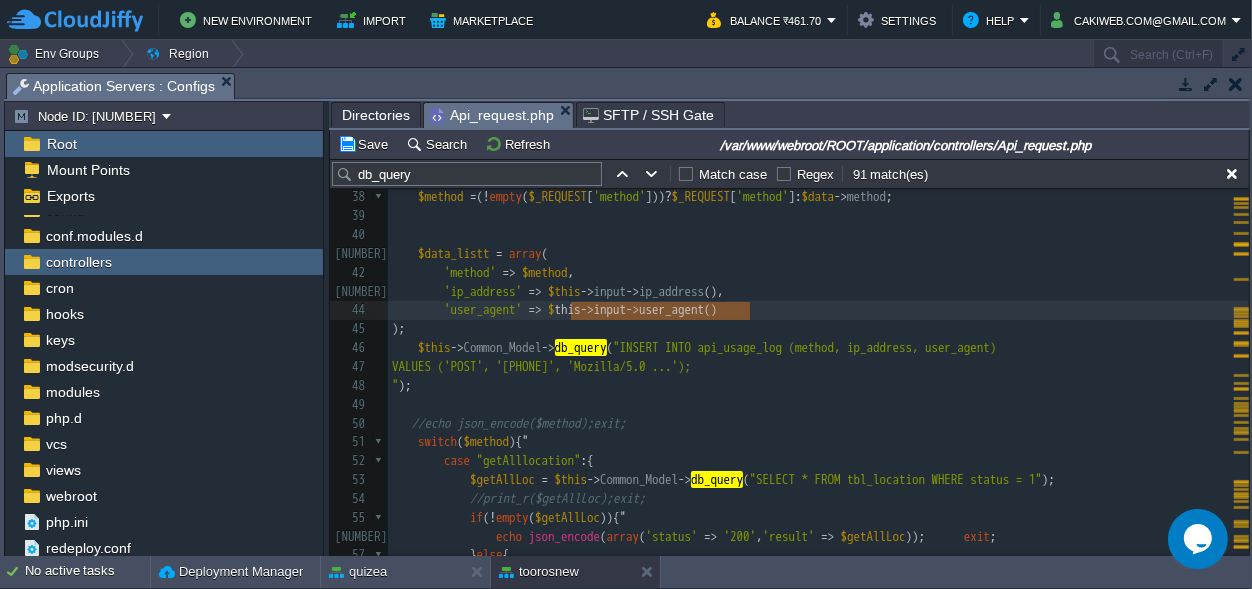 type on "this->input->user_agent()" 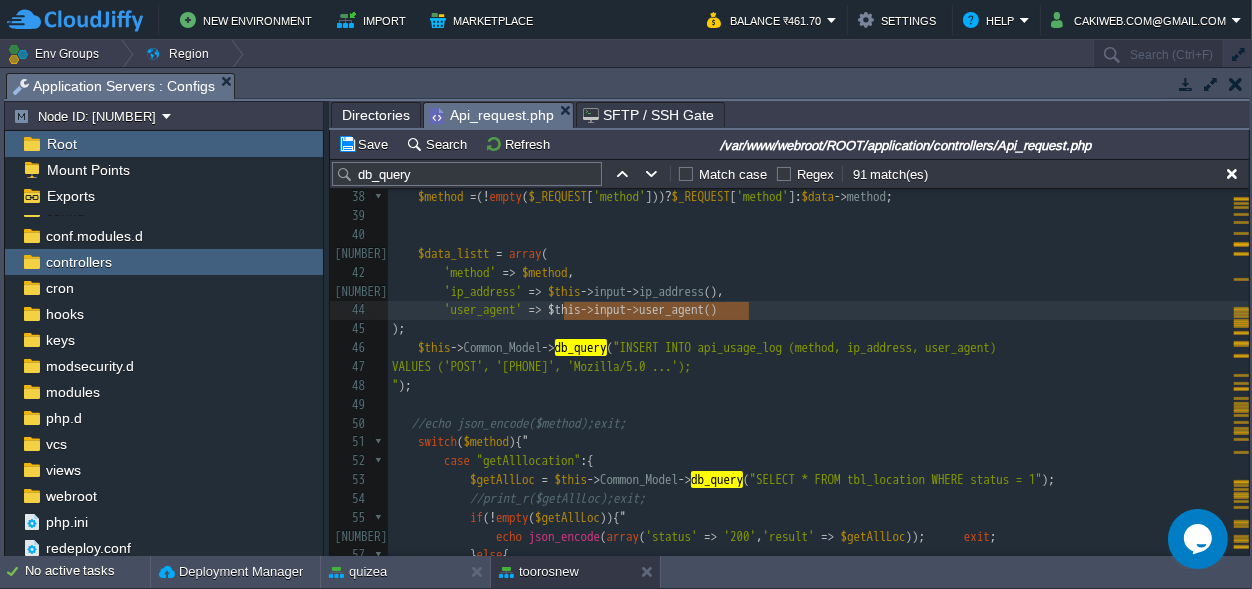 drag, startPoint x: 749, startPoint y: 313, endPoint x: 566, endPoint y: 314, distance: 183.00273 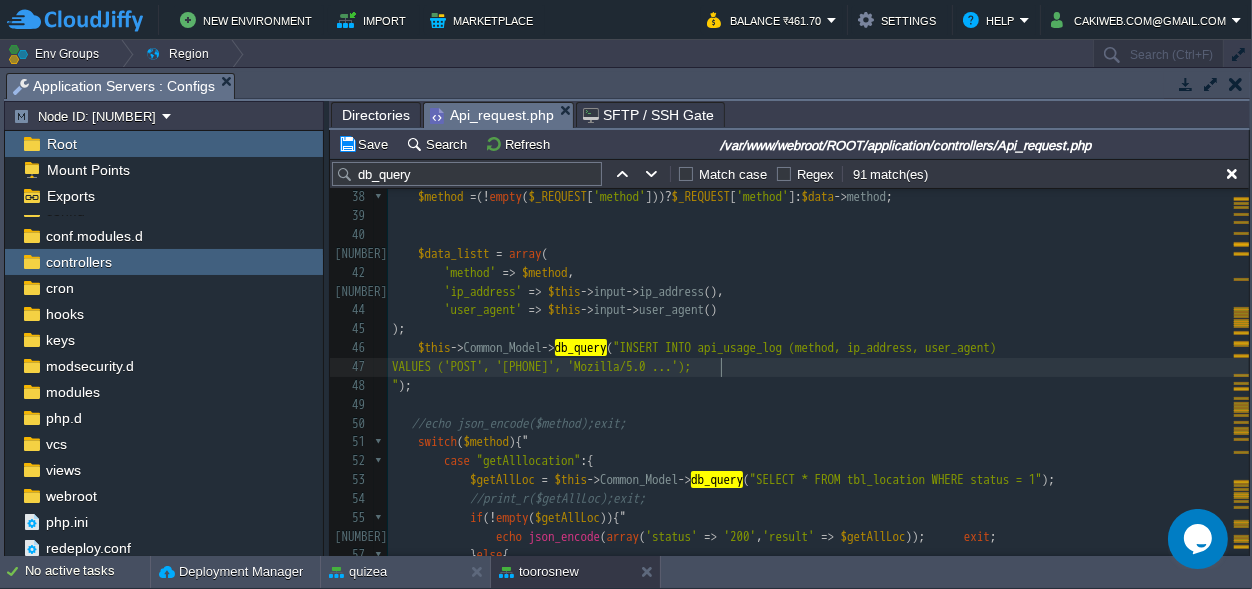 scroll, scrollTop: 0, scrollLeft: 0, axis: both 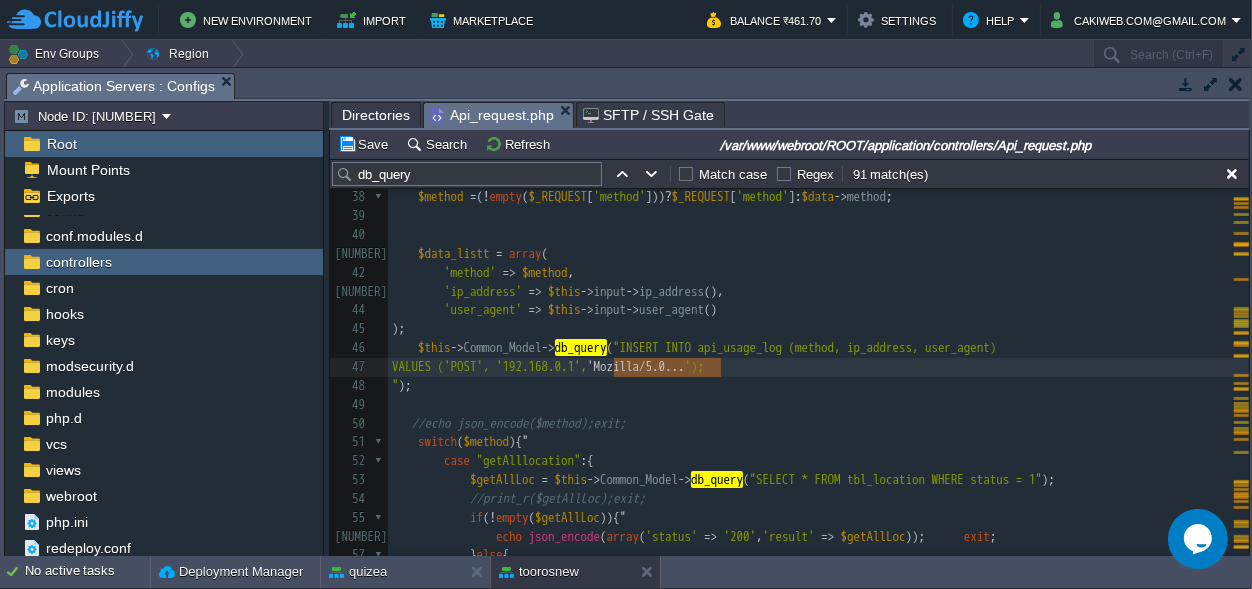 type on "Mozilla/5.0..." 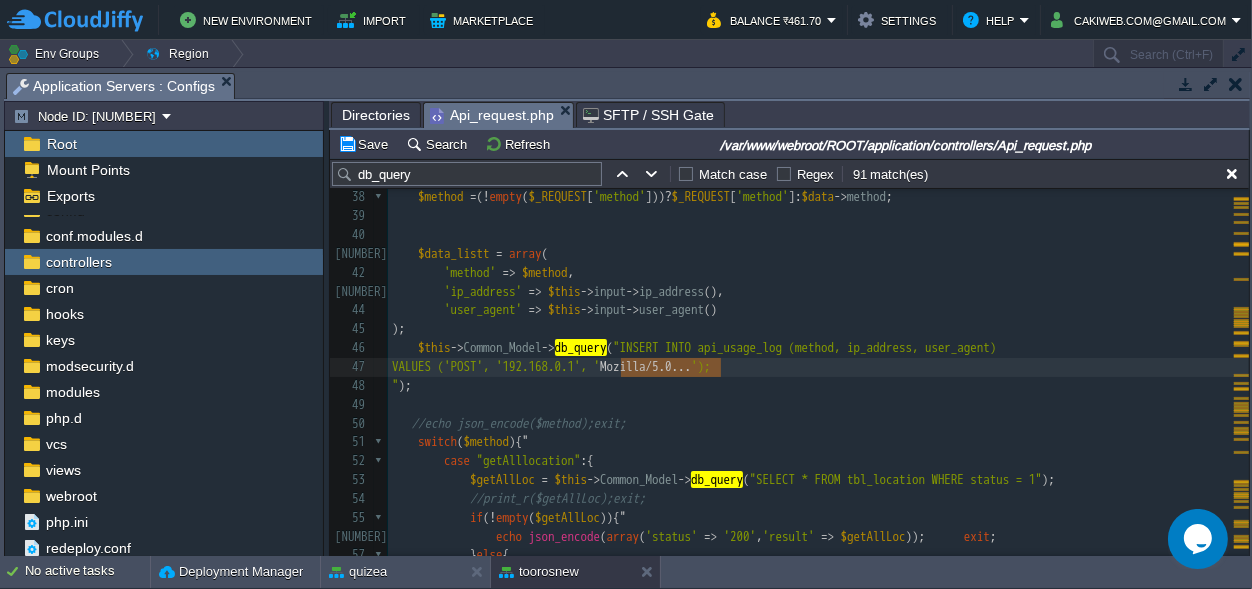 scroll, scrollTop: 0, scrollLeft: 99, axis: horizontal 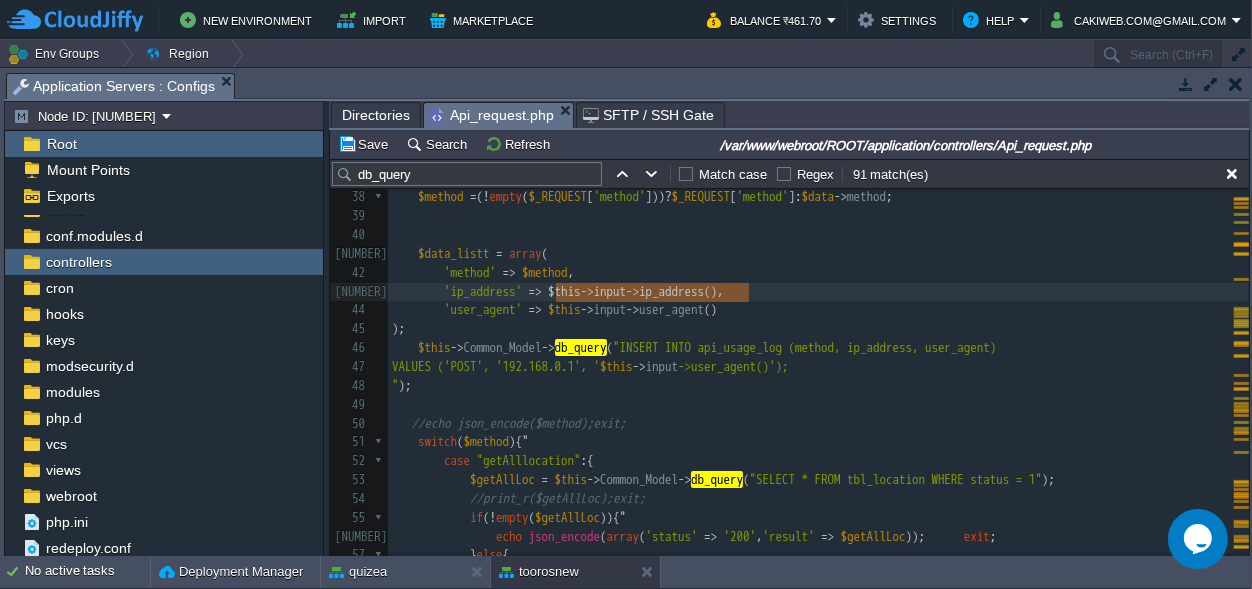 type on "$this->input->ip_address()" 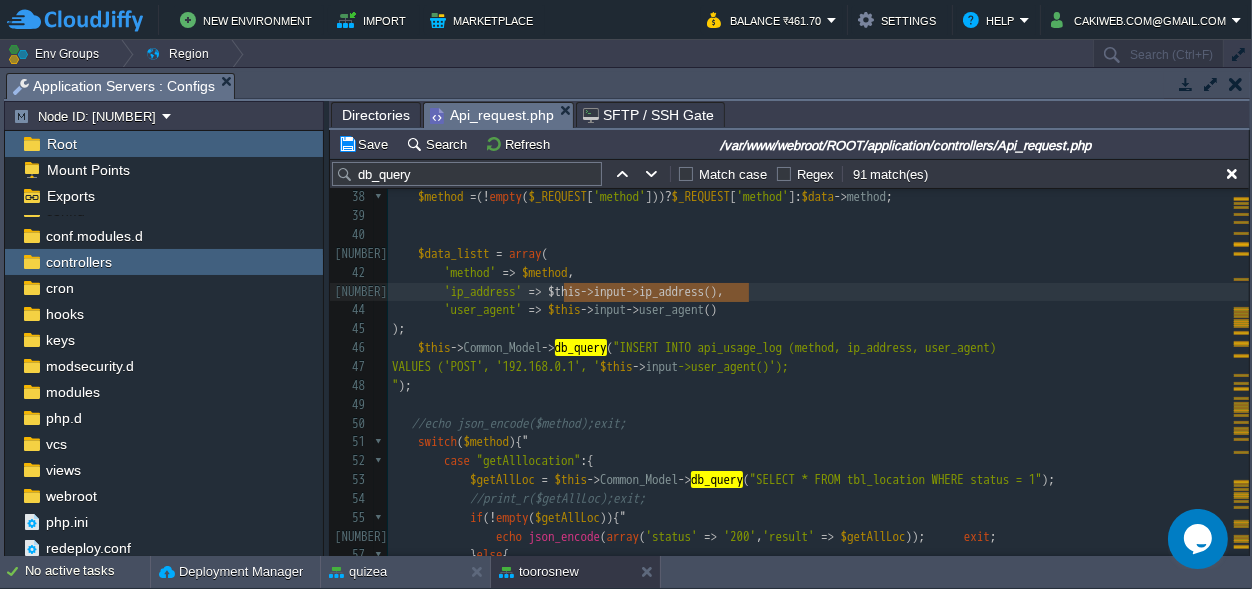 drag, startPoint x: 750, startPoint y: 286, endPoint x: 560, endPoint y: 285, distance: 190.00262 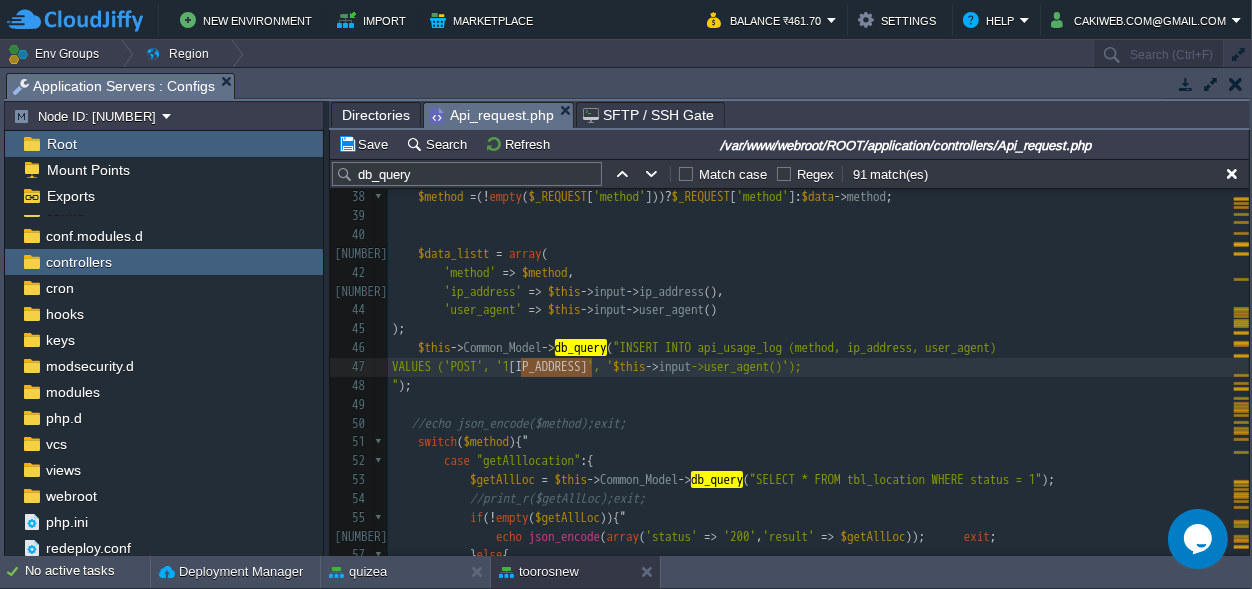 type on "[IP_ADDRESS]" 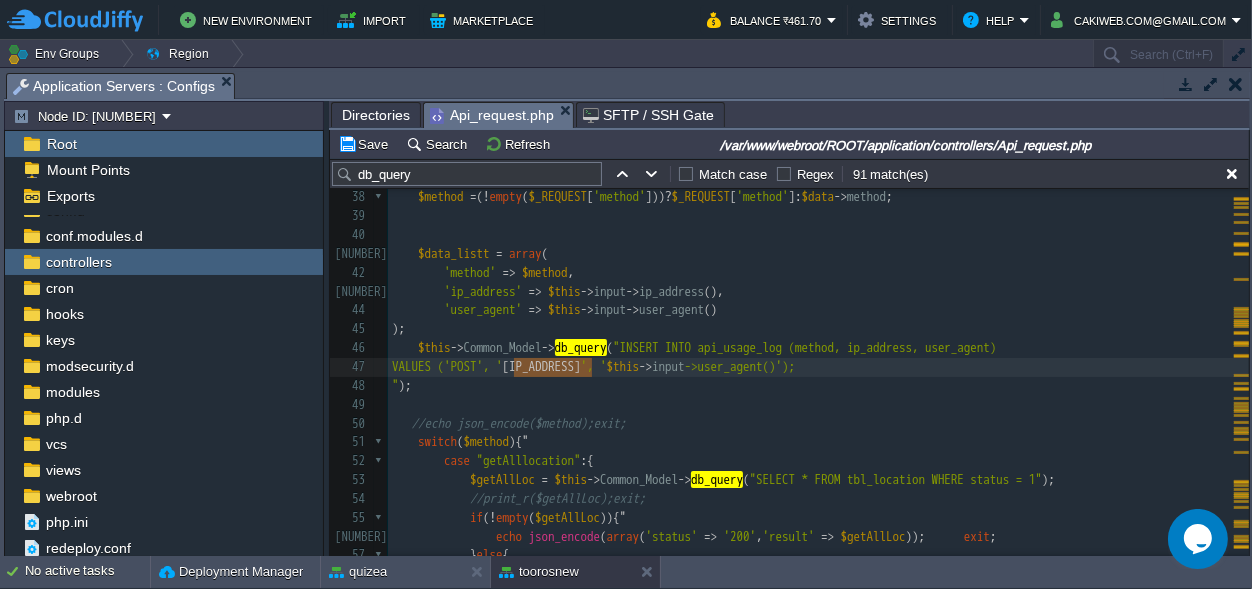 scroll, scrollTop: 0, scrollLeft: 78, axis: horizontal 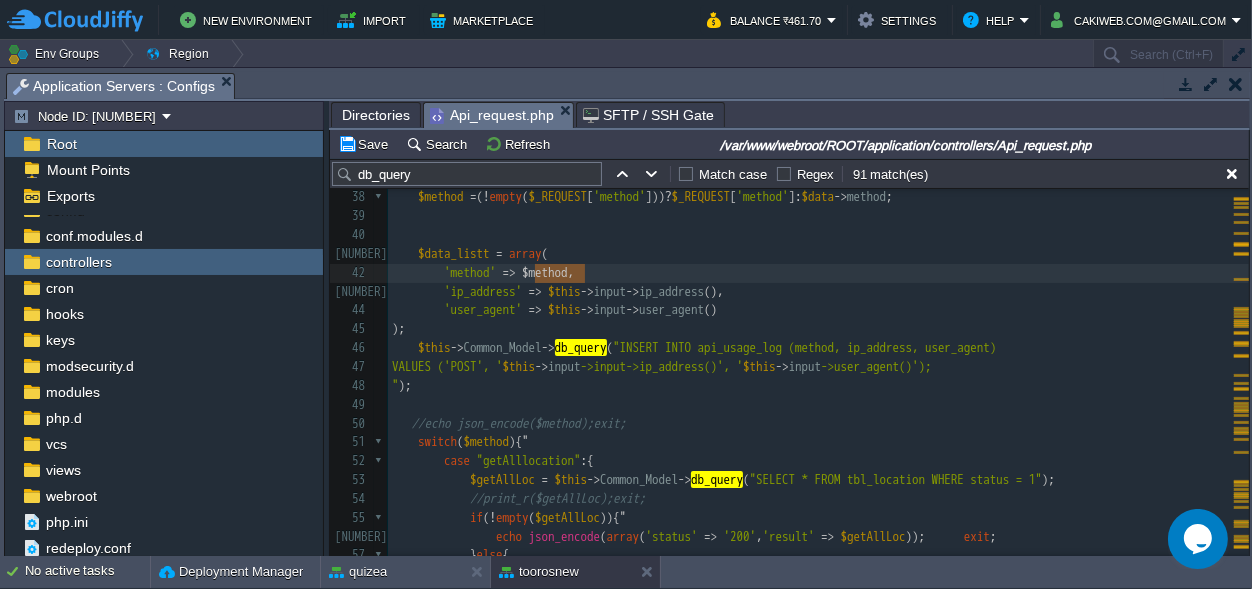 type on "$method" 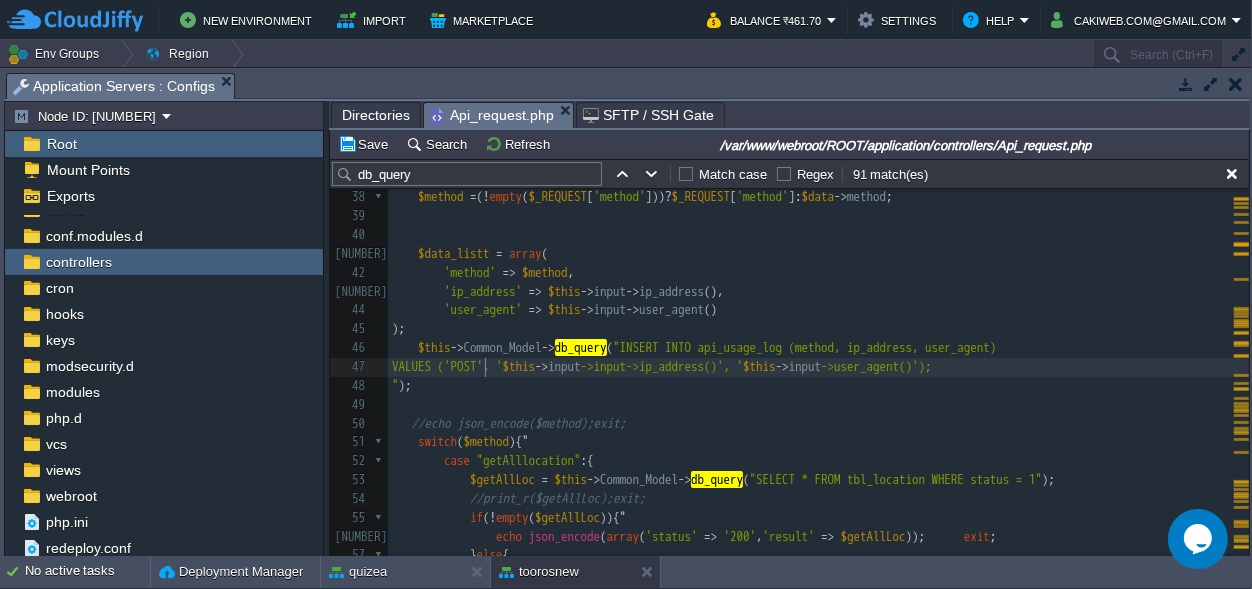 scroll, scrollTop: 0, scrollLeft: 0, axis: both 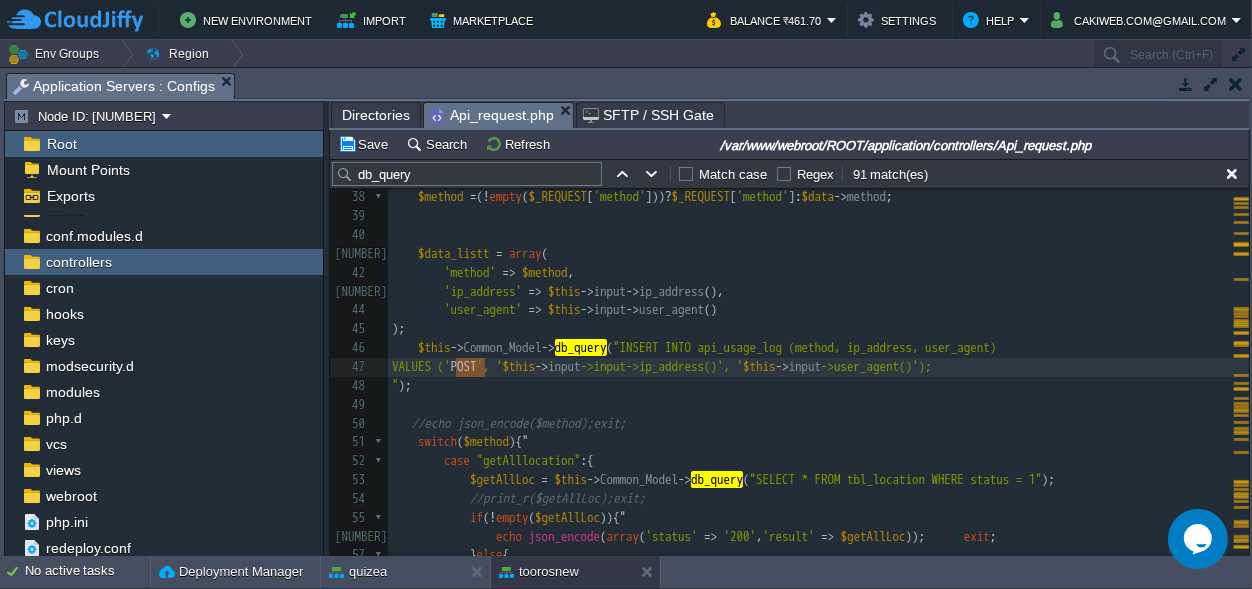 type on "POST" 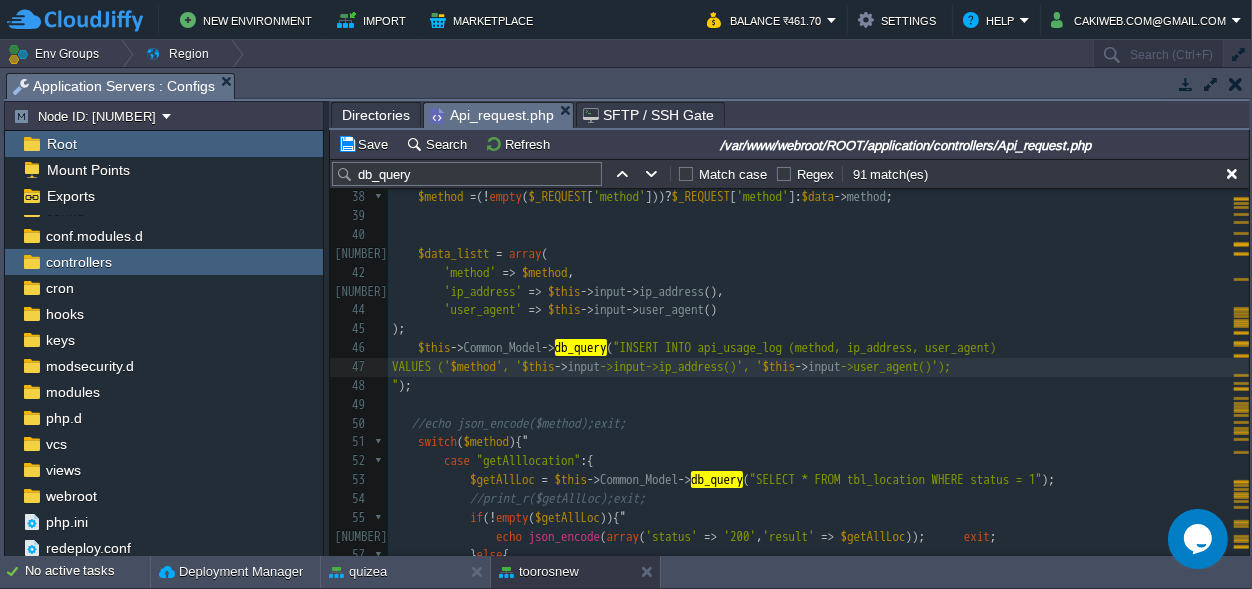 scroll, scrollTop: 0, scrollLeft: 0, axis: both 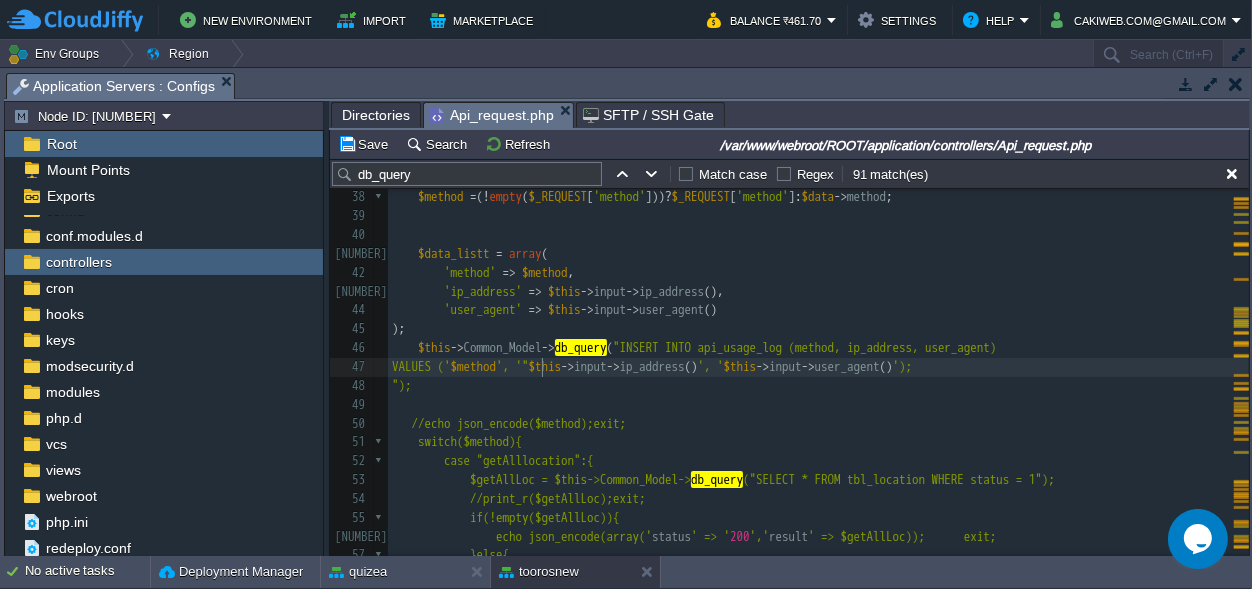 type on ""." 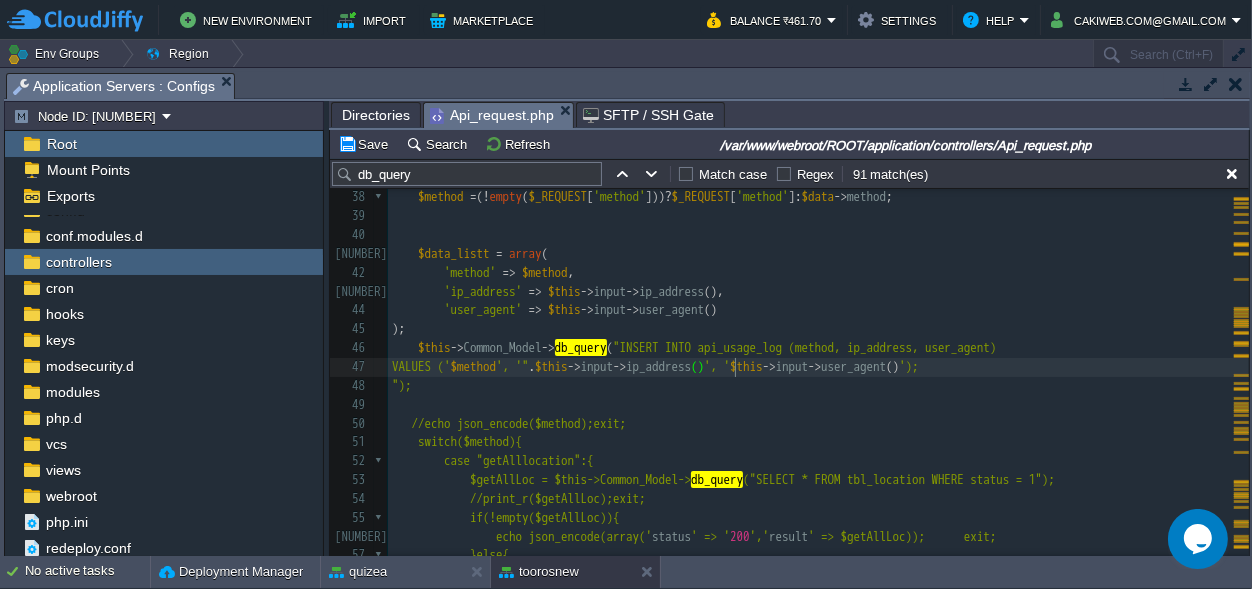 scroll, scrollTop: 0, scrollLeft: 0, axis: both 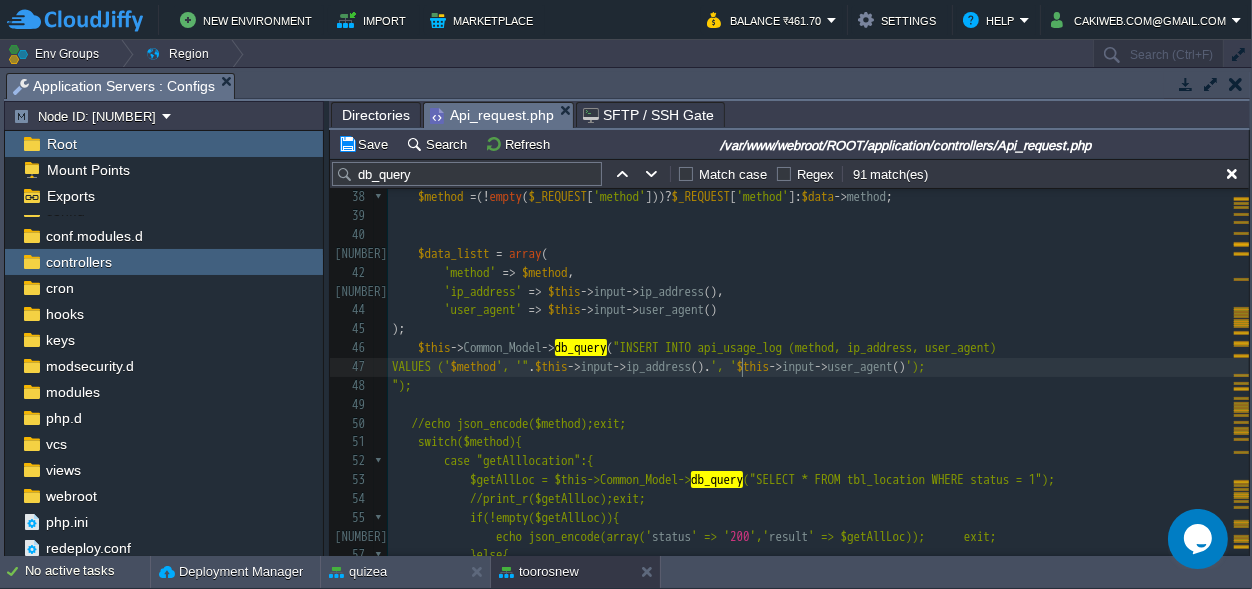 type on "."" 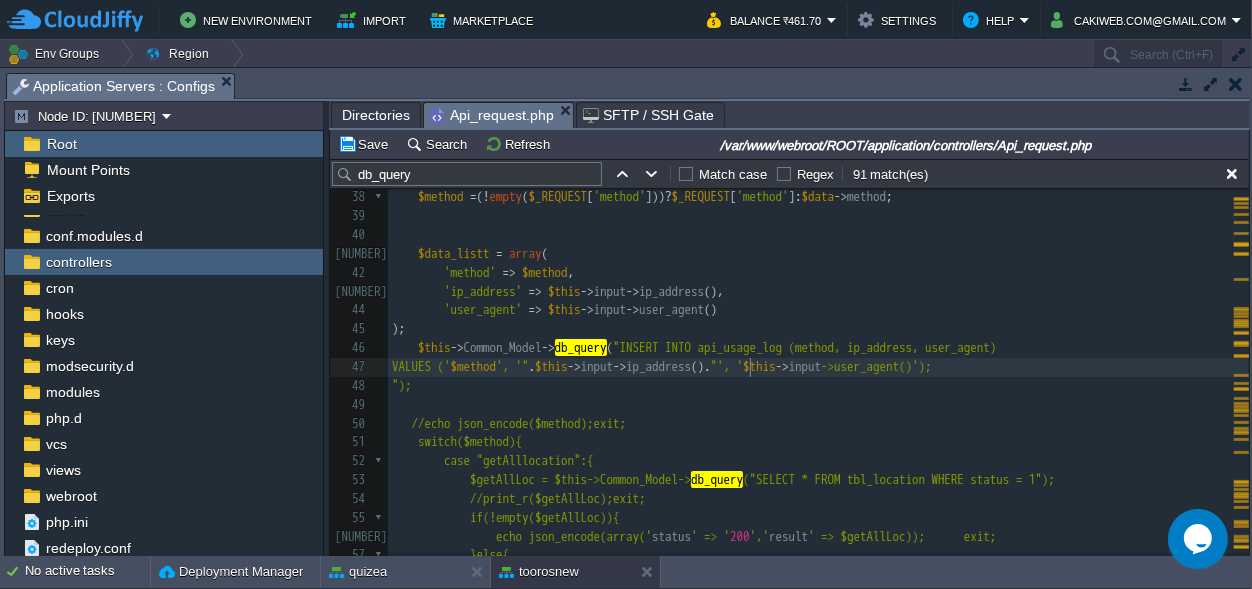 scroll, scrollTop: 0, scrollLeft: 14, axis: horizontal 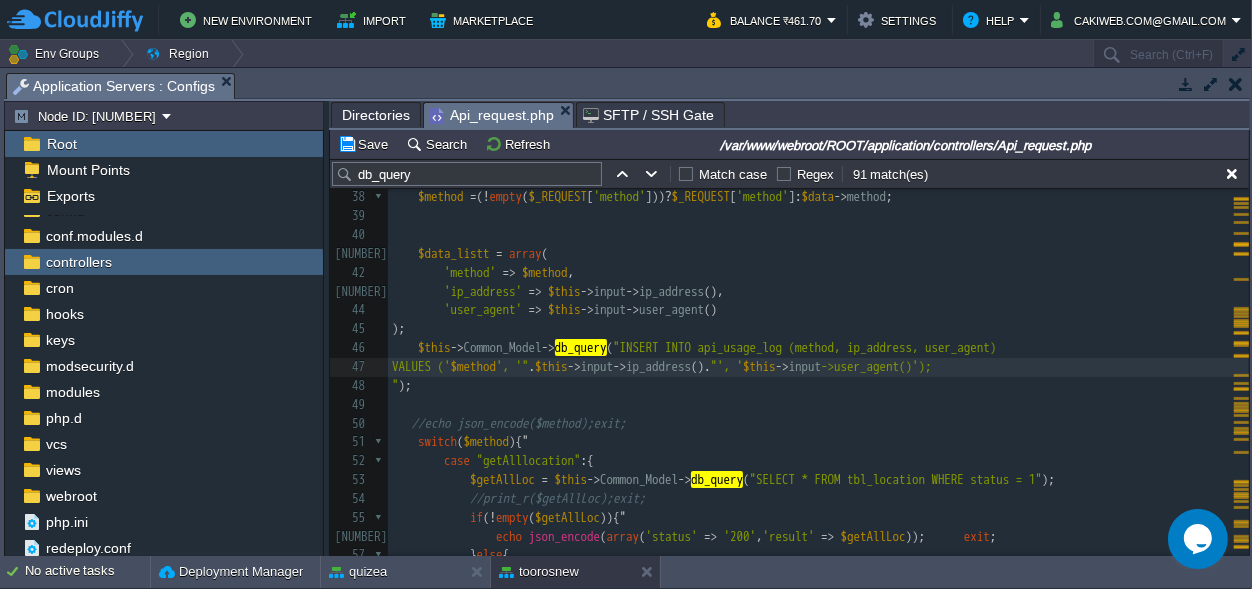 click on ""', '" at bounding box center [727, 366] 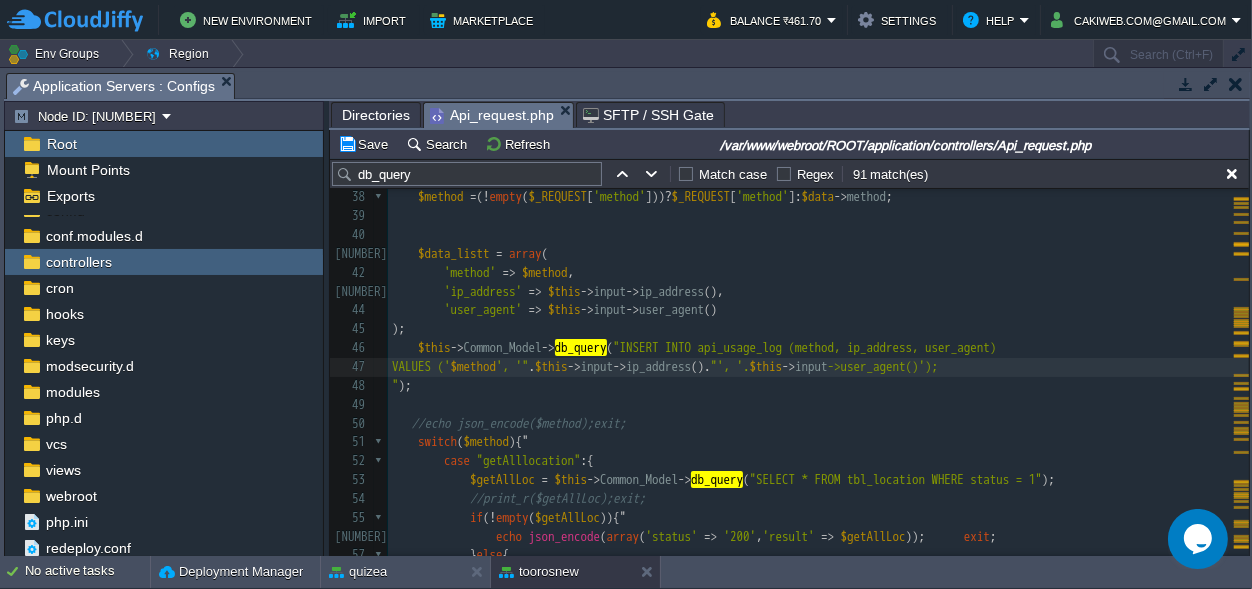 type on "."" 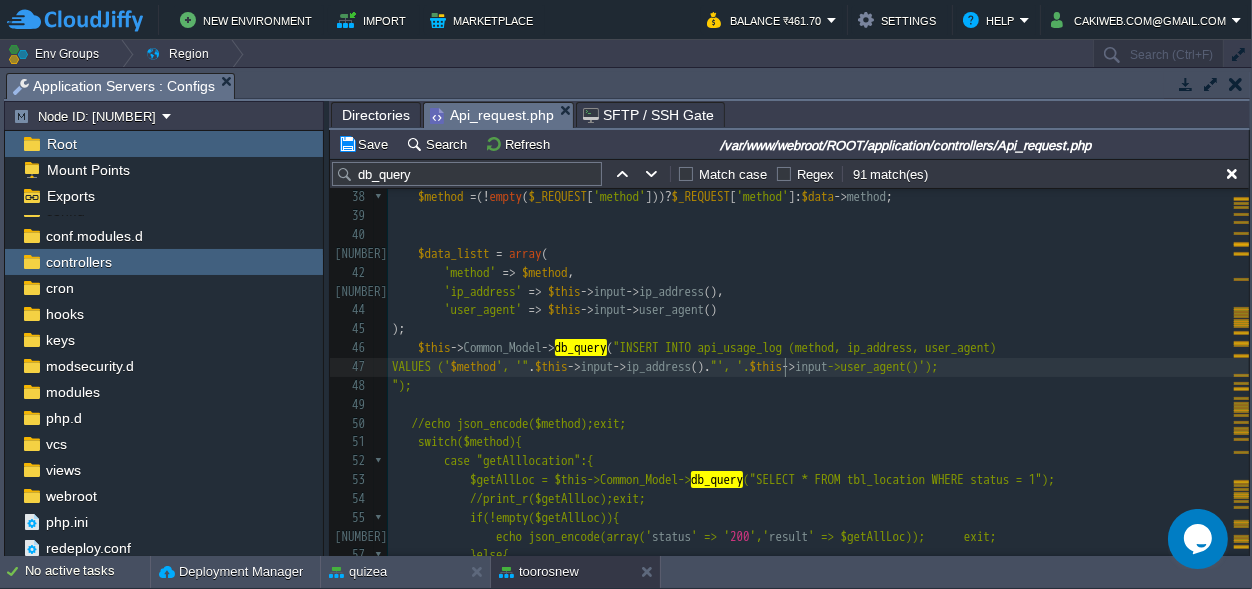 scroll, scrollTop: 0, scrollLeft: 0, axis: both 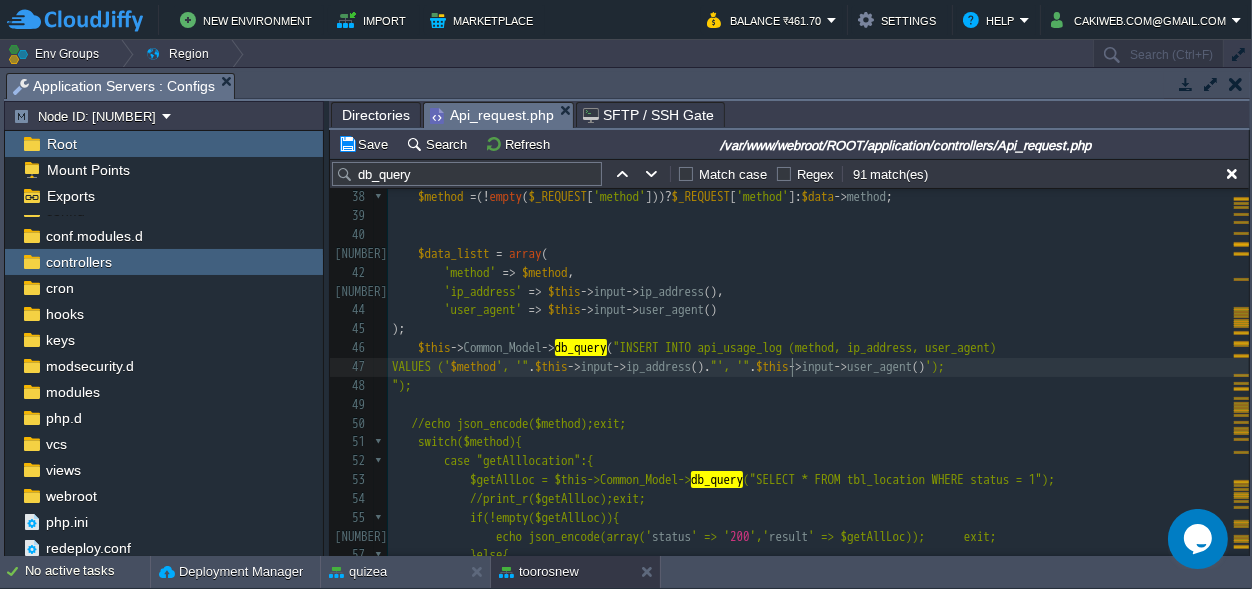 type on ""." 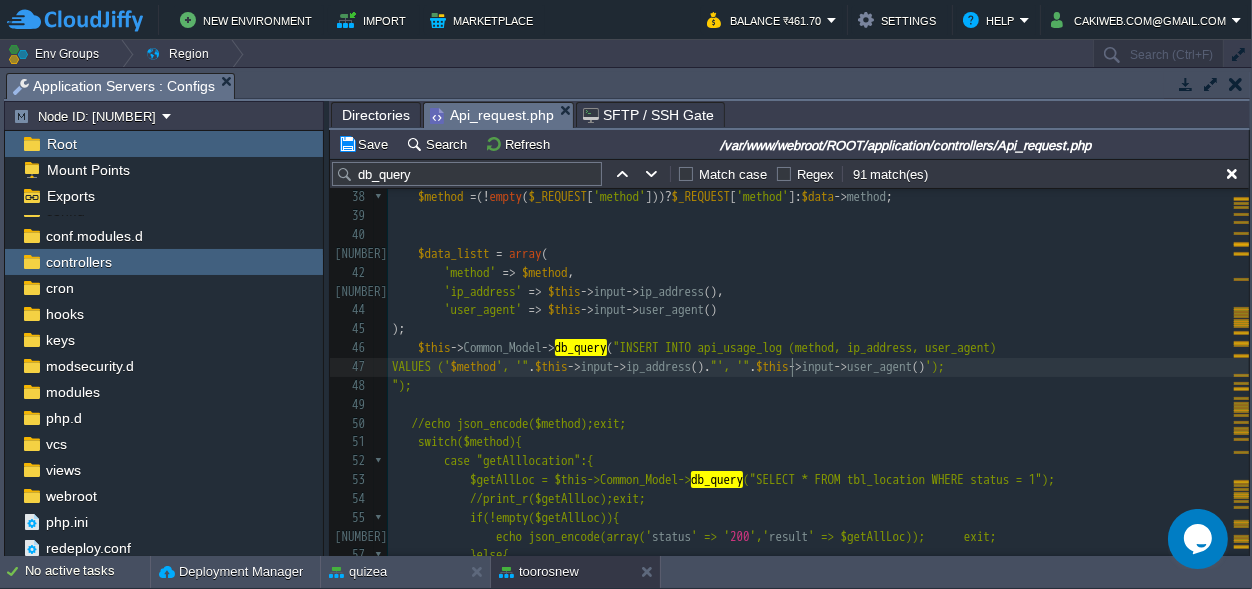 scroll, scrollTop: 0, scrollLeft: 0, axis: both 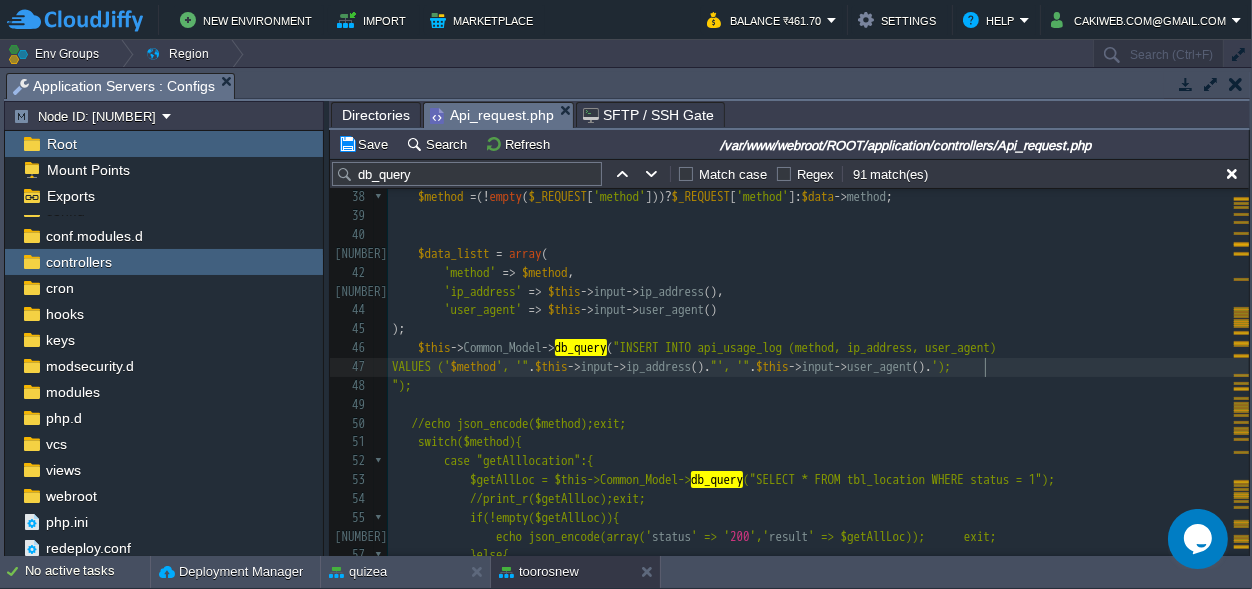 type on "."" 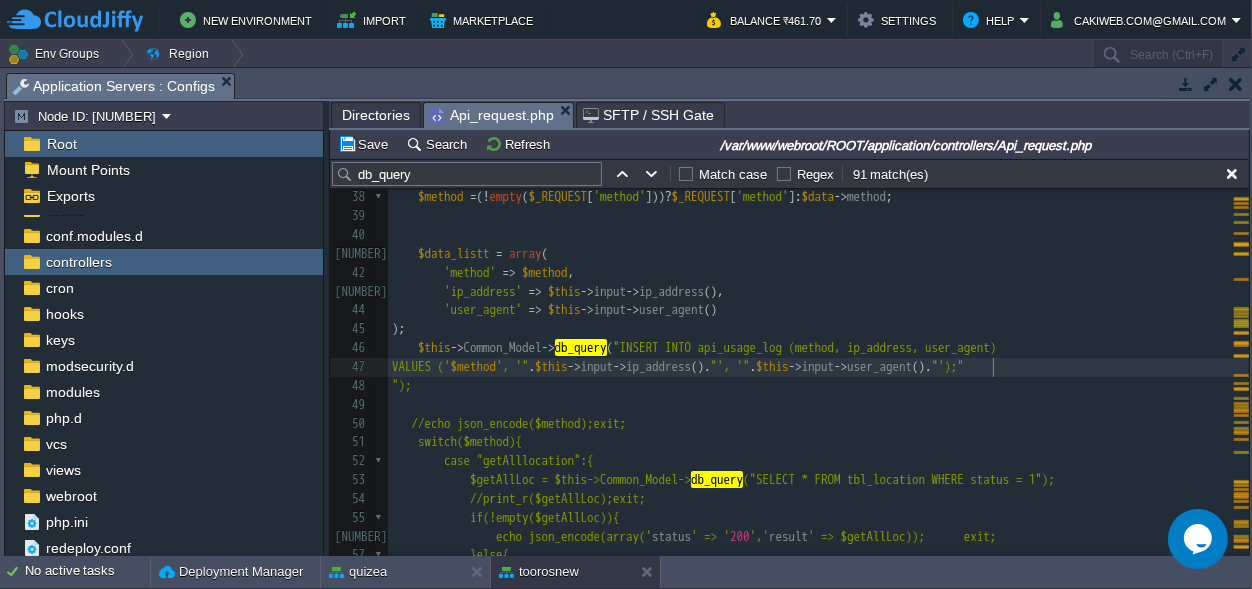 scroll, scrollTop: 0, scrollLeft: 14, axis: horizontal 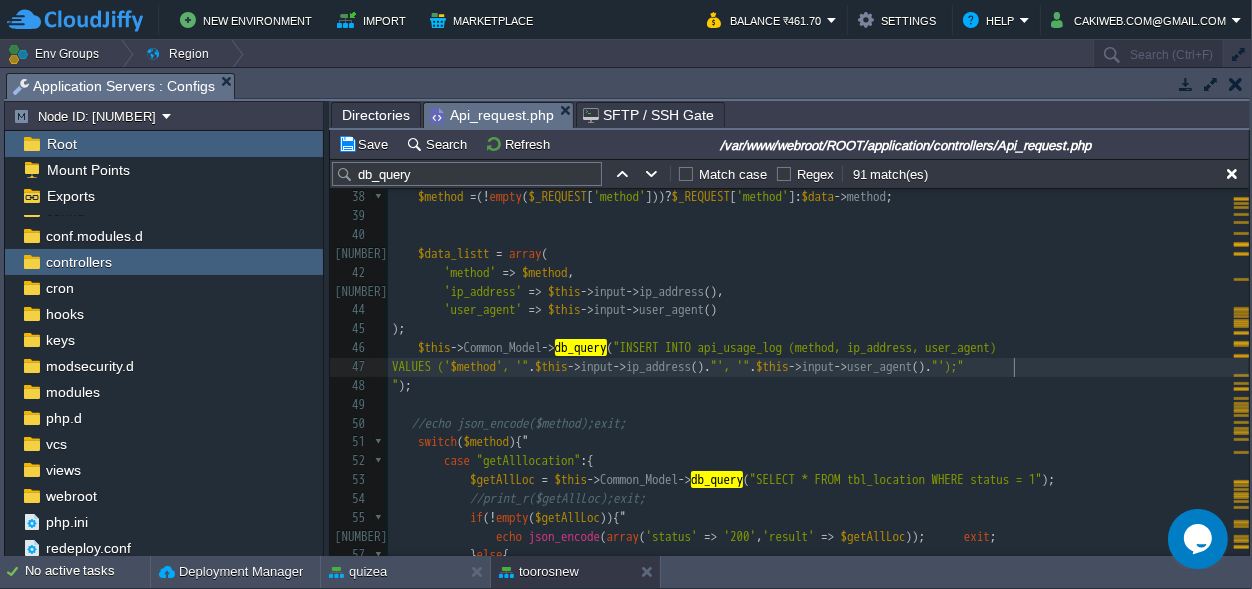 click on "INSERT INTO api_usage_log (method, ip_address, user_agent)
VALUES (' $method ', '" . $this->input->ip_address(). ." at bounding box center (818, 386) 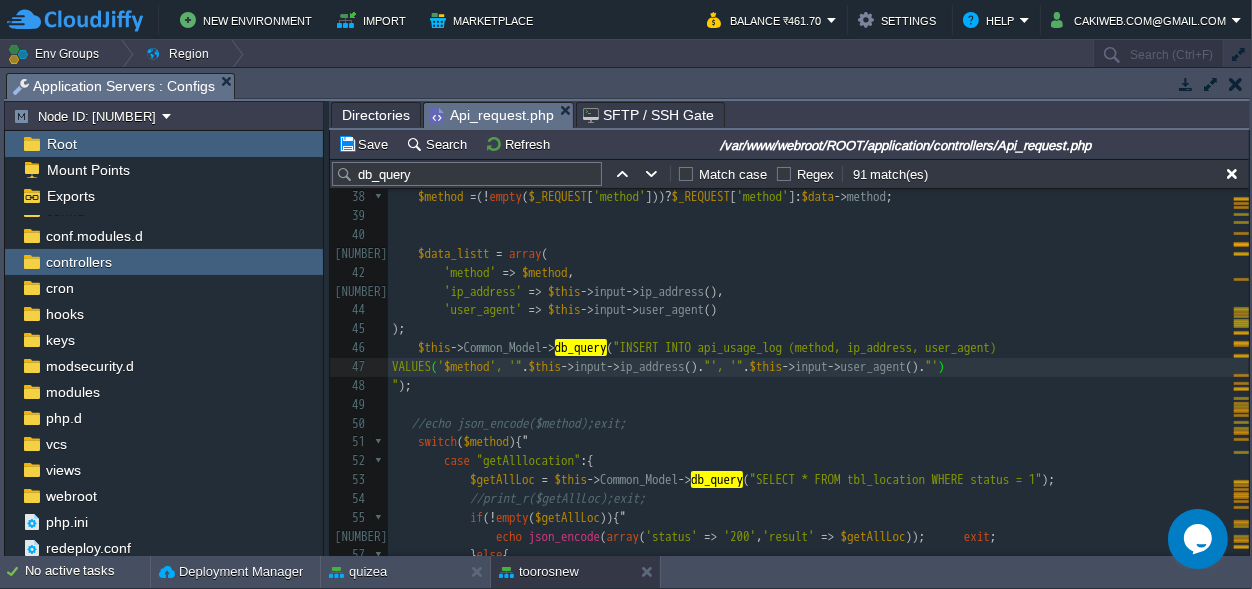 click on "" );" at bounding box center [818, 386] 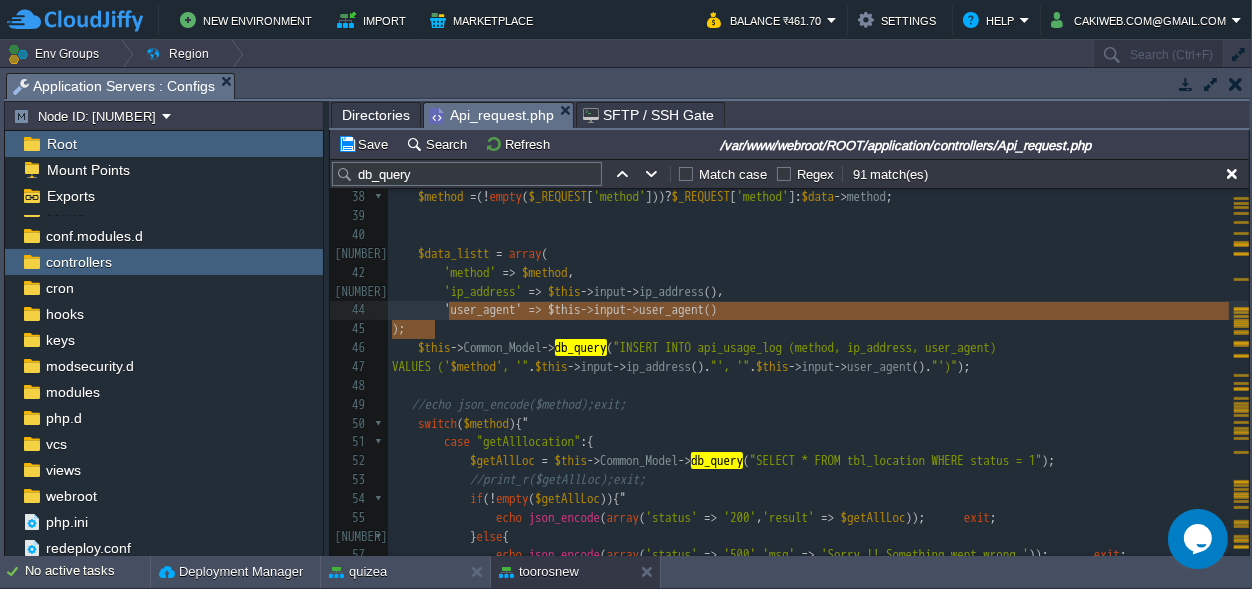 scroll, scrollTop: 62, scrollLeft: 42, axis: both 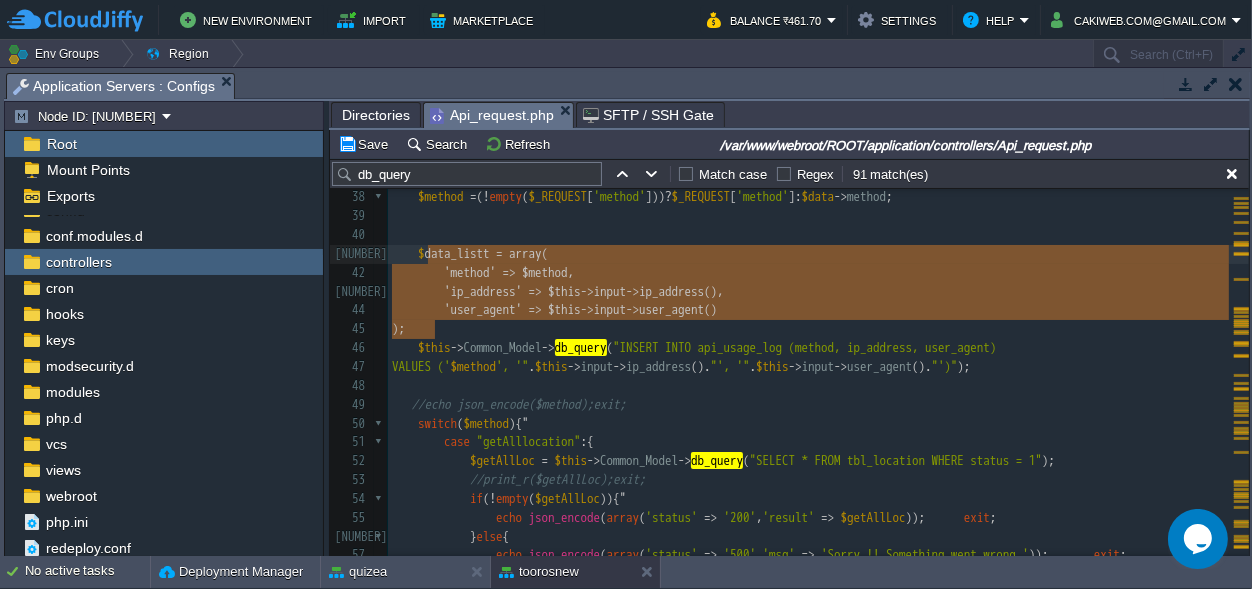 type on "method => $method,
'ip_address' => $this->input->ip_address(),
'user_agent' => $this->input->user_agent()
);" 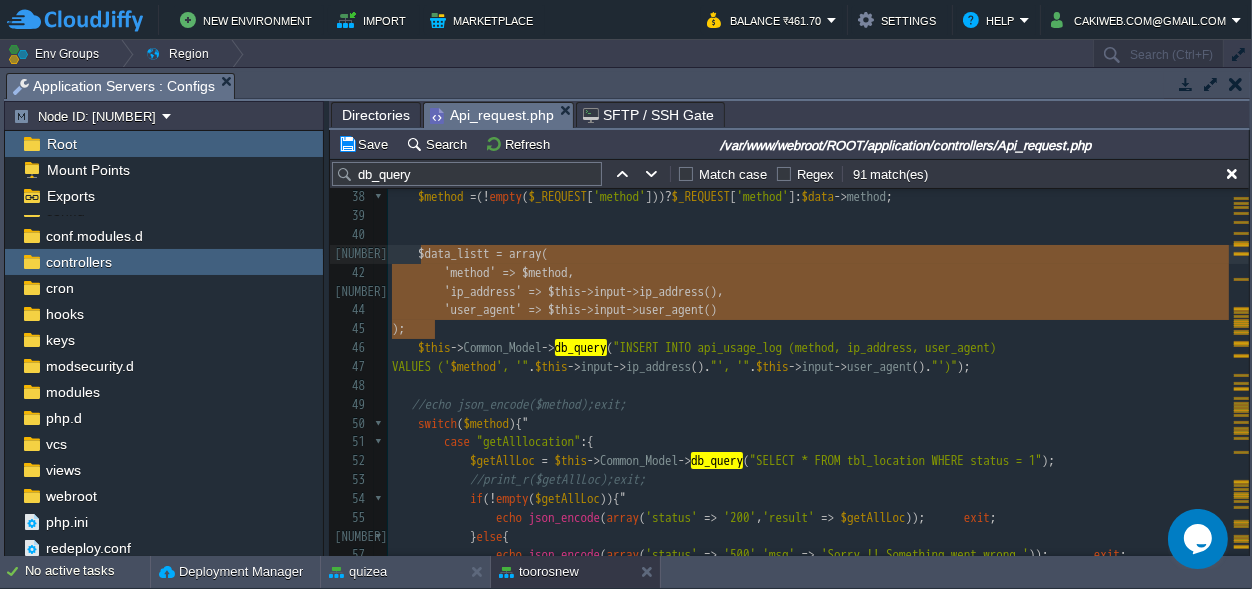 drag, startPoint x: 448, startPoint y: 329, endPoint x: 423, endPoint y: 250, distance: 82.86133 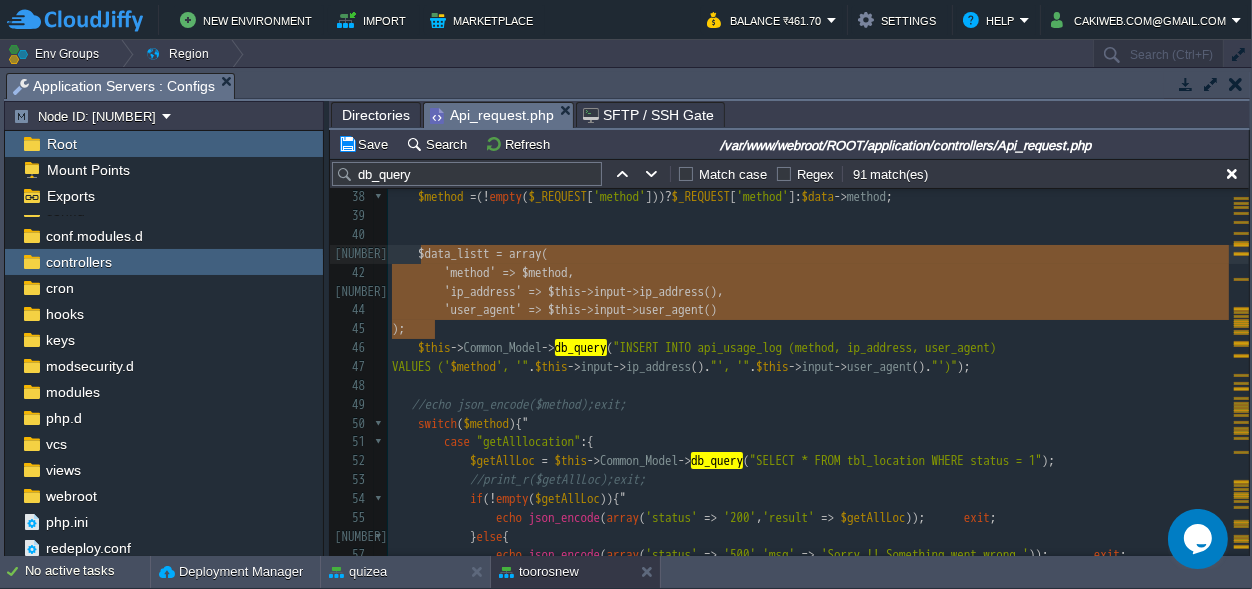 scroll, scrollTop: 0, scrollLeft: 0, axis: both 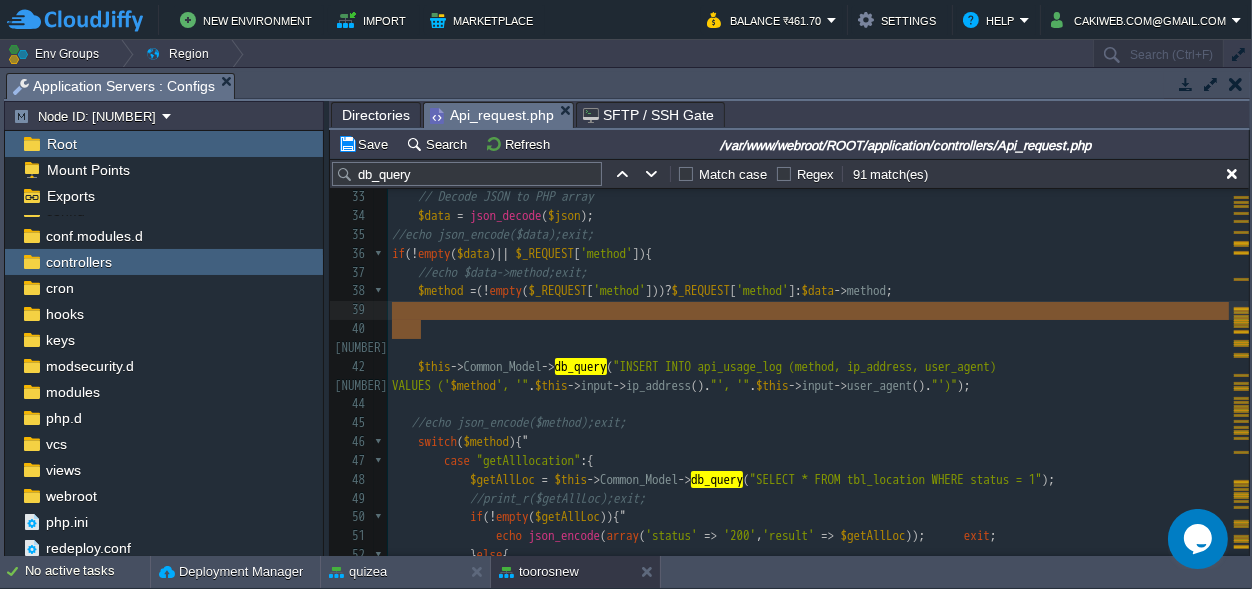 drag, startPoint x: 477, startPoint y: 335, endPoint x: 389, endPoint y: 317, distance: 89.822044 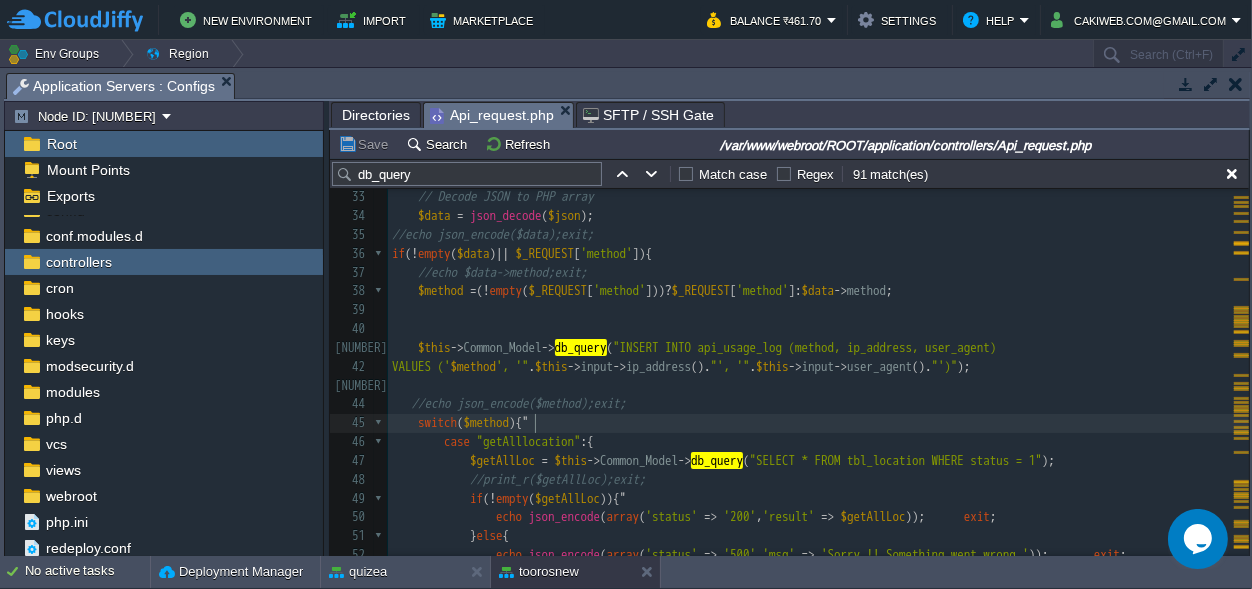 click on "switch ( $method ){" at bounding box center [818, 423] 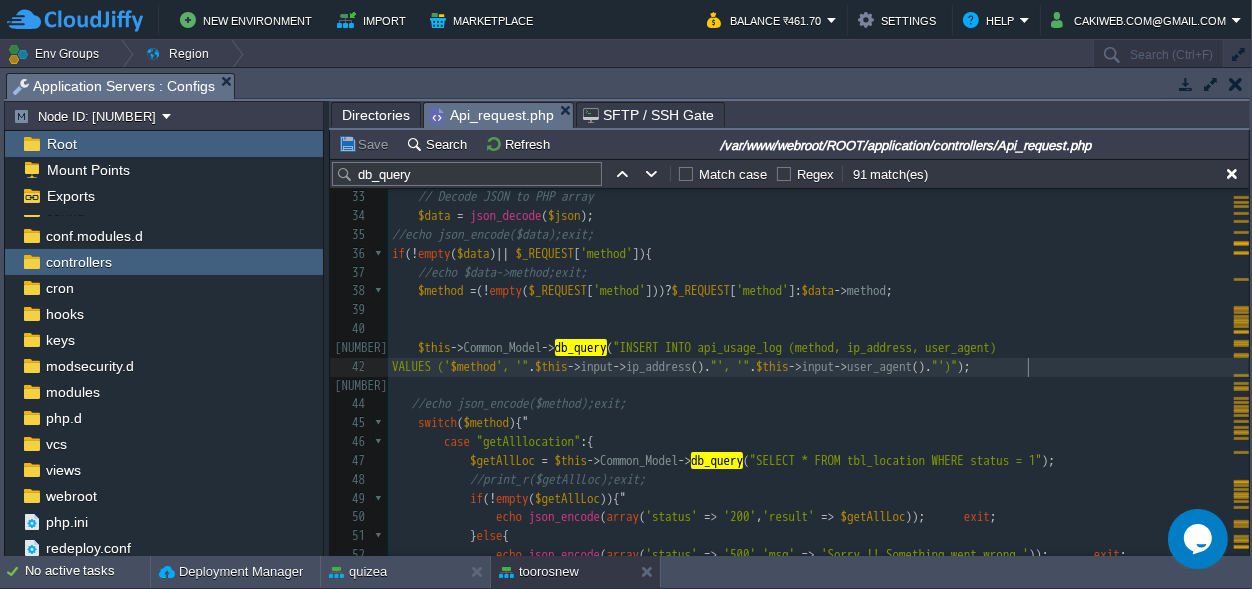 click on "VALUES (' $method ', '" . $this -> input -> ip_address (). "', '" . $this -> input -> user_agent (). "')" );" at bounding box center (818, 367) 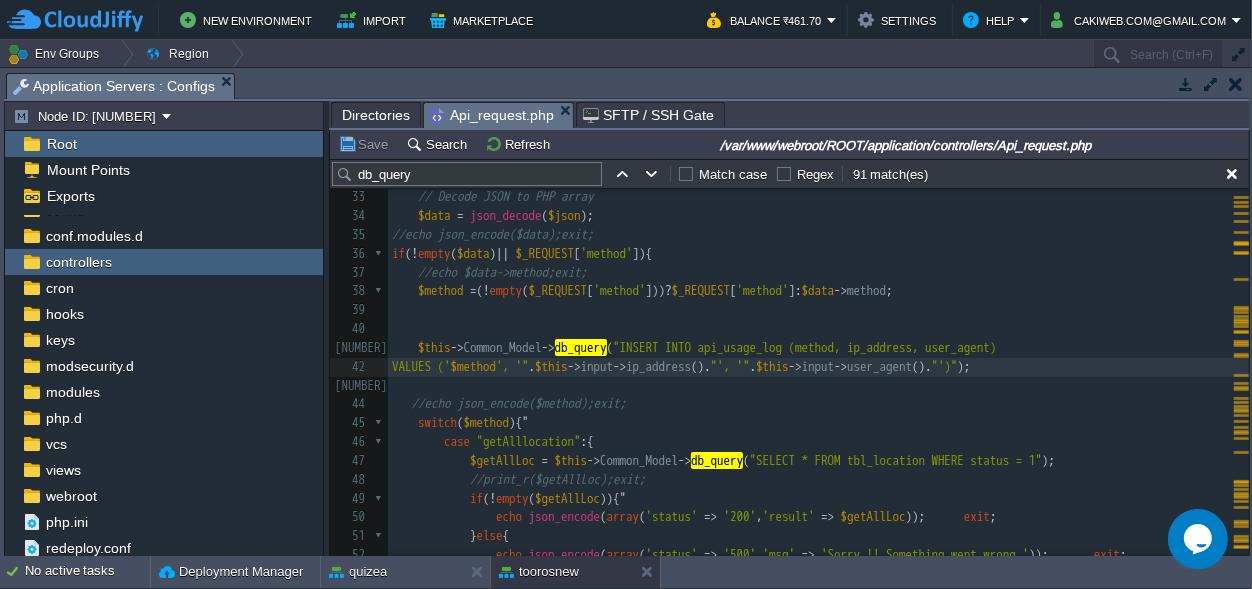 click on ""INSERT INTO api_usage_log (method, ip_address, user_agent)" at bounding box center (805, 347) 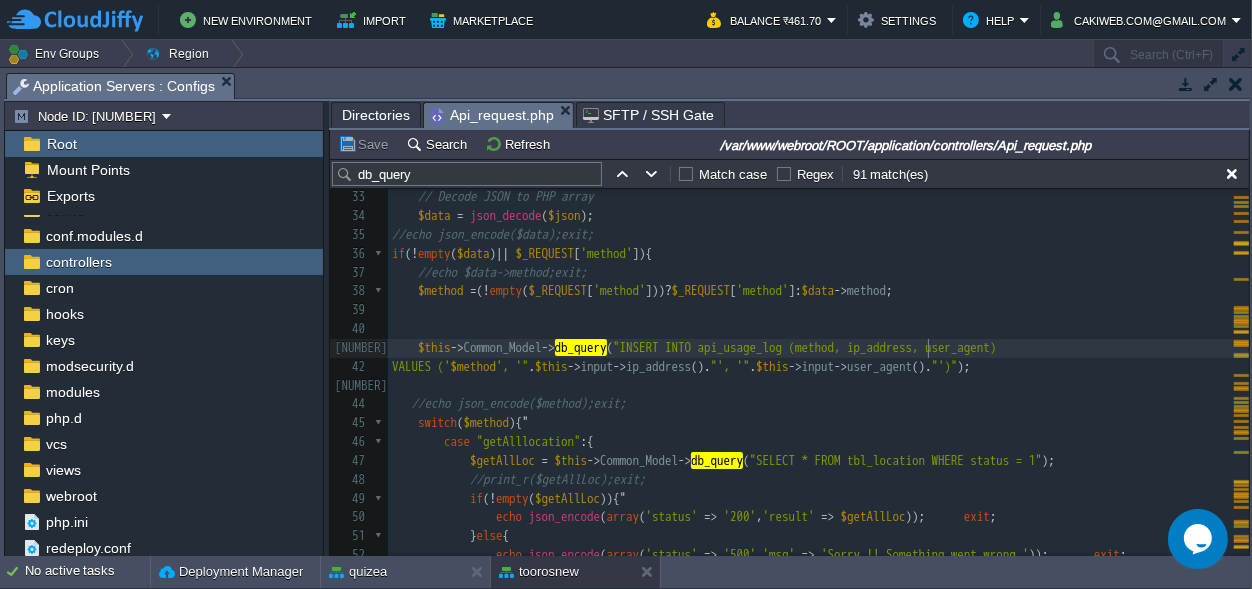 type on "ip_address" 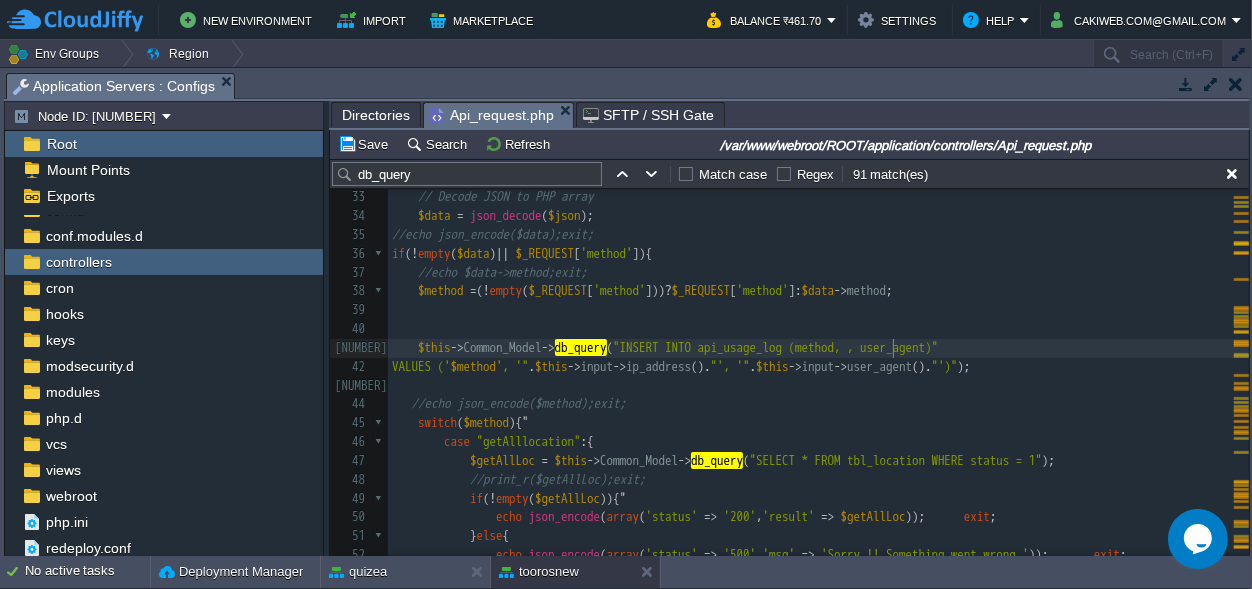 scroll, scrollTop: 0, scrollLeft: 0, axis: both 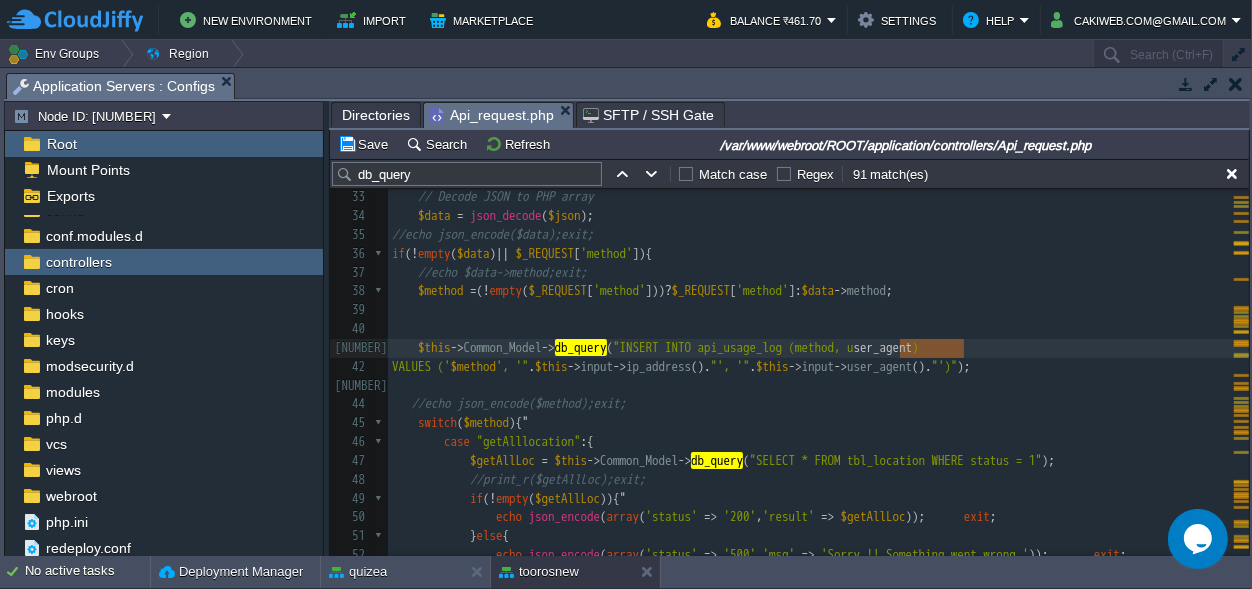 type on ", user_agent" 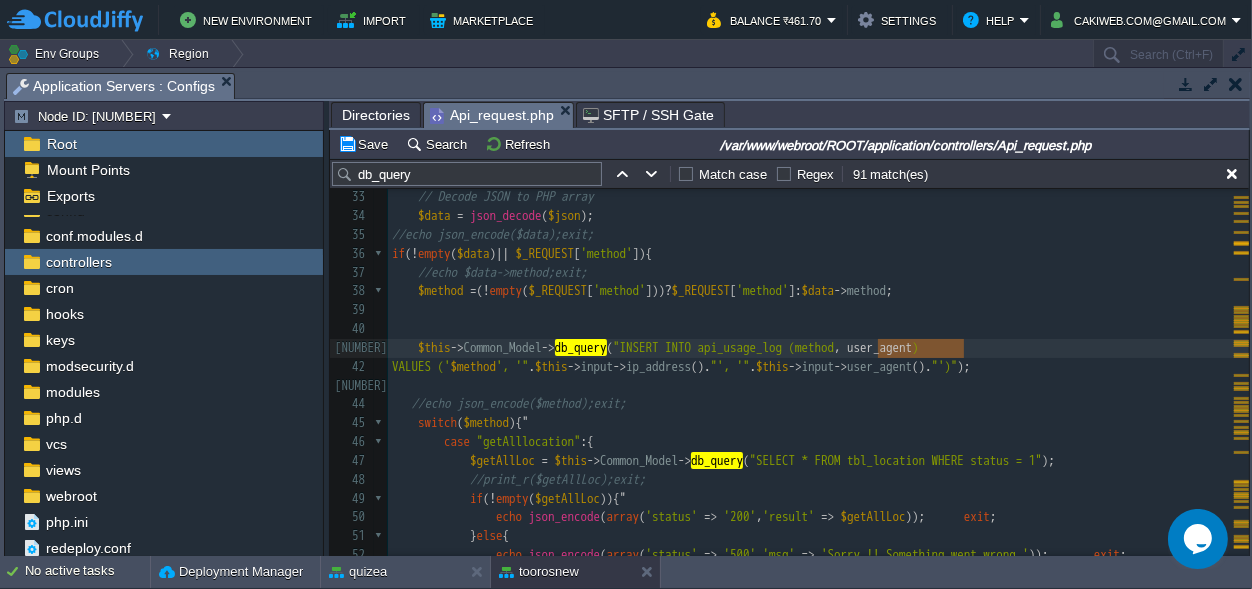 scroll, scrollTop: 0, scrollLeft: 85, axis: horizontal 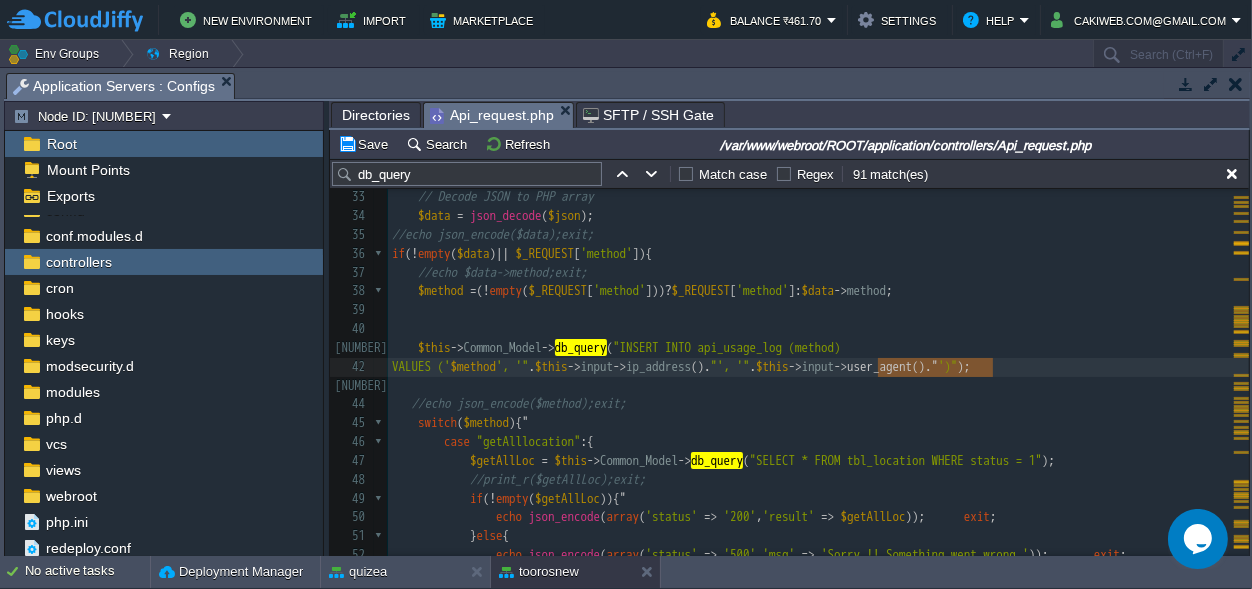 type on "this->input->user_agent()."" 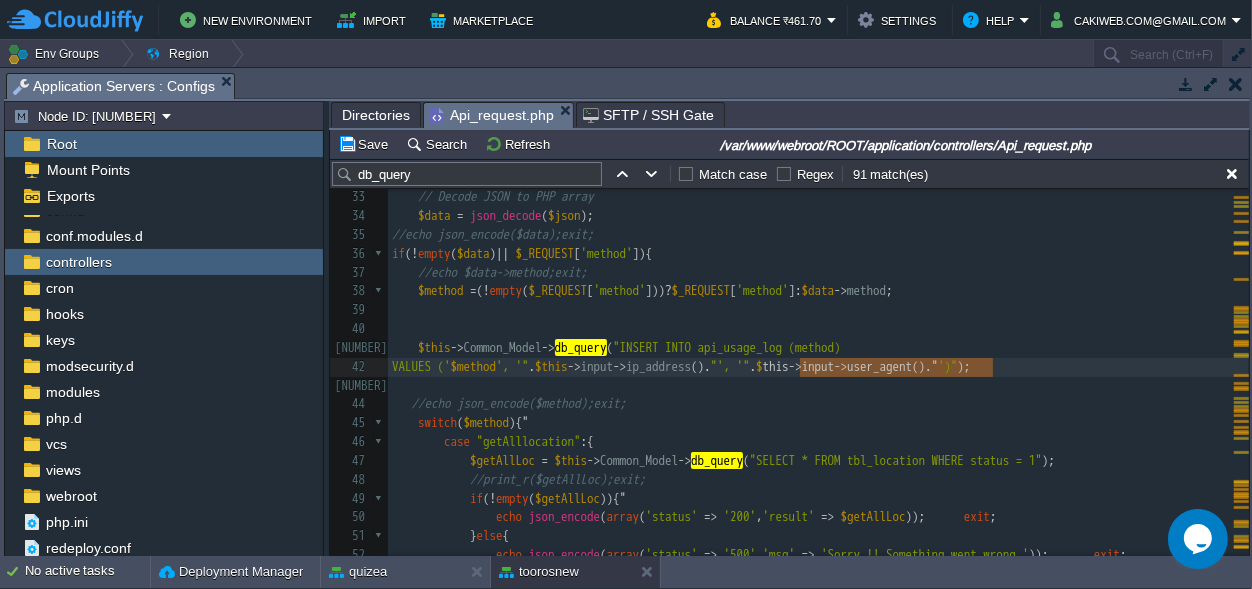 drag, startPoint x: 992, startPoint y: 360, endPoint x: 860, endPoint y: 367, distance: 132.18547 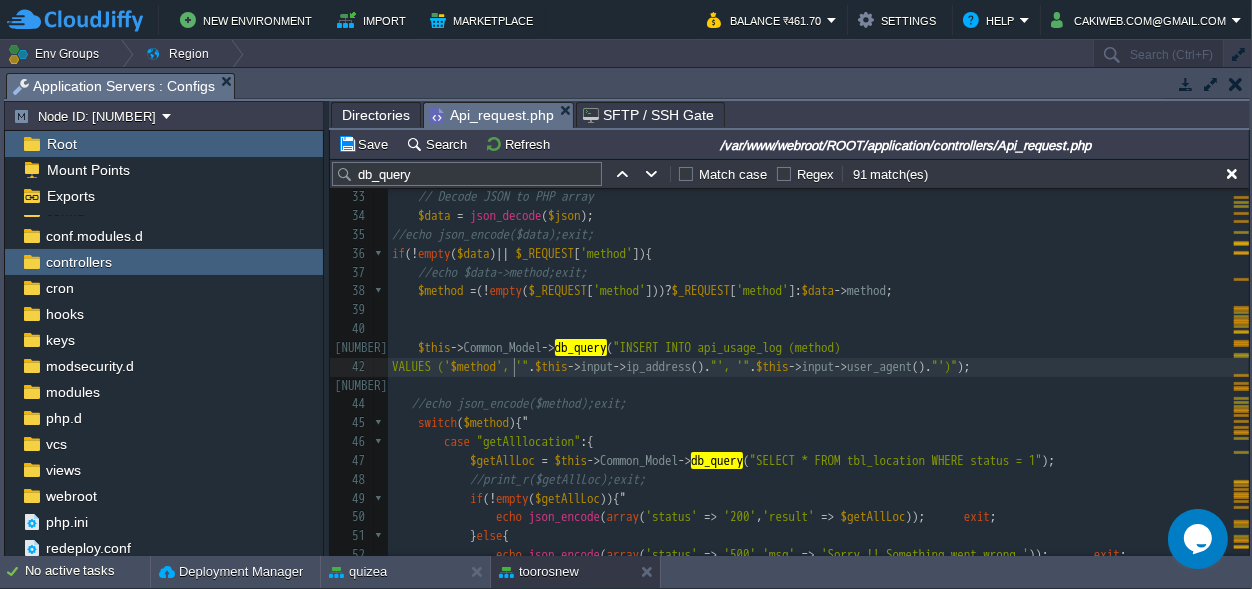 scroll, scrollTop: 0, scrollLeft: 0, axis: both 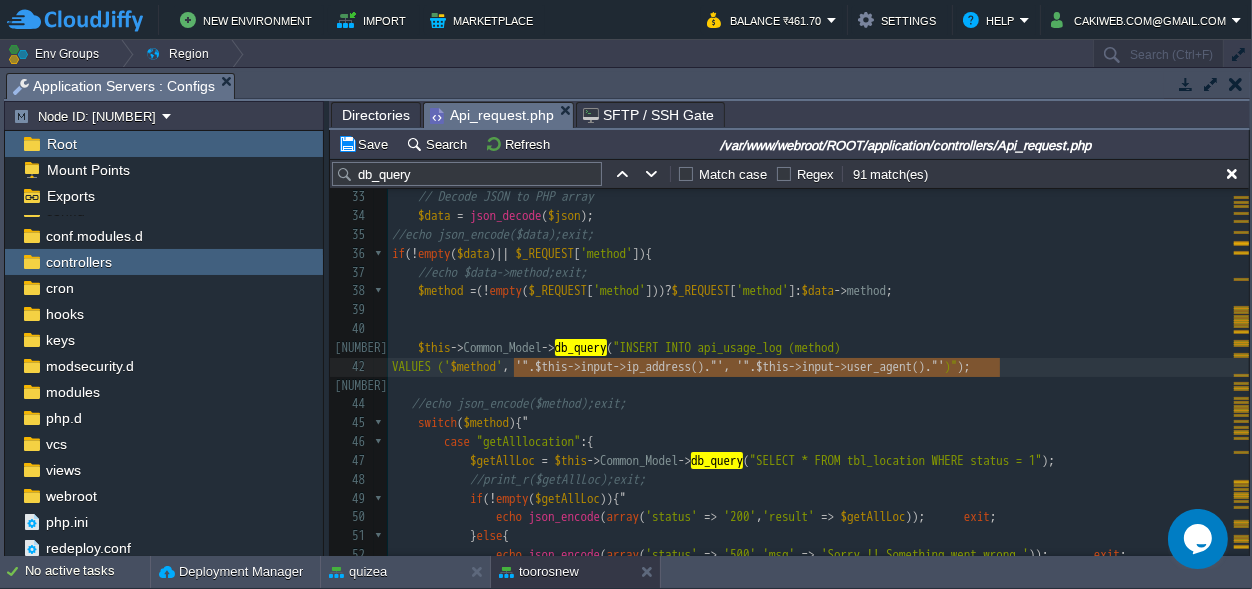 type on ", '[IP_ADDRESS]', '[USER_AGENT]'" 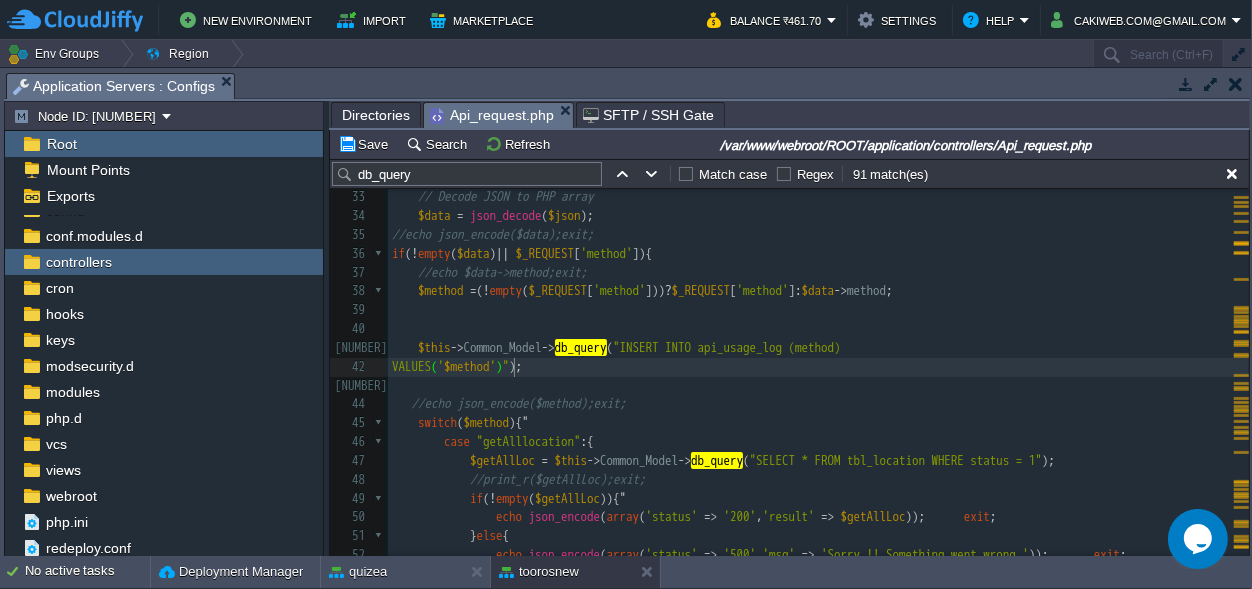 scroll, scrollTop: 0, scrollLeft: 0, axis: both 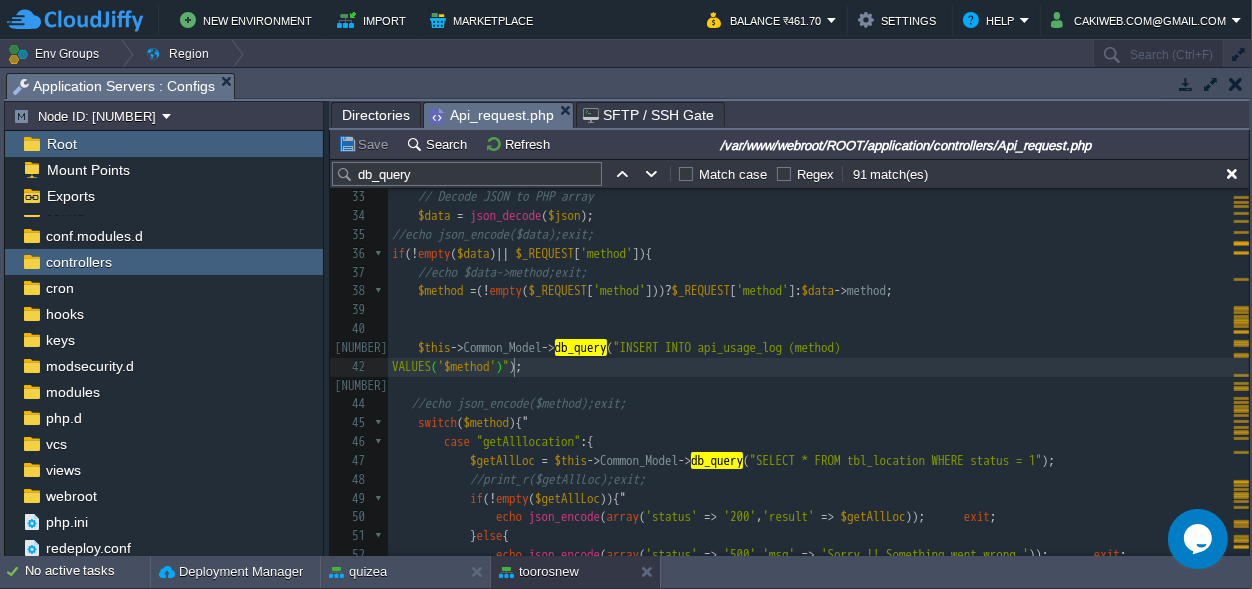 click on "//echo $data->method;exit;" at bounding box center [818, 273] 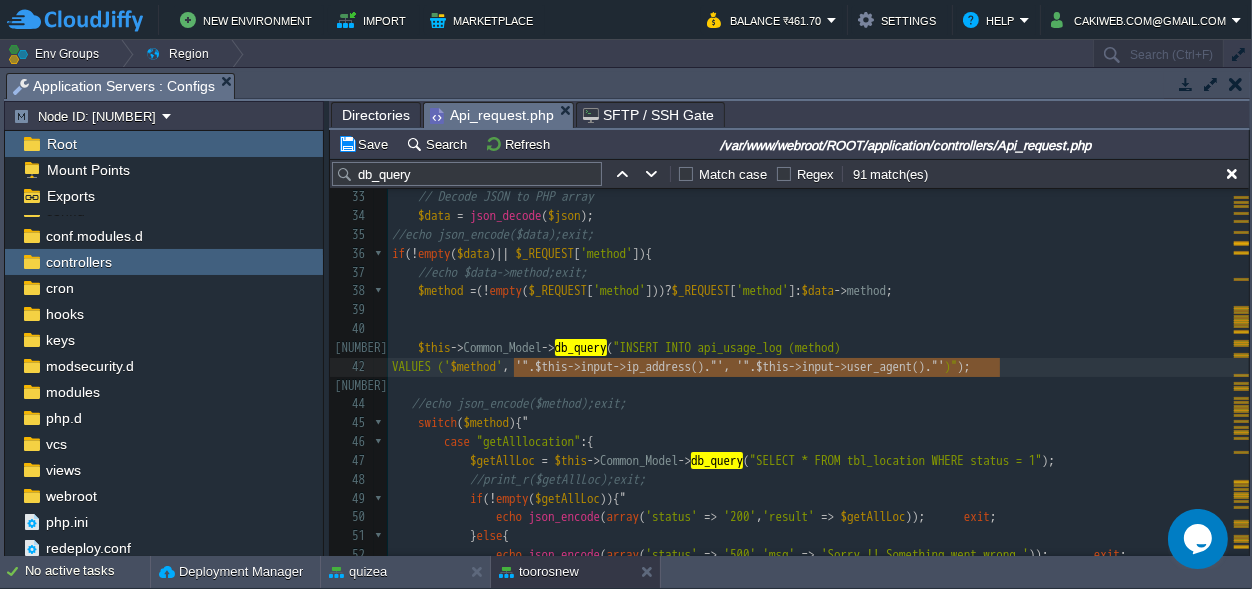 scroll, scrollTop: 0, scrollLeft: 486, axis: horizontal 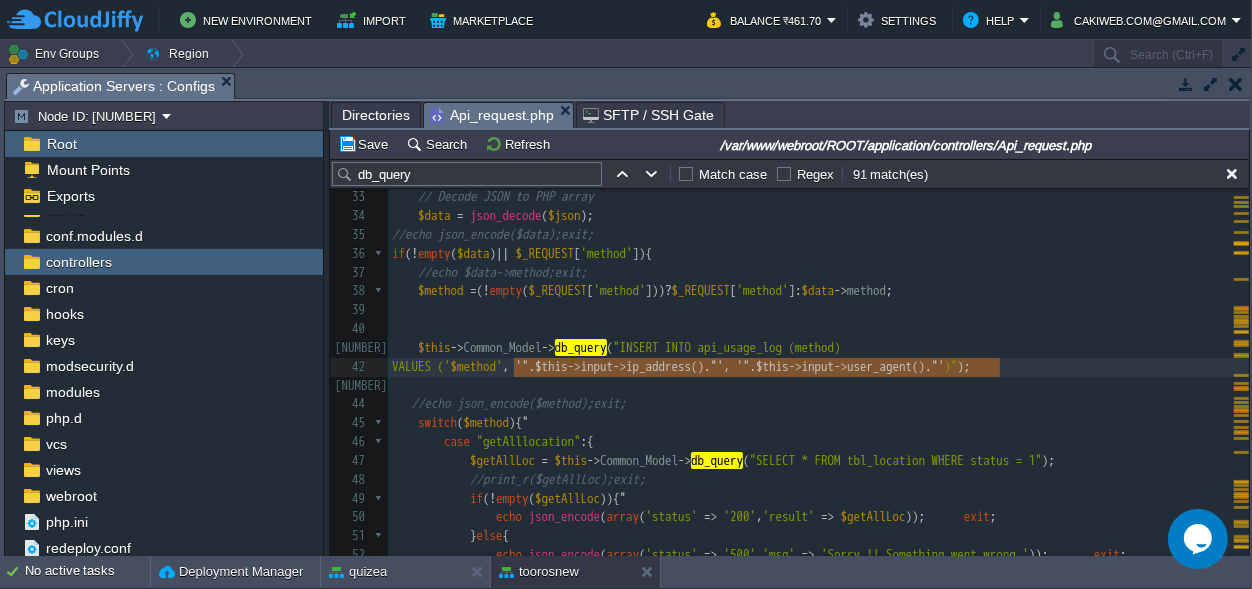 type on "ip_address" 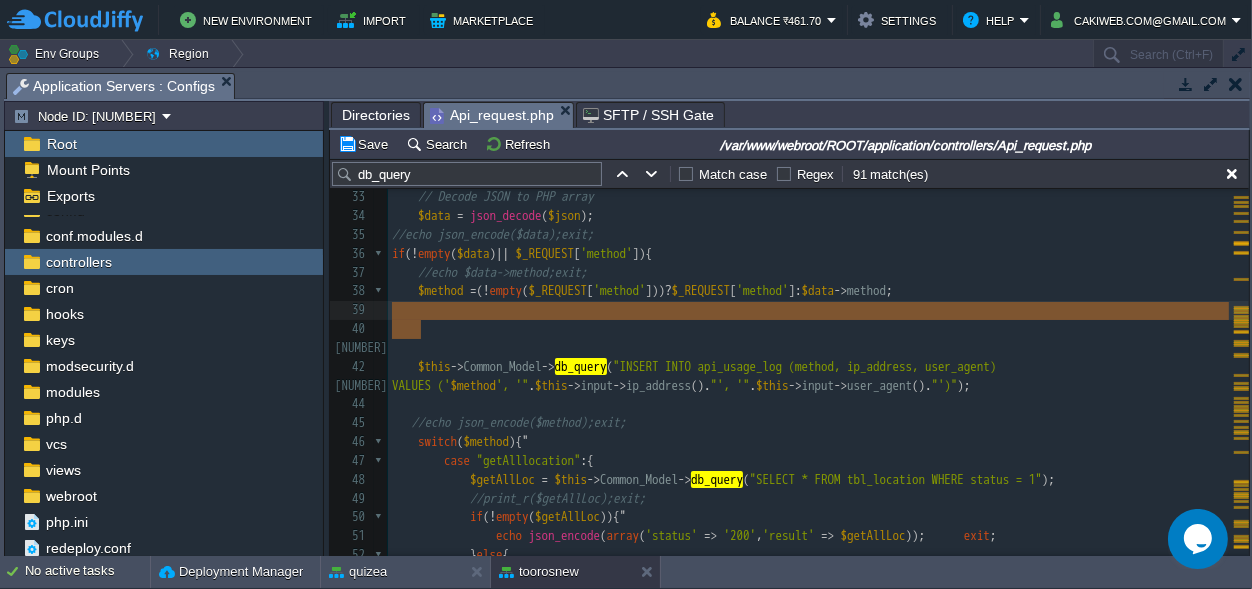 type on "method => $method,
'ip_address' => $this->input->ip_address(),
'user_agent' => $this->input->user_agent()
);" 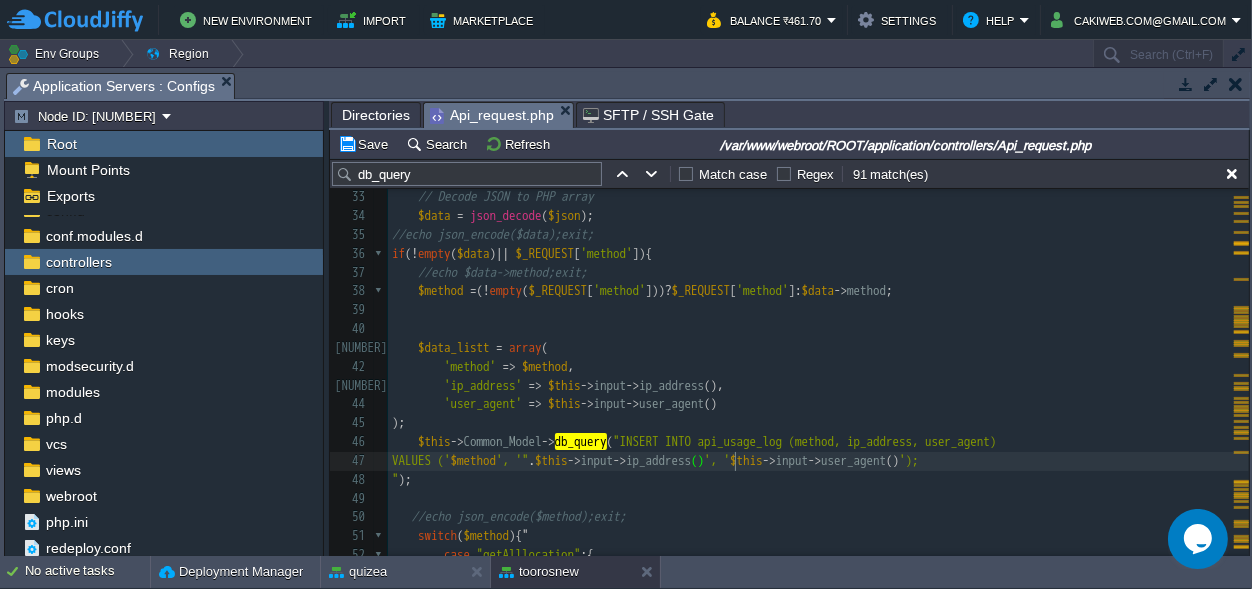 type on "Mozilla/5.0..." 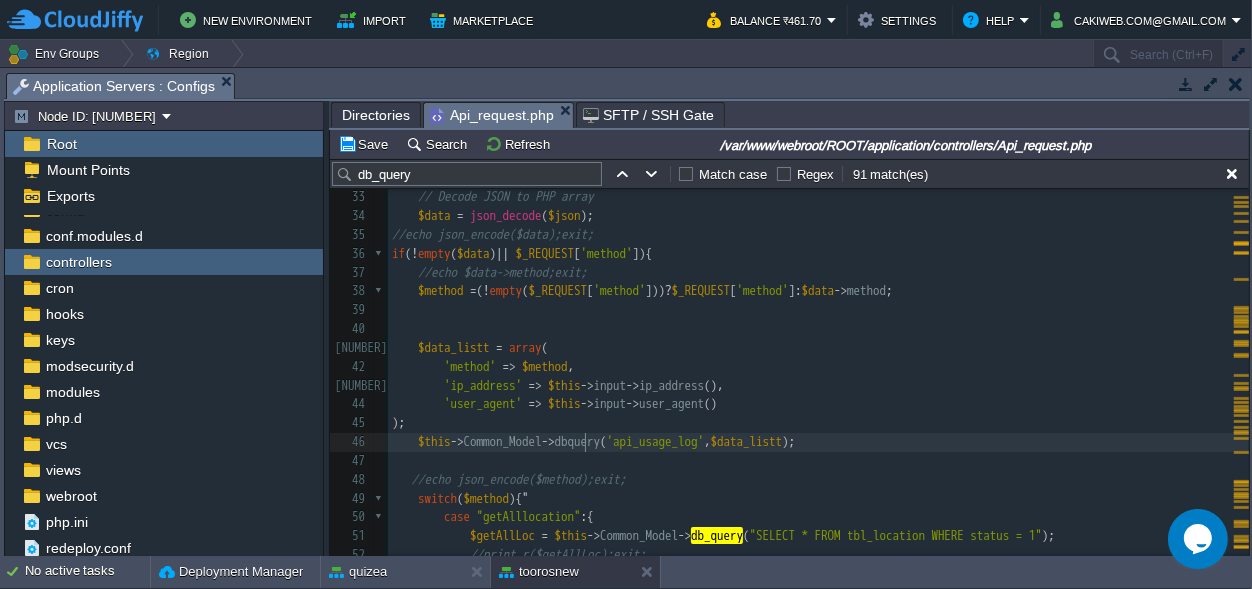 type on "$this->load->helper('url');
$current_url = current_url();  // Without query string
$query_string = $_SERVER['QUERY_STRING'];
$endpoint = $current_url . (!empty($query_string) ? '?' . $query_string : '');" 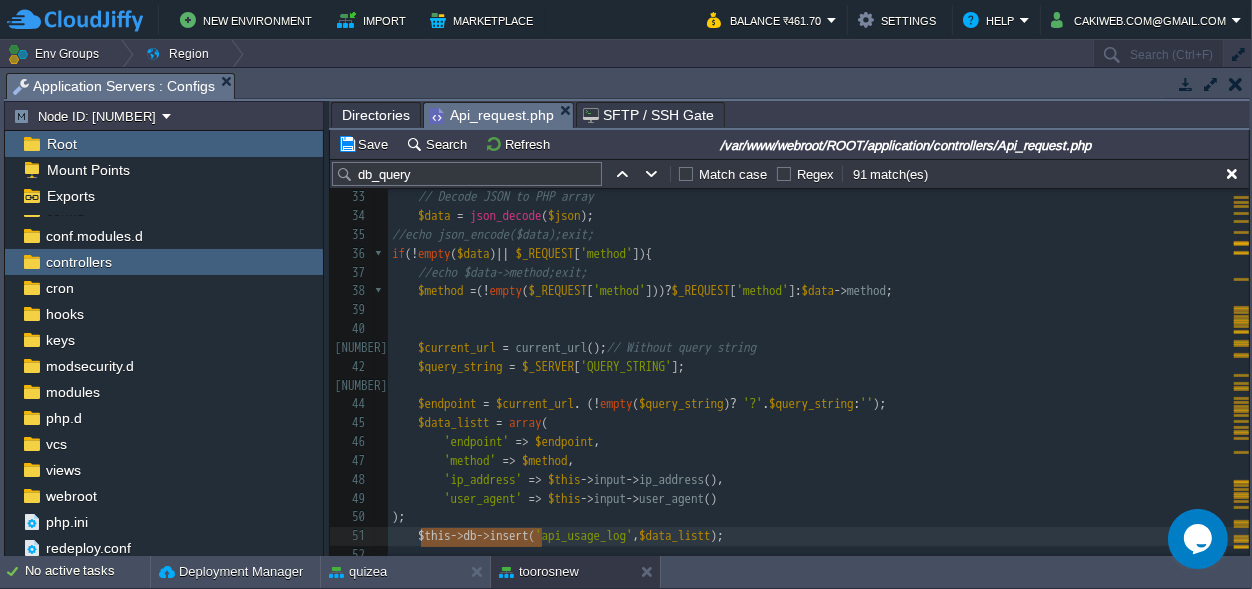 type on "$this->Common_Model->dbinsertid" 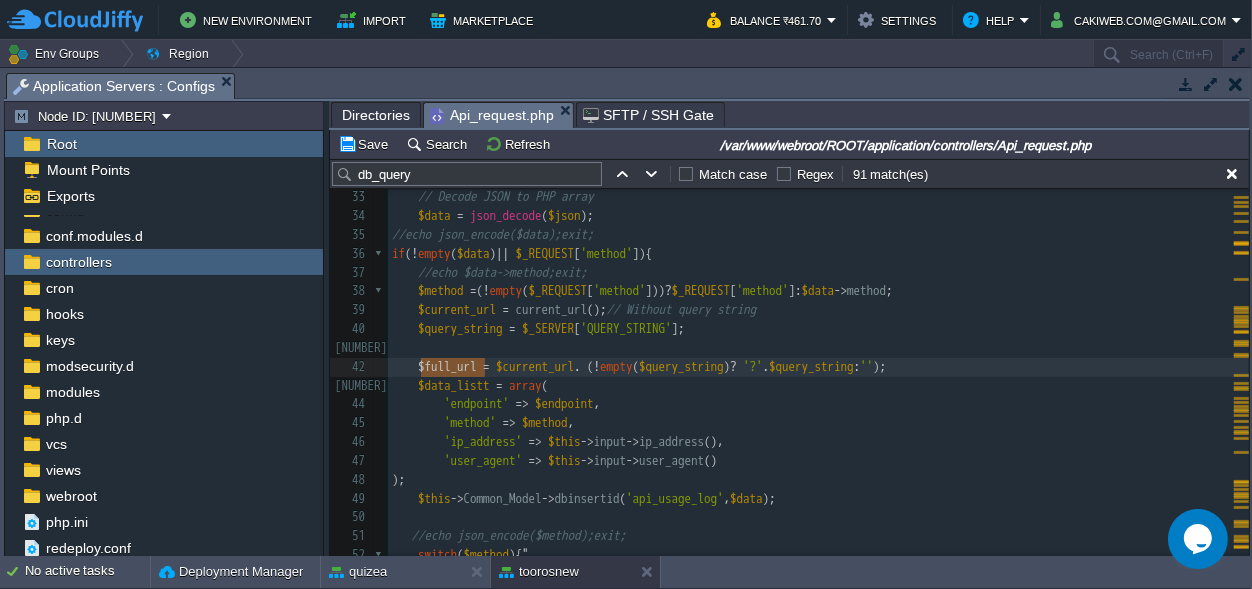 type on "$query_string = $_SERVER['QUERY_STRING'];
$full_url = $current_url . (!empty($query_string) ? '?' . $query_string : '');" 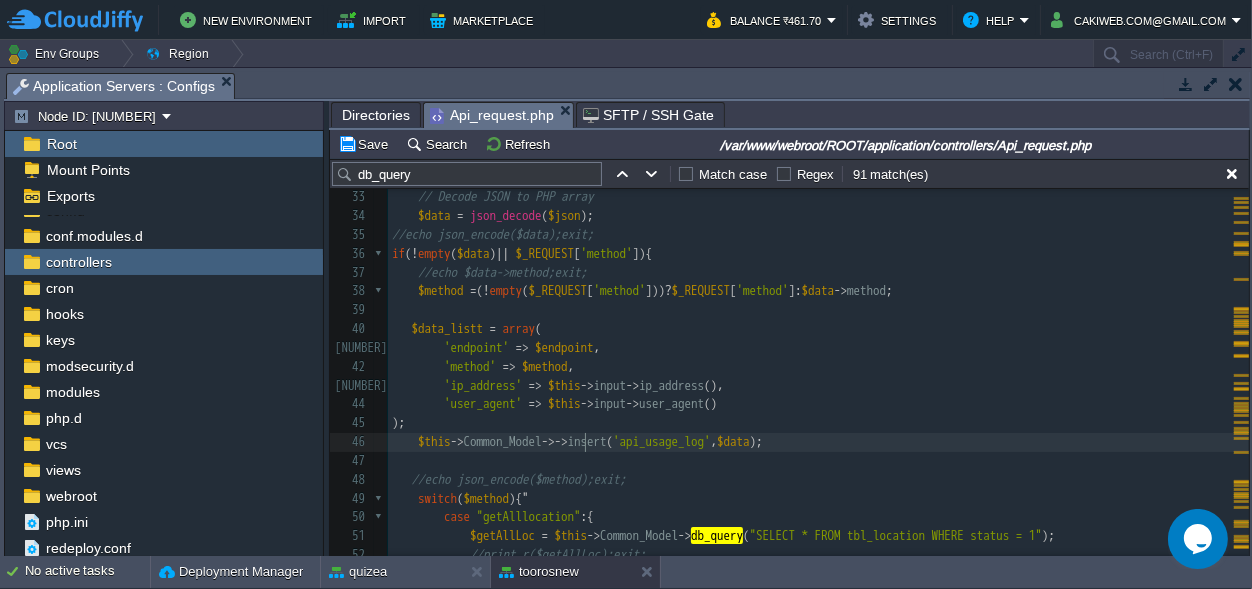 type on "$this->db" 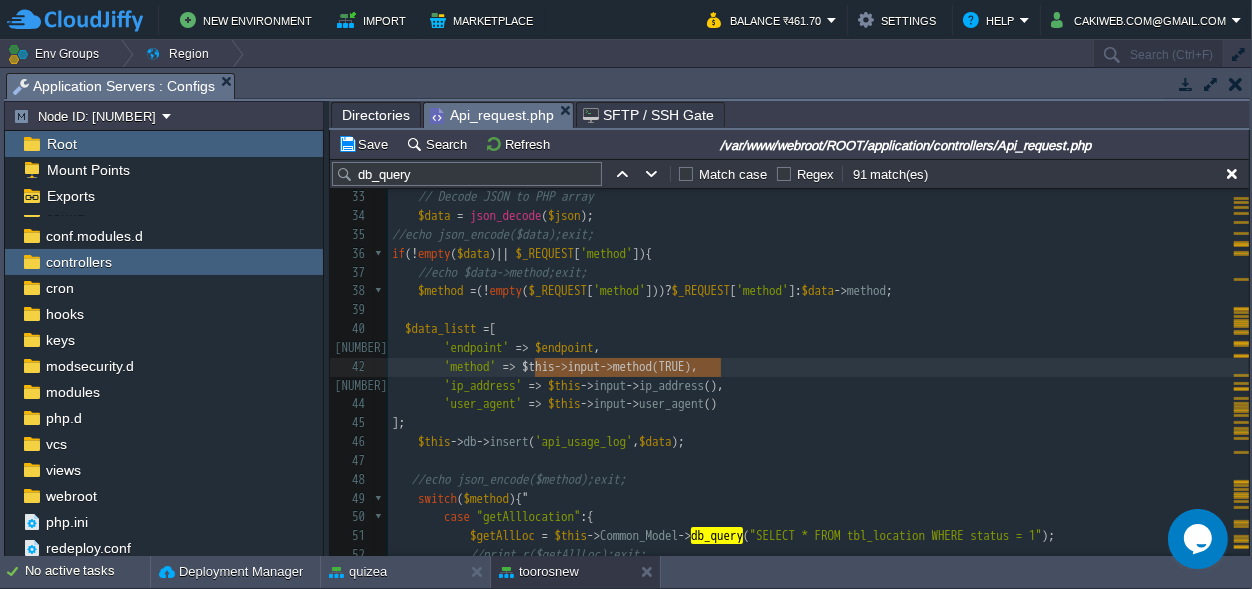 type on "CREATE TABLE api_usage_log (
id INT AUTO_INCREMENT PRIMARY KEY,
endpoint VARCHAR(255),
method VARCHAR(10),
ip_address VARCHAR(50),
user_agent TEXT,
created_at DATETIME DEFAULT CURRENT_TIMESTAMP
);" 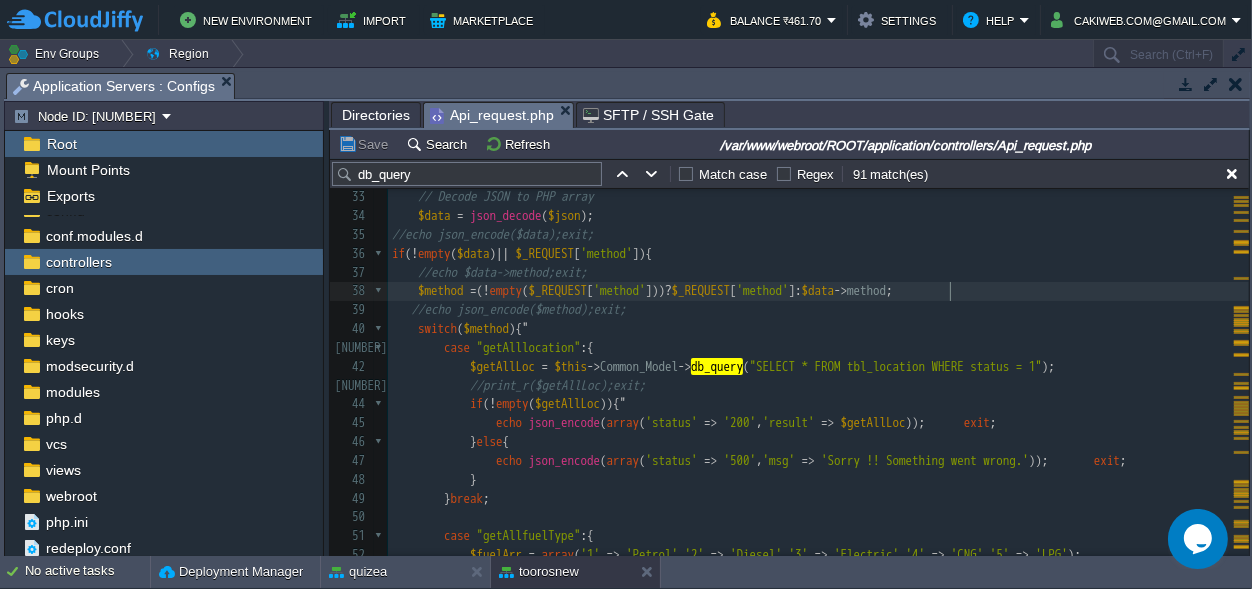 click on "Directories" at bounding box center [376, 115] 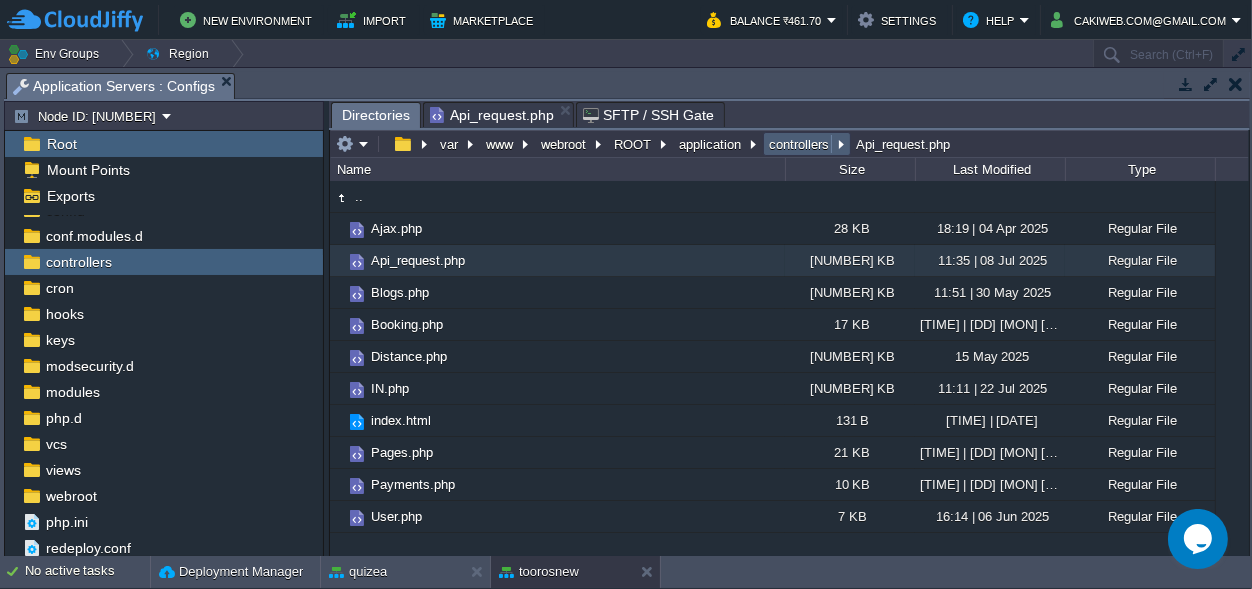 click on "controllers" at bounding box center [800, 144] 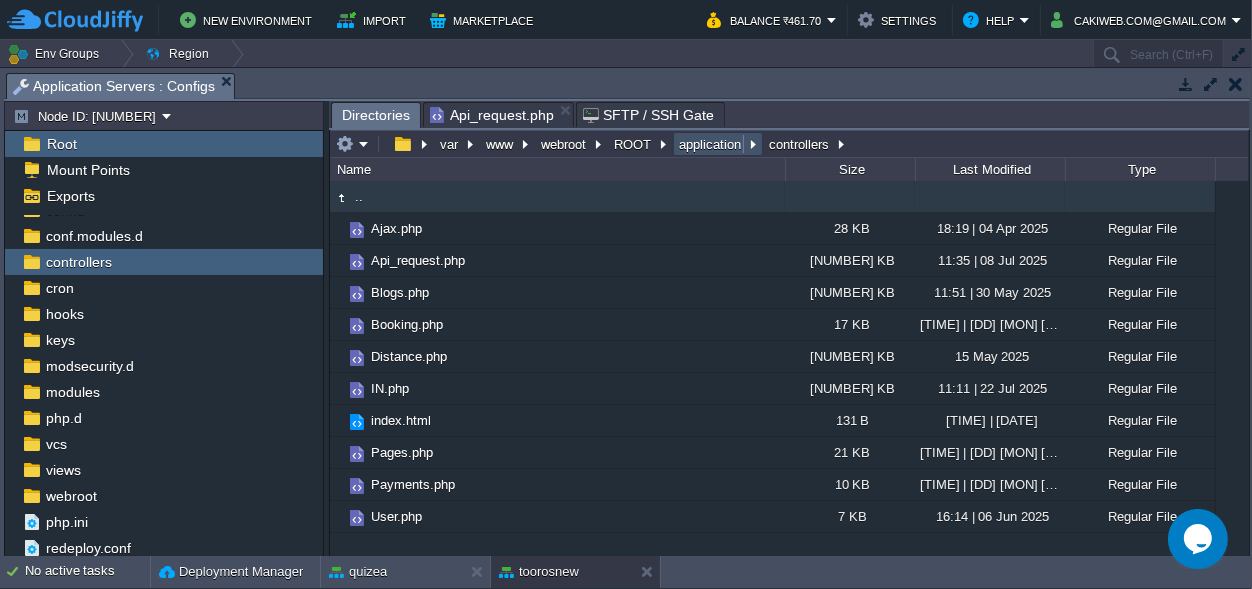 click on "application" at bounding box center [711, 144] 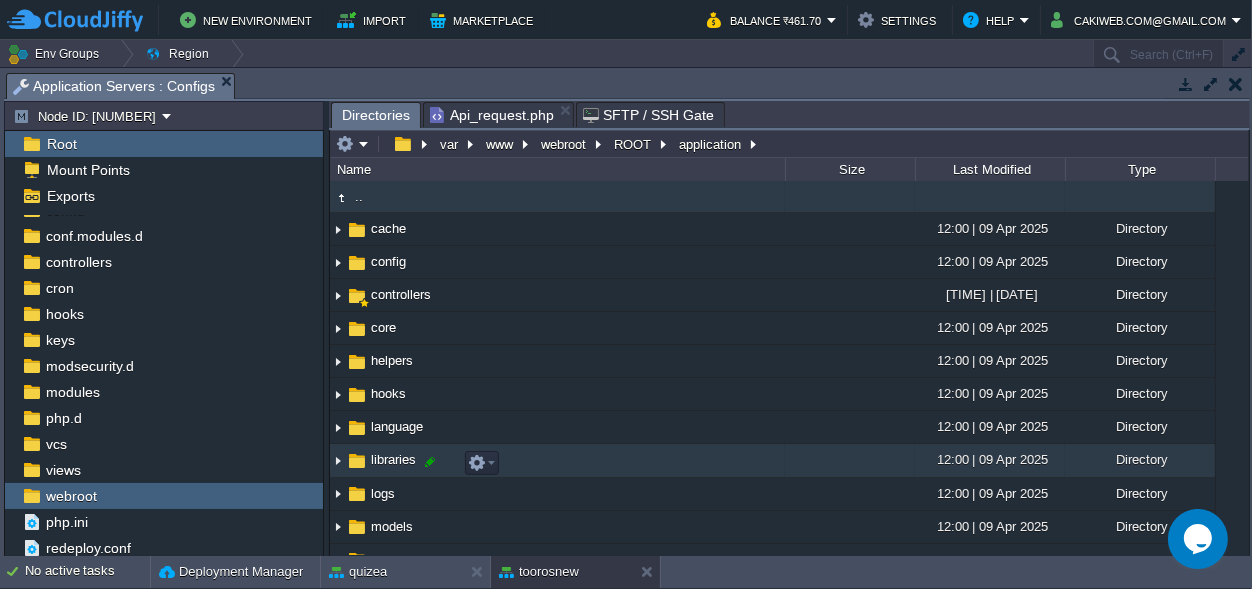scroll, scrollTop: 122, scrollLeft: 0, axis: vertical 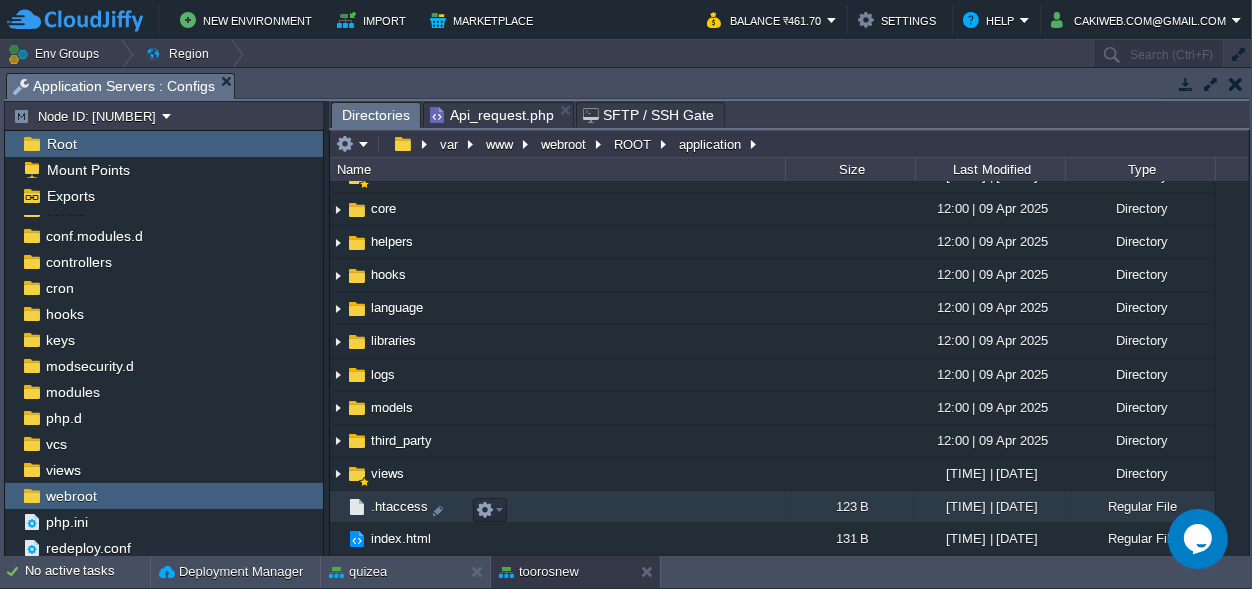click on ".htaccess" at bounding box center [399, 506] 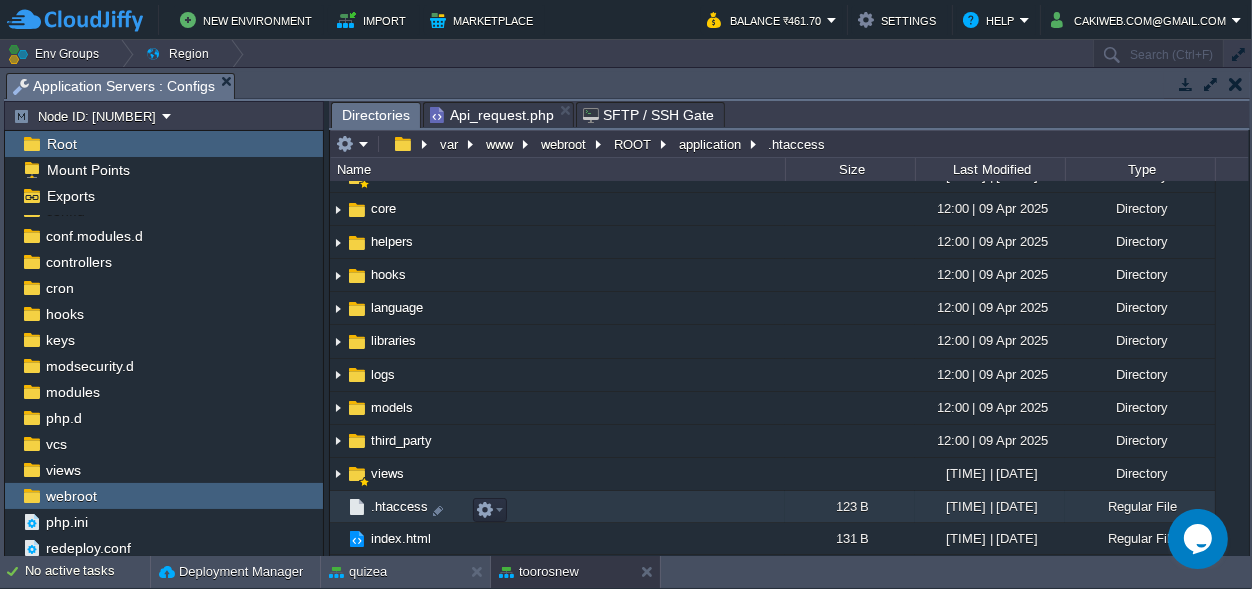 click on ".htaccess" at bounding box center (399, 506) 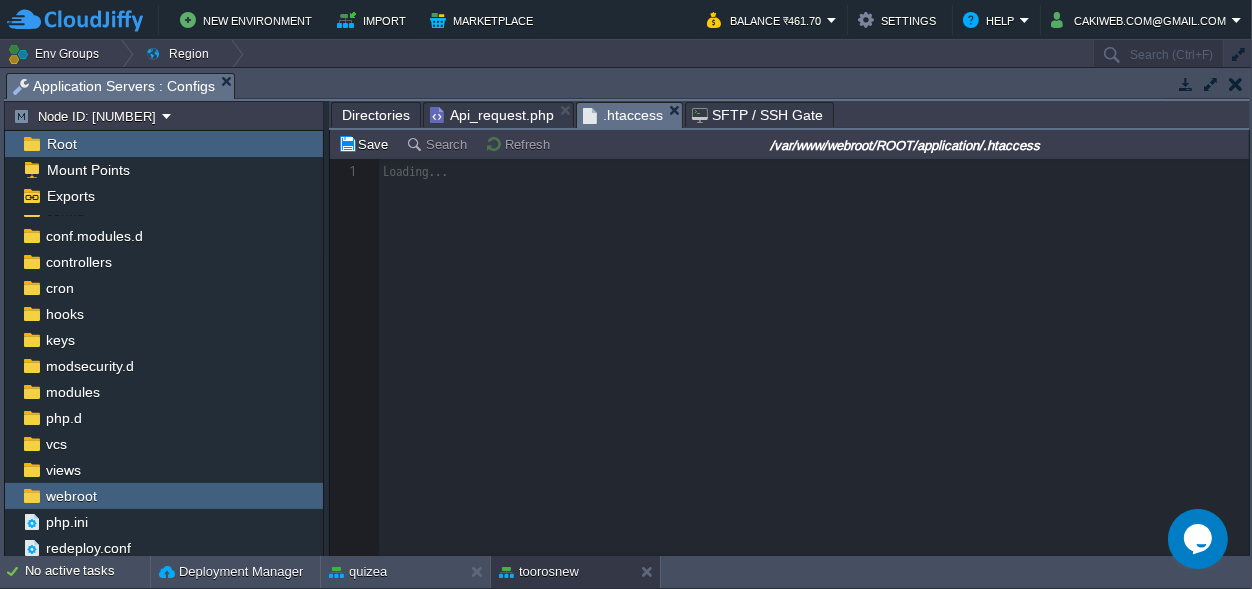 click on "Directories" at bounding box center (376, 115) 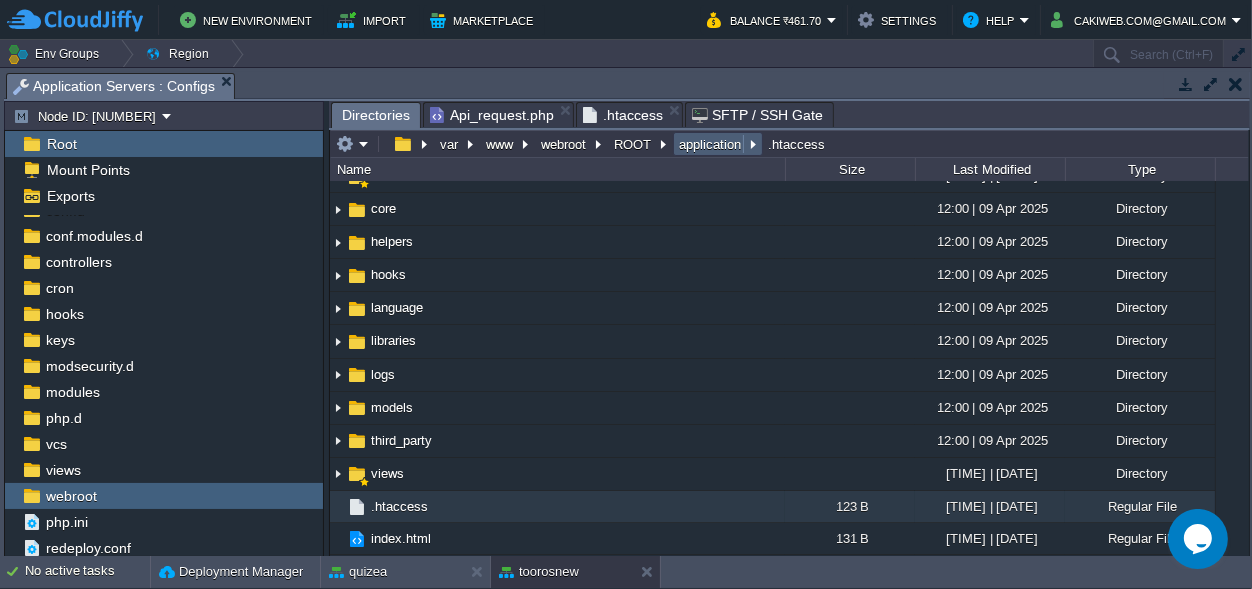 click on "application" at bounding box center (711, 144) 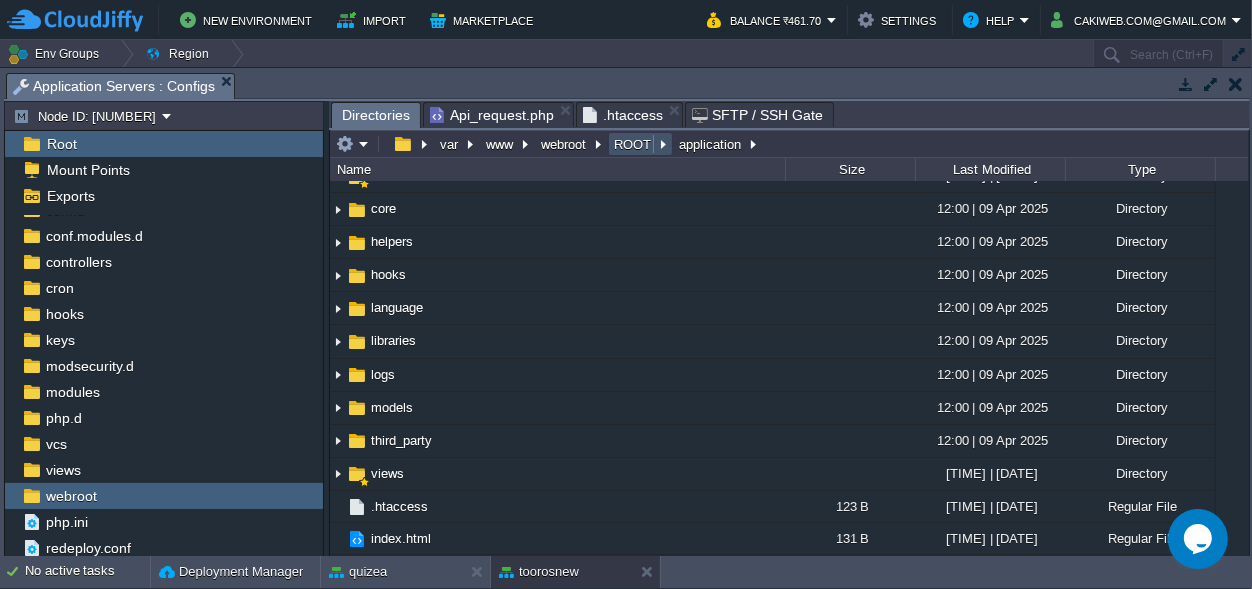 click on "ROOT" at bounding box center (633, 144) 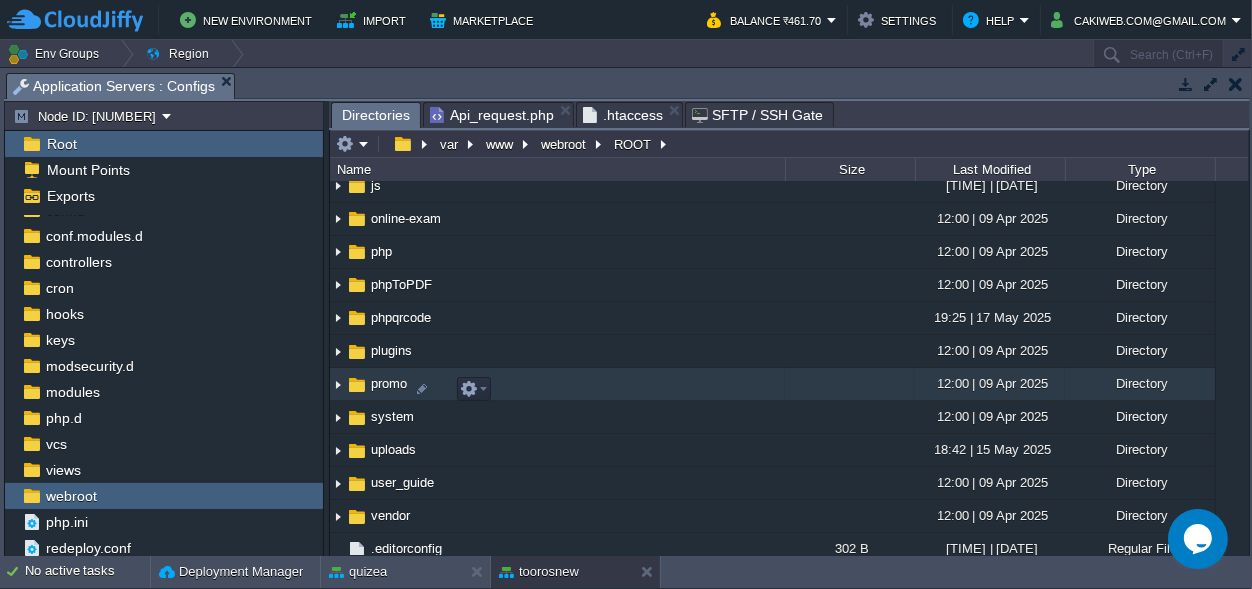 scroll, scrollTop: 743, scrollLeft: 0, axis: vertical 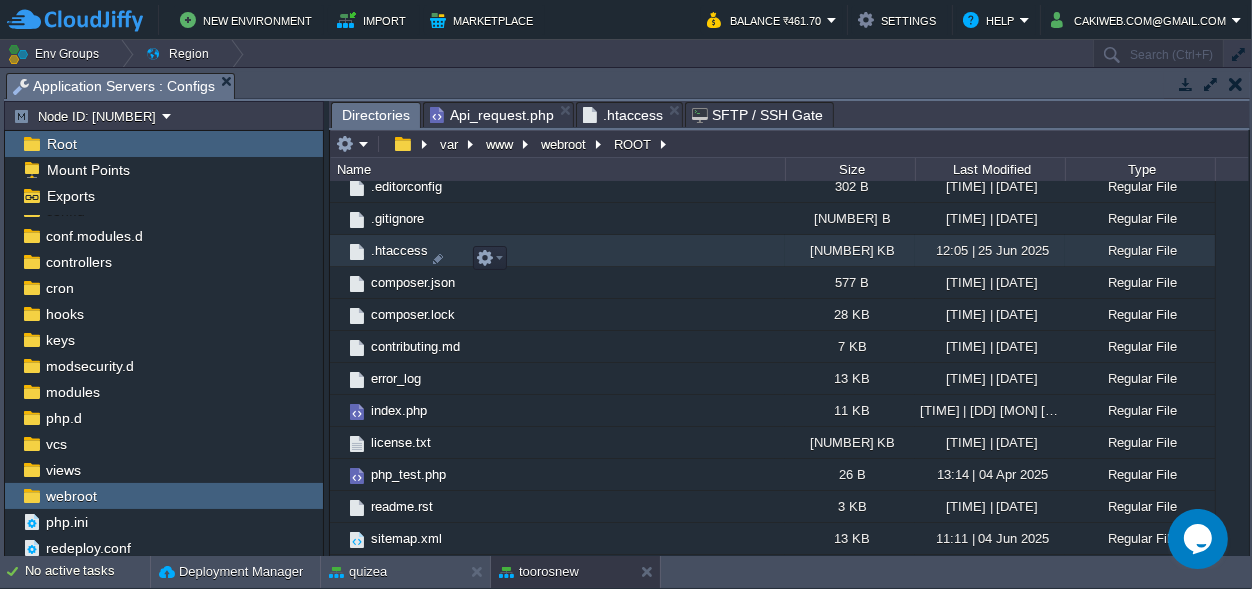 click on ".htaccess" at bounding box center [399, 250] 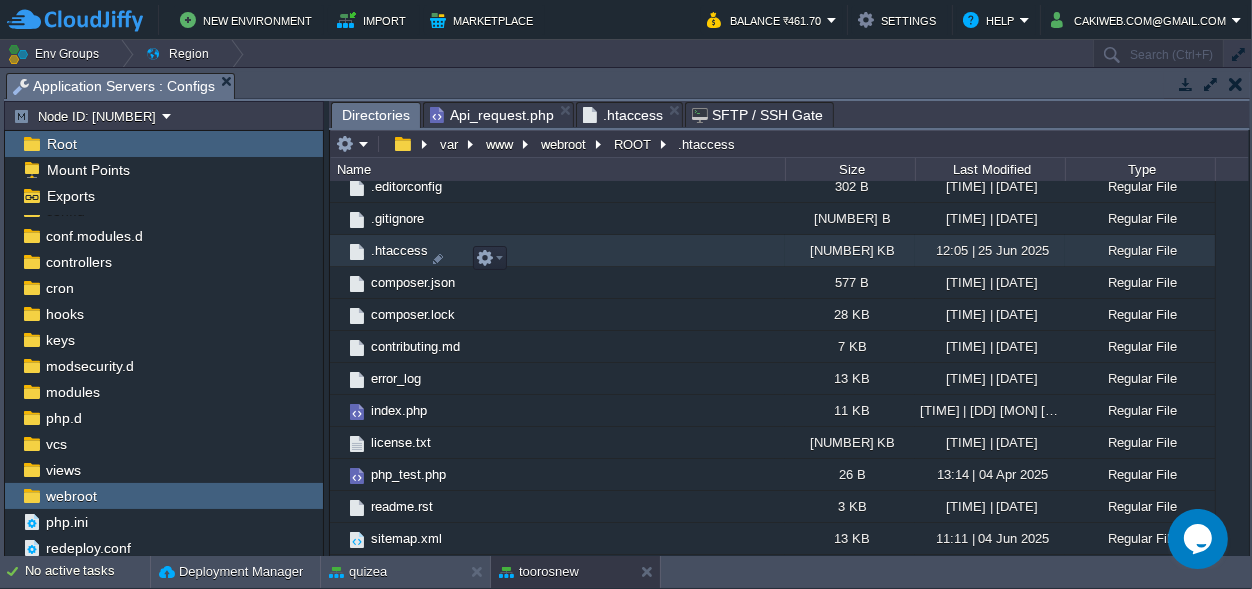 click on ".htaccess" at bounding box center (399, 250) 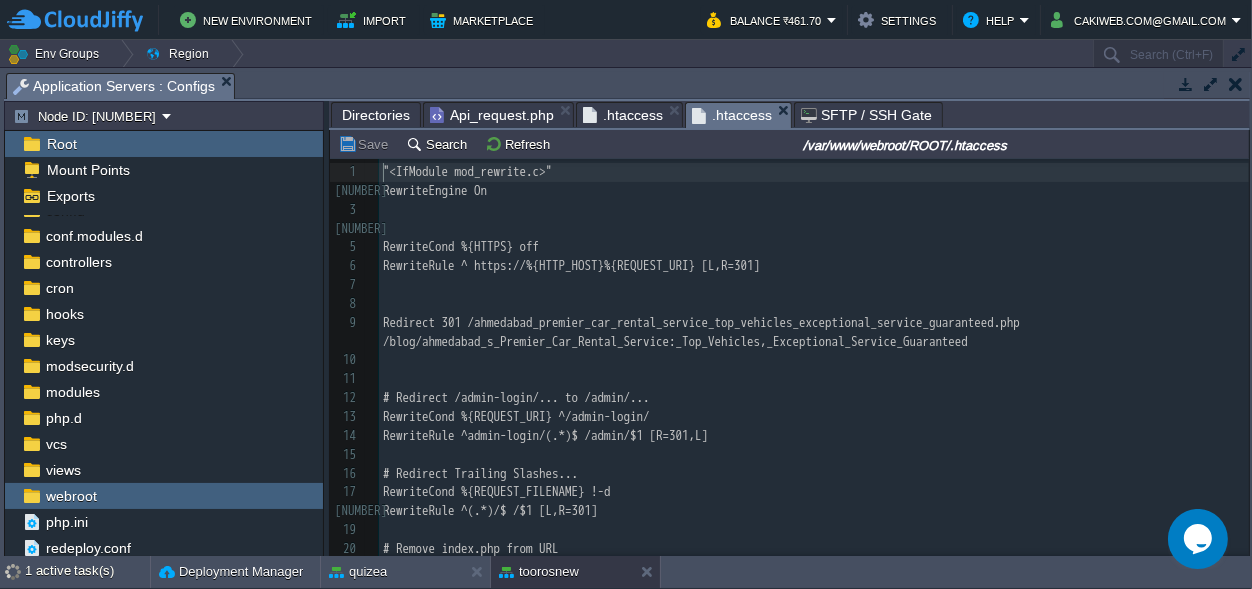 scroll, scrollTop: 7, scrollLeft: 0, axis: vertical 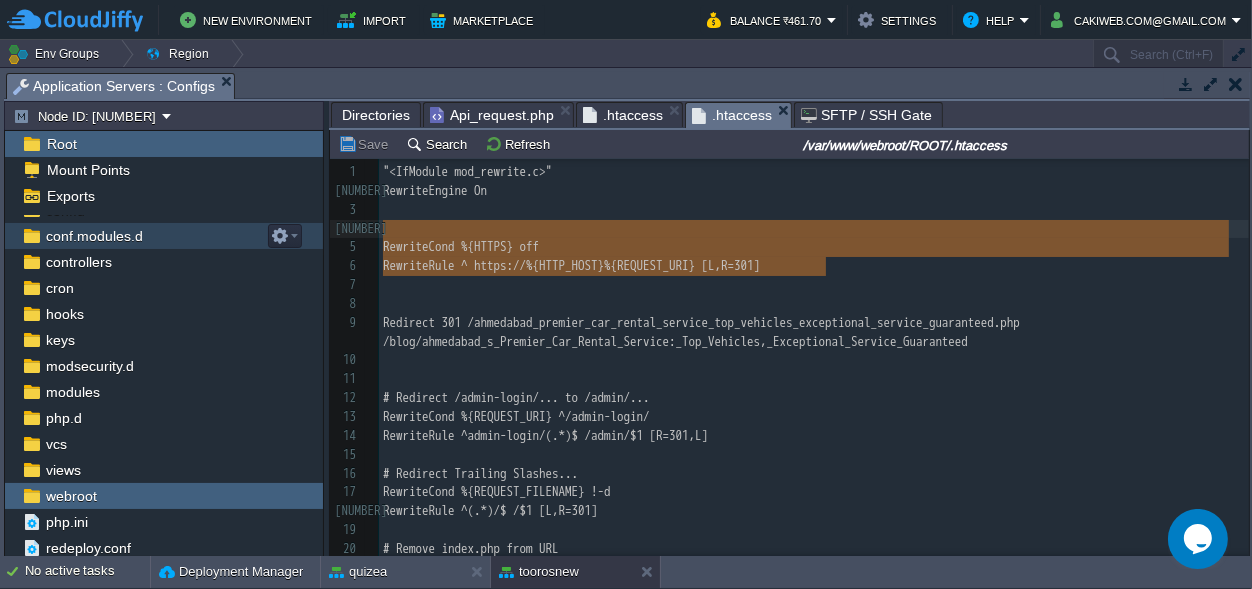 type on "RewriteCond %{HTTPS} off
RewriteRule ^ https://%{HTTP_HOST}%{REQUEST_URI} [L,R=301]" 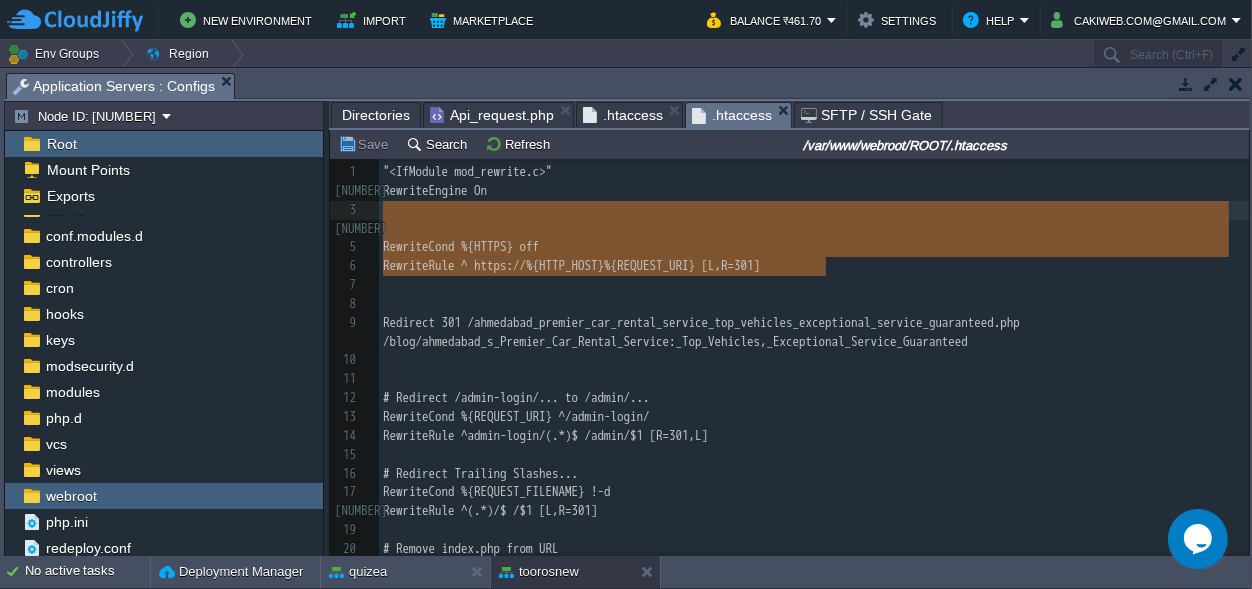 drag, startPoint x: 846, startPoint y: 264, endPoint x: 343, endPoint y: 205, distance: 506.44843 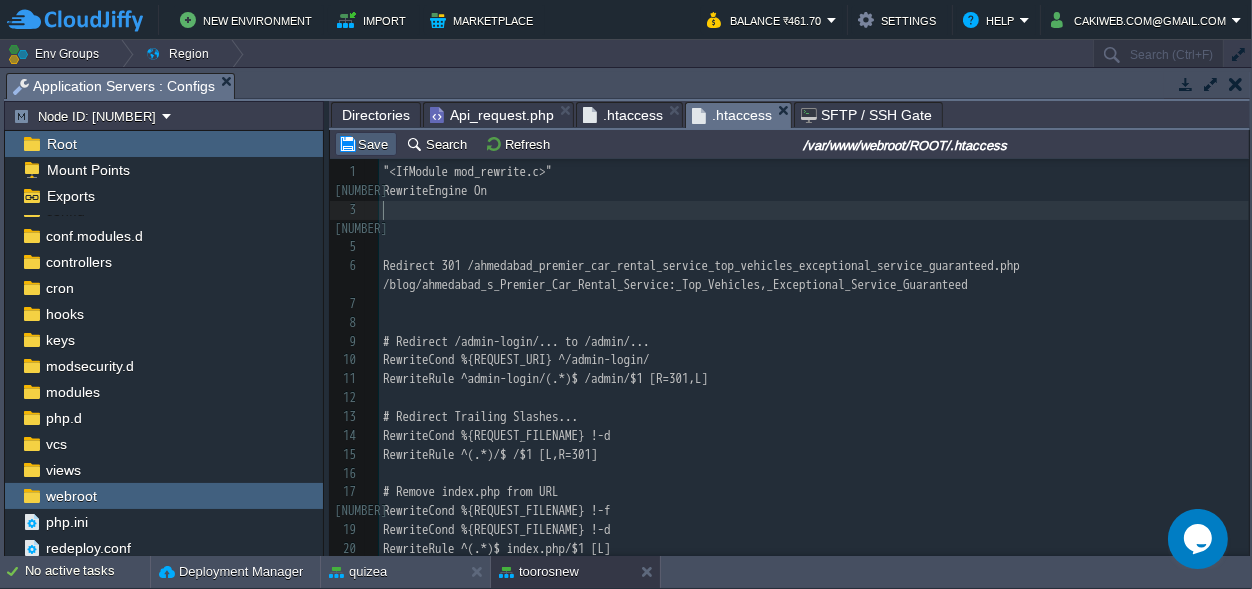 click on "Save" at bounding box center (366, 144) 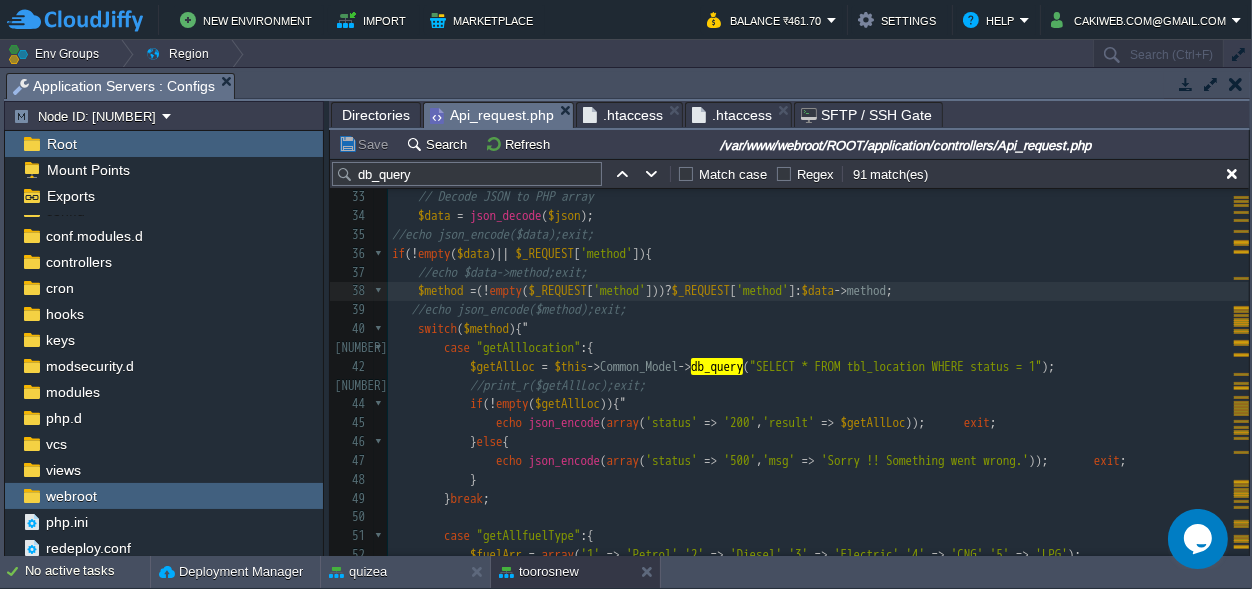 click on "Api_request.php" at bounding box center [492, 115] 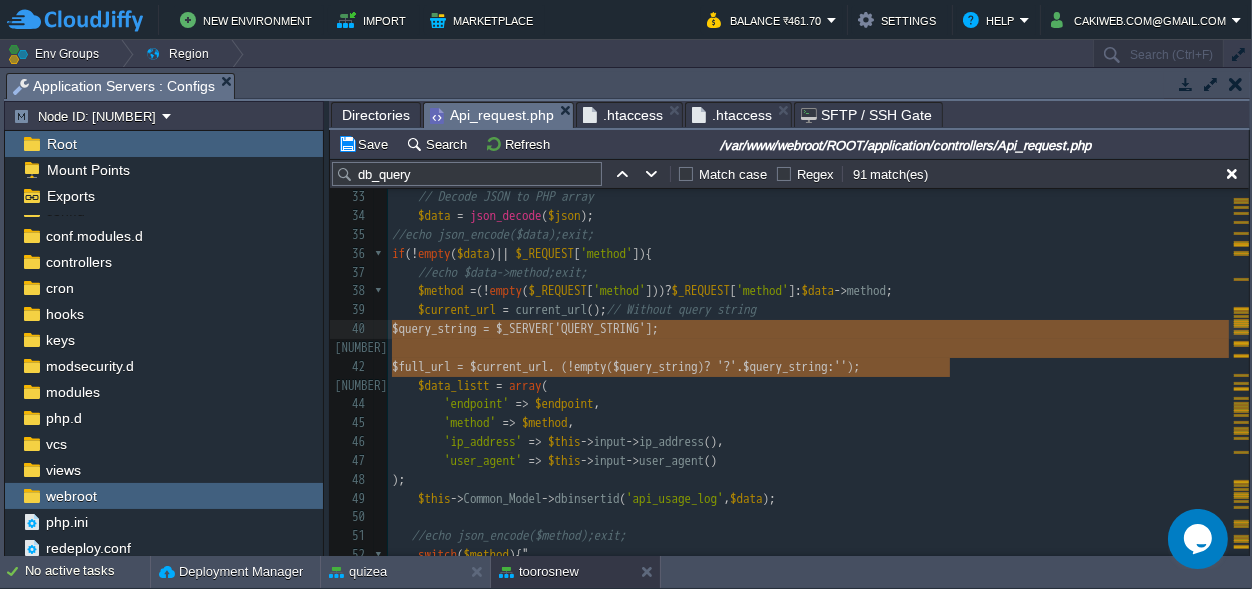 type on "$query_string = $_SERVER['QUERY_STRING'];
$full_url = $current_url . (!empty($query_string) ? '?' . $query_string : '');" 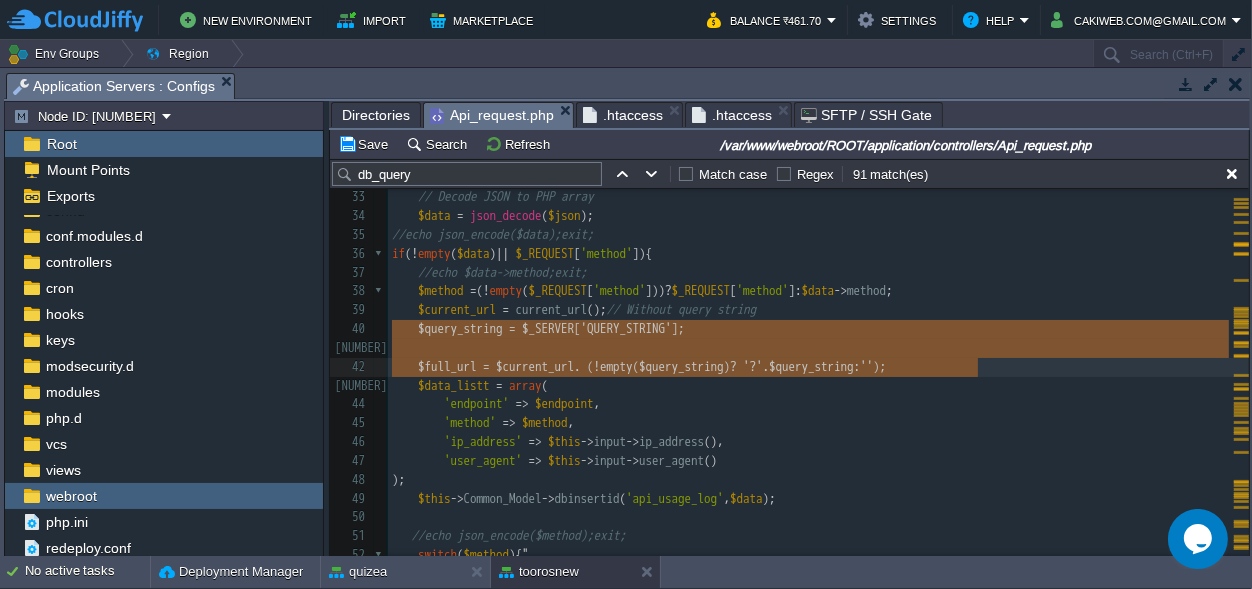 scroll, scrollTop: 0, scrollLeft: 0, axis: both 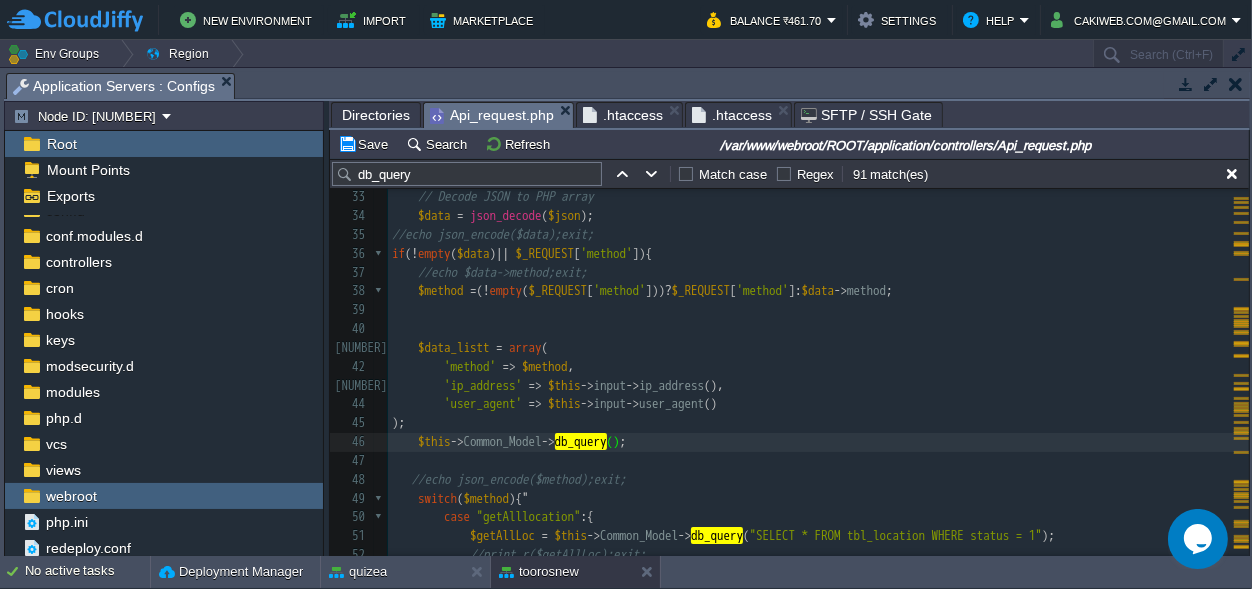 type on "'api_usage_log', $data_listt" 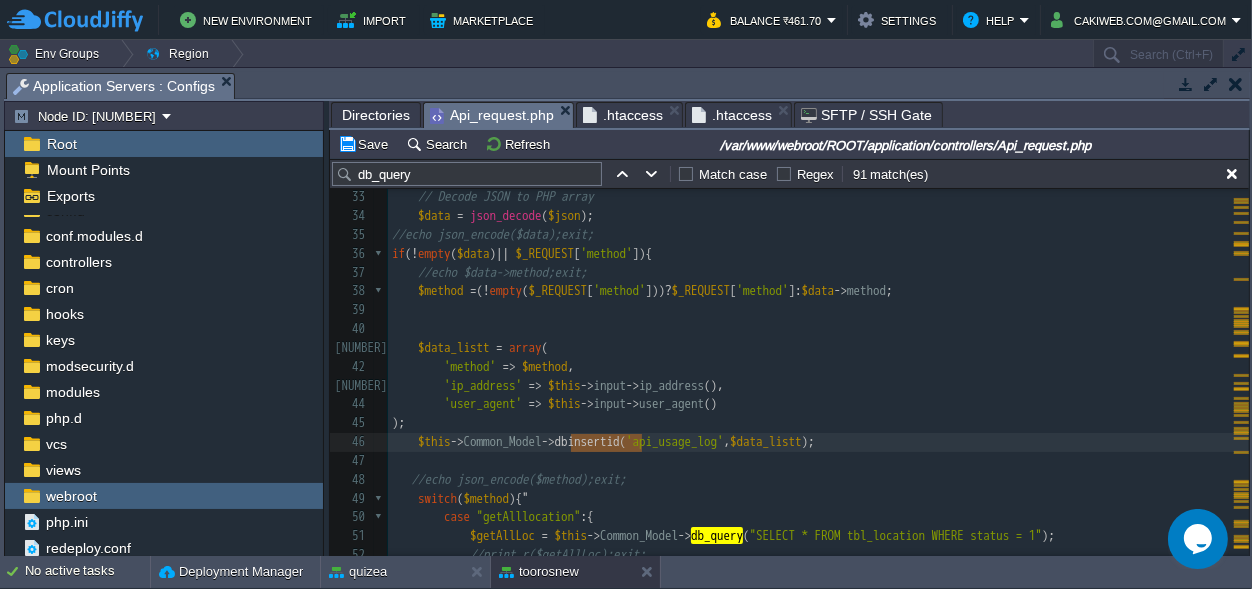 scroll, scrollTop: 0, scrollLeft: 228, axis: horizontal 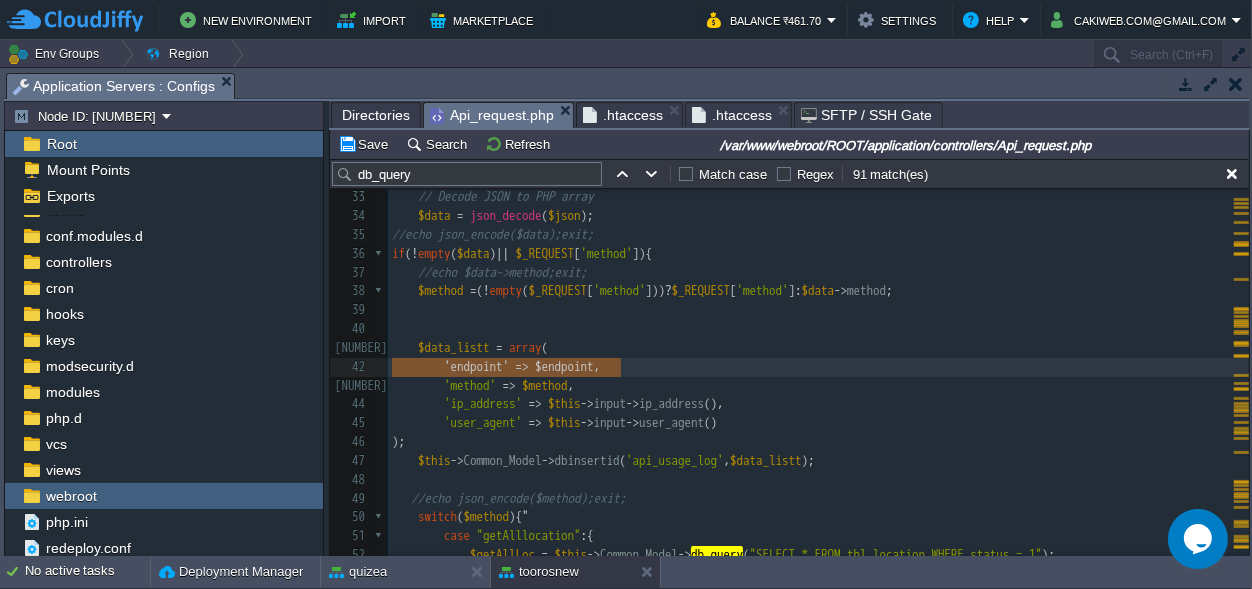 type on "$this->load->helper('url');
$current_url = current_url();  // Without query string
$query_string = $_SERVER['QUERY_STRING'];
$endpoint = $current_url . (!empty($query_string) ? '?' . $query_string : '');" 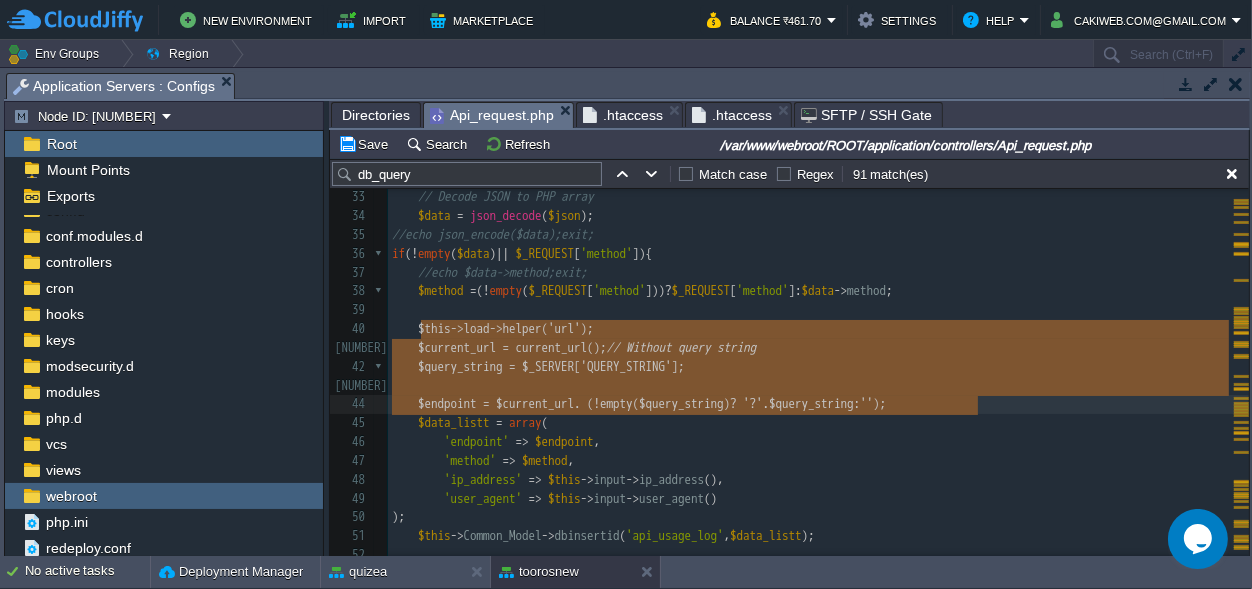 scroll, scrollTop: 704, scrollLeft: 0, axis: vertical 